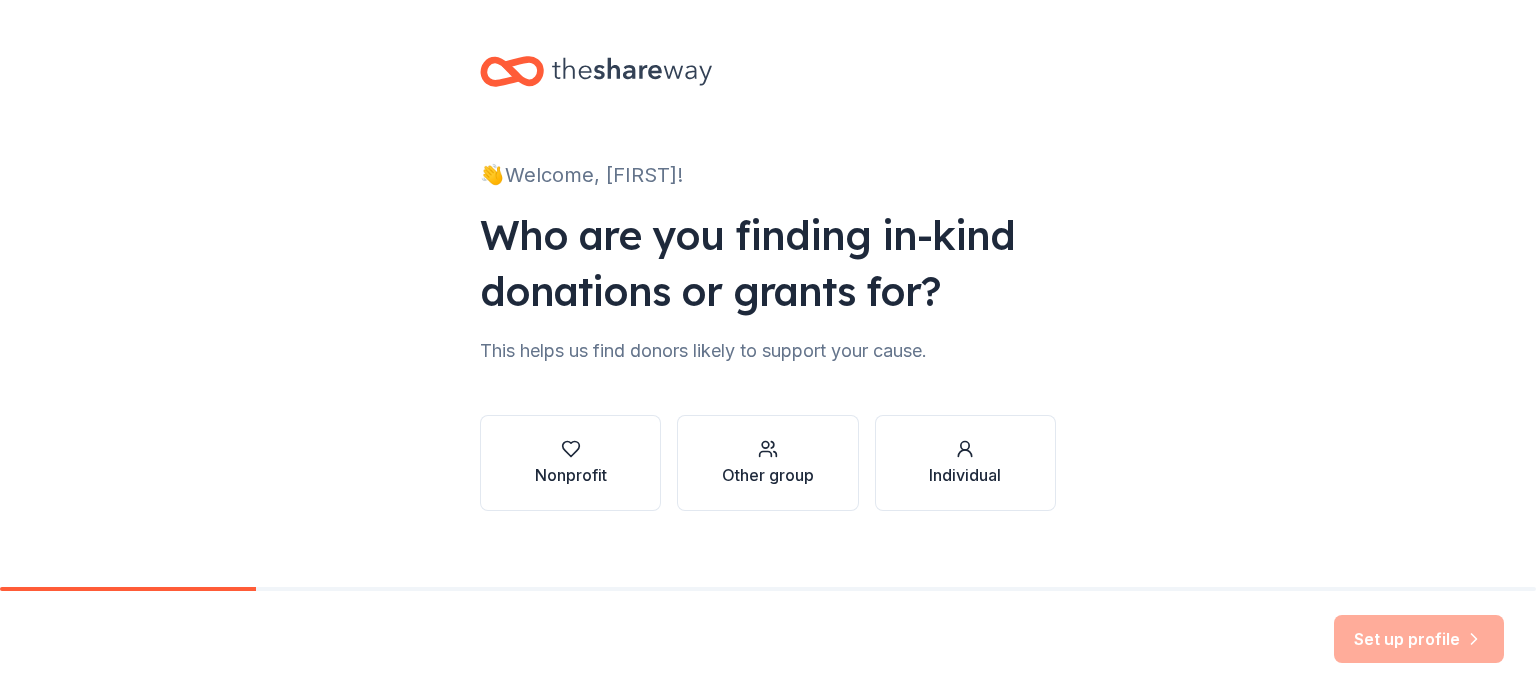 scroll, scrollTop: 0, scrollLeft: 0, axis: both 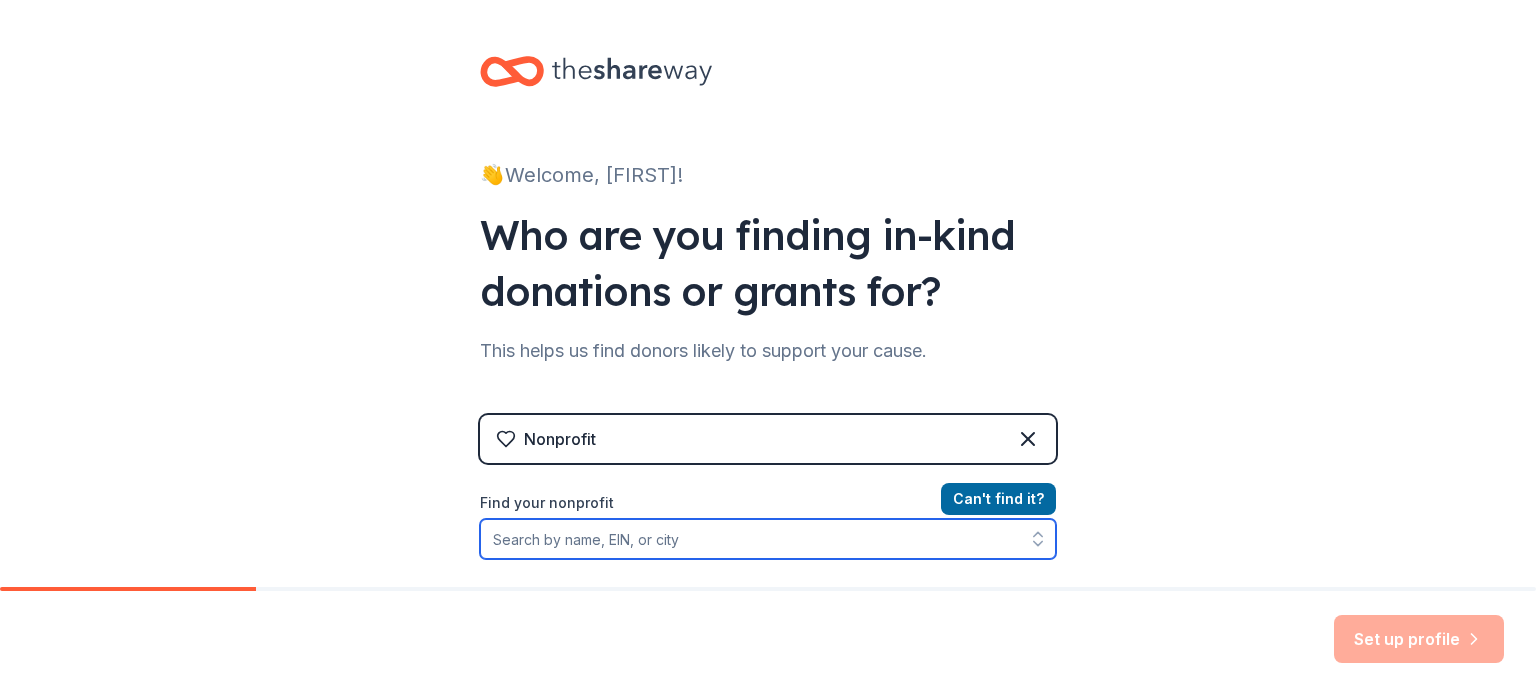 click on "Find your nonprofit" at bounding box center [768, 539] 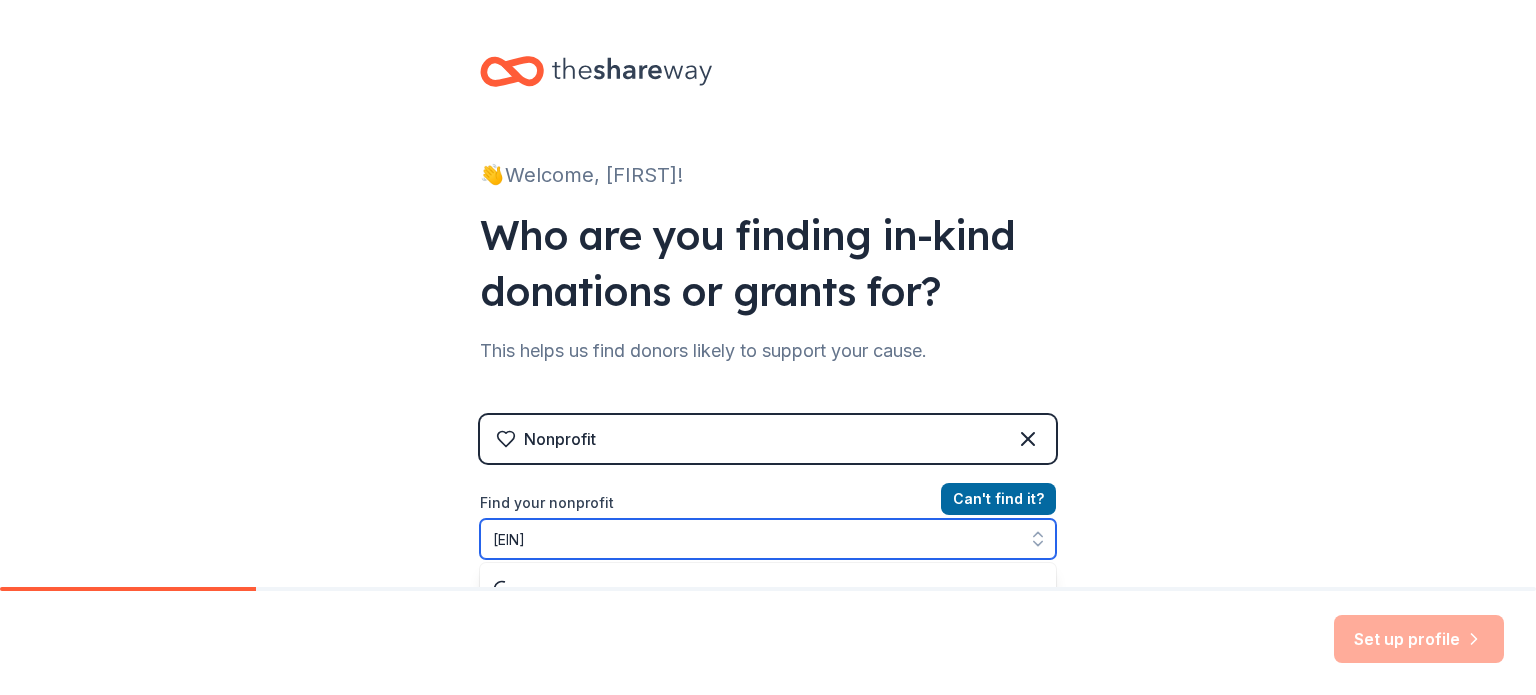 scroll, scrollTop: 72, scrollLeft: 0, axis: vertical 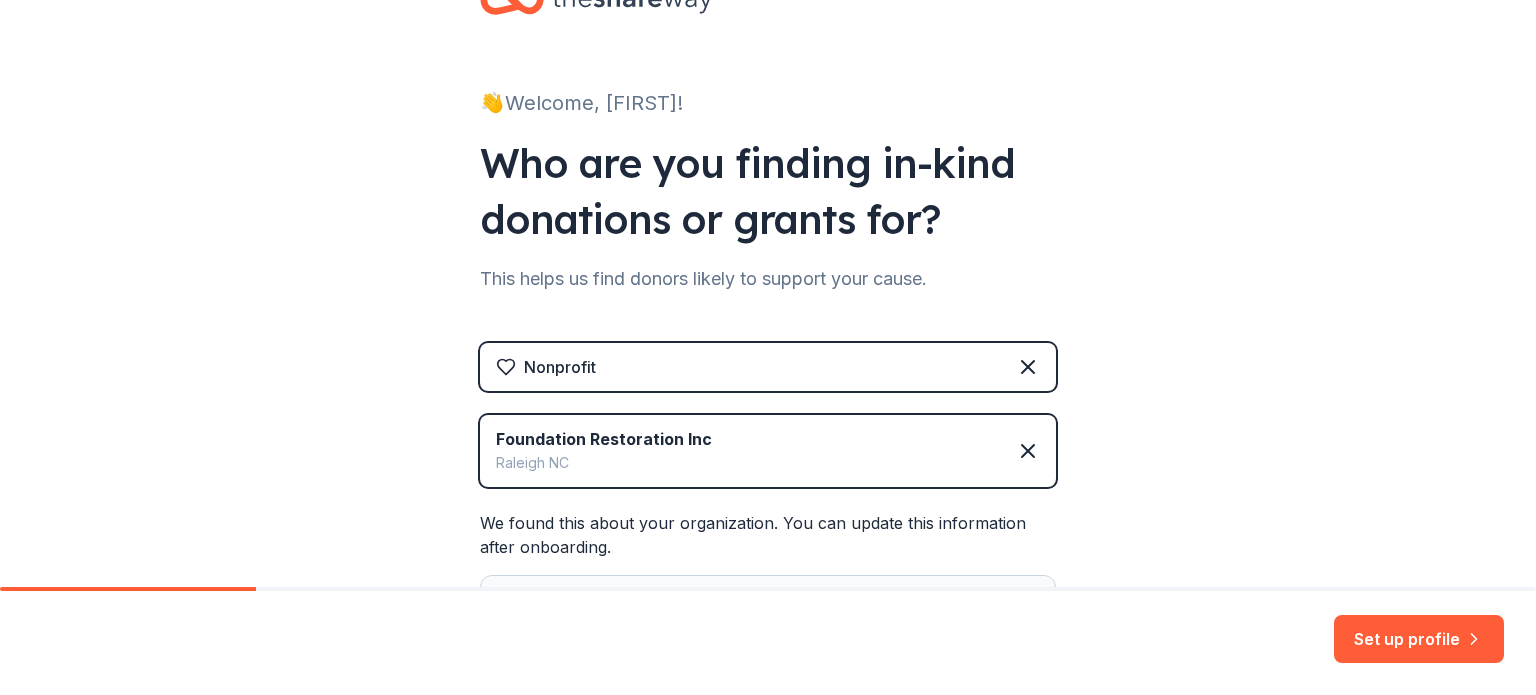 click on "👋 Welcome, [FIRST]! Who are you finding in-kind donations or grants for? This helps us find donors likely to support your cause. Nonprofit Foundation Restoration Inc [CITY] [STATE] We found this about your organization. You can update this information after onboarding. Website foundationrestoration.org Mission Statement Foundation Restoration Inc is a nonprofit organization focused on providing human services. It is based in [CITY], [STATE]. It received its nonprofit status in 2010." at bounding box center (768, 425) 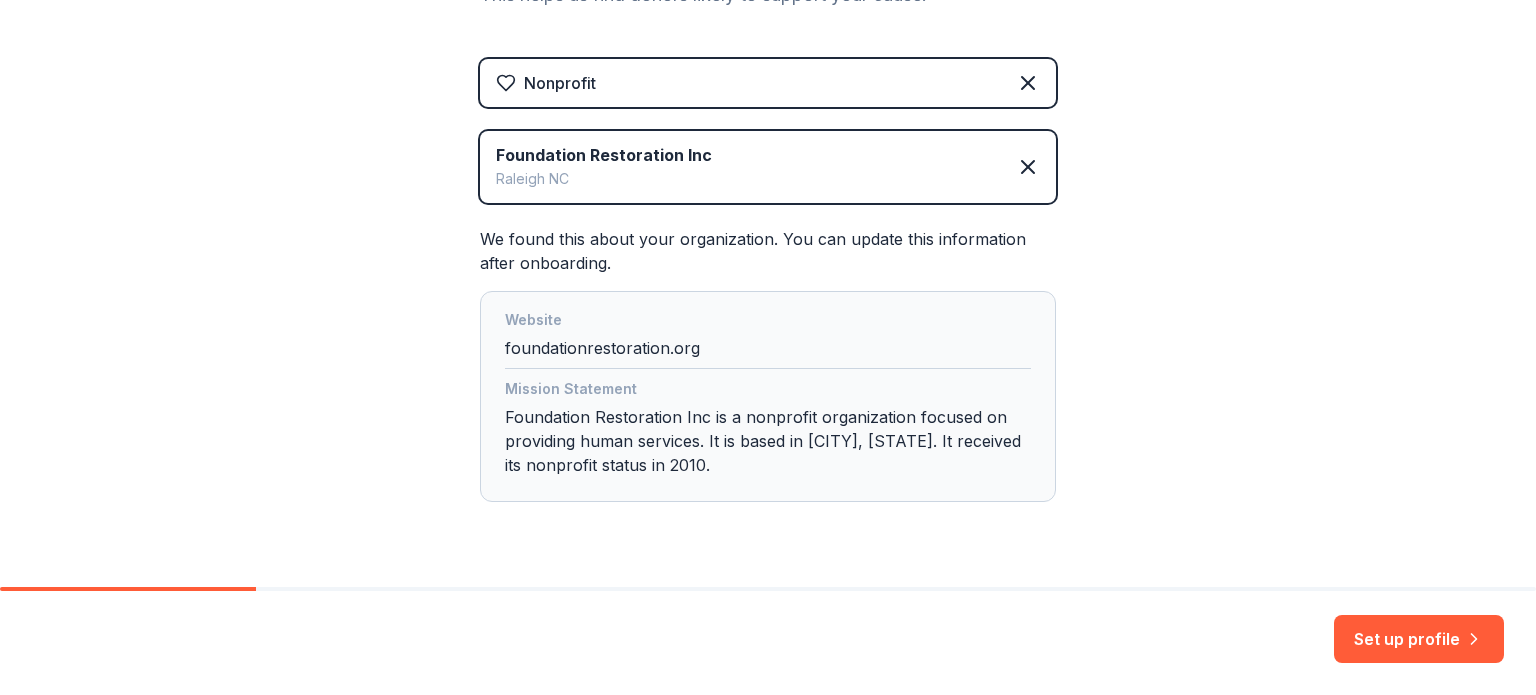 scroll, scrollTop: 372, scrollLeft: 0, axis: vertical 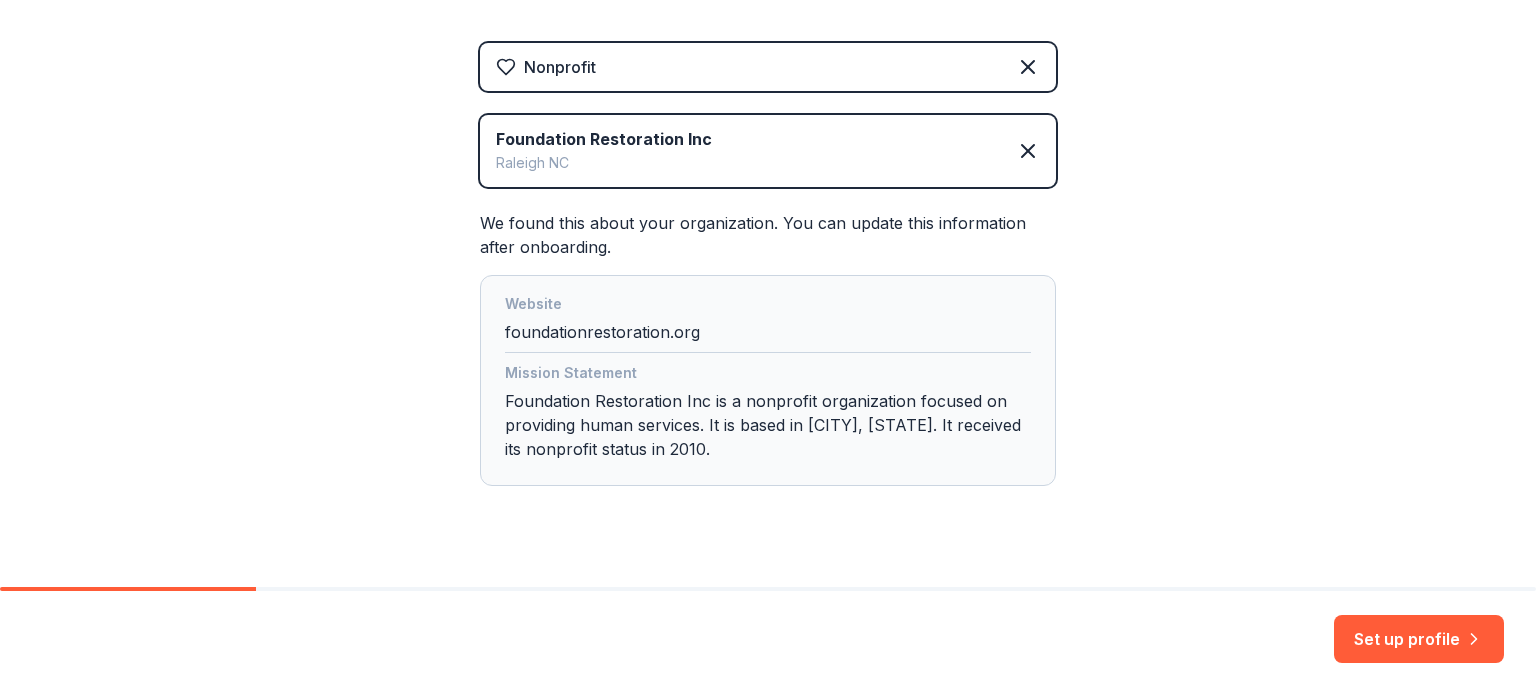click on "Mission Statement Foundation Restoration Inc is a nonprofit organization focused on providing human services. It is based in [CITY], [STATE]. It received its nonprofit status in 2010." at bounding box center (768, 415) 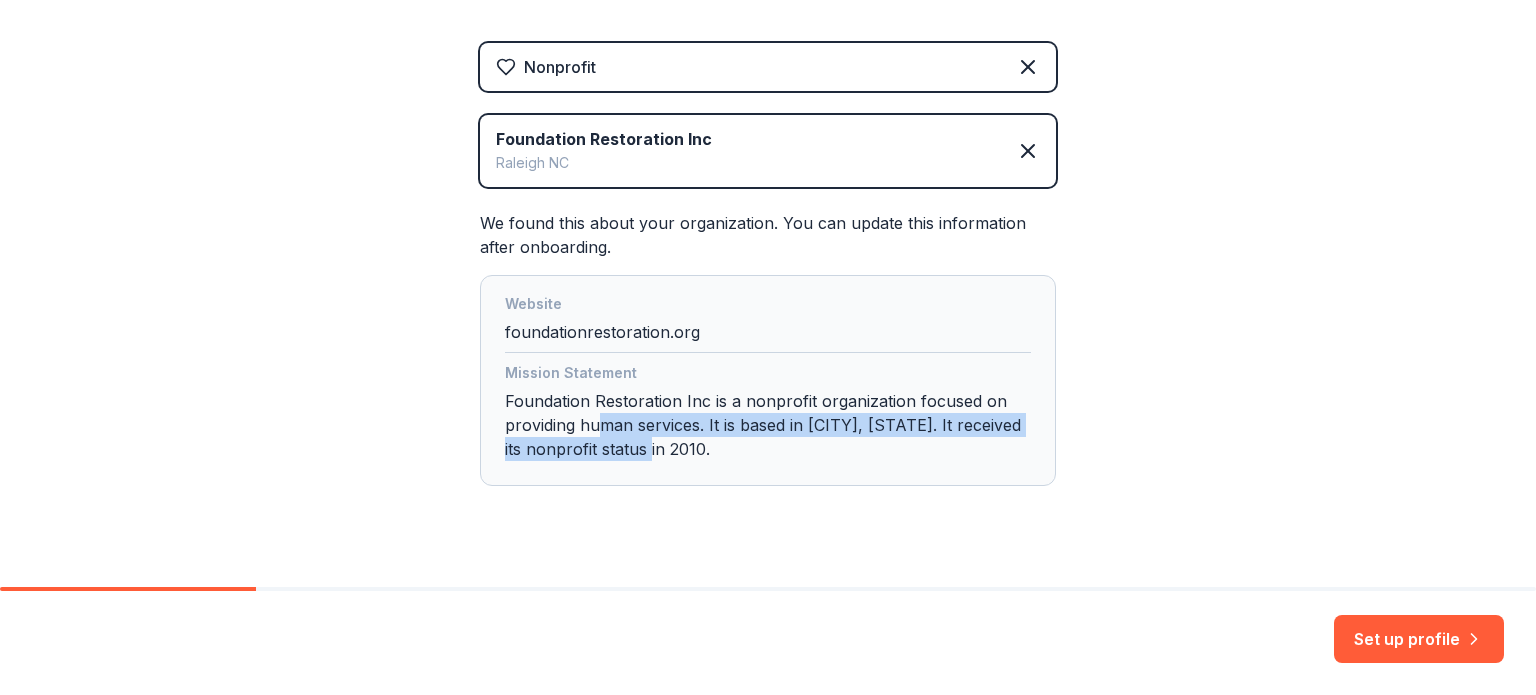 drag, startPoint x: 651, startPoint y: 438, endPoint x: 585, endPoint y: 415, distance: 69.89278 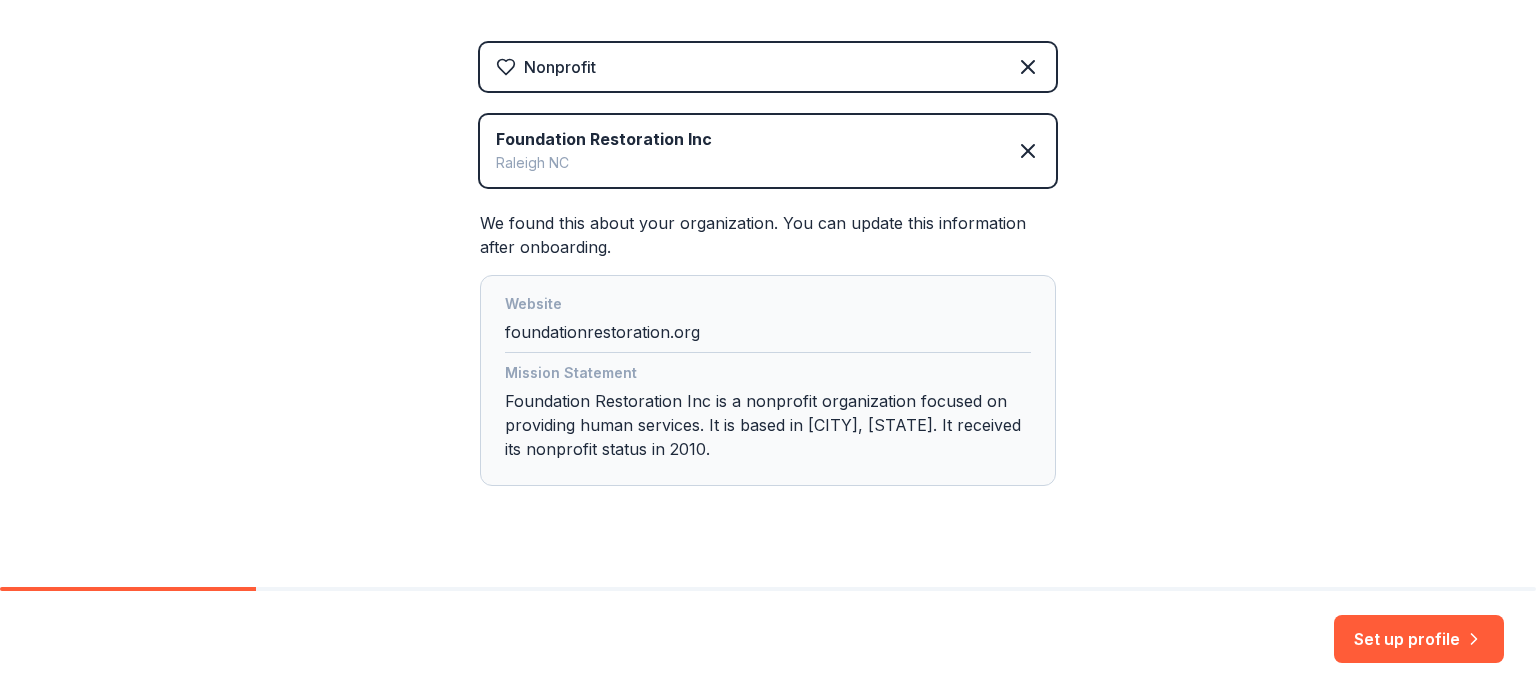 click on "Mission Statement Foundation Restoration Inc is a nonprofit organization focused on providing human services. It is based in [CITY], [STATE]. It received its nonprofit status in 2010." at bounding box center (768, 415) 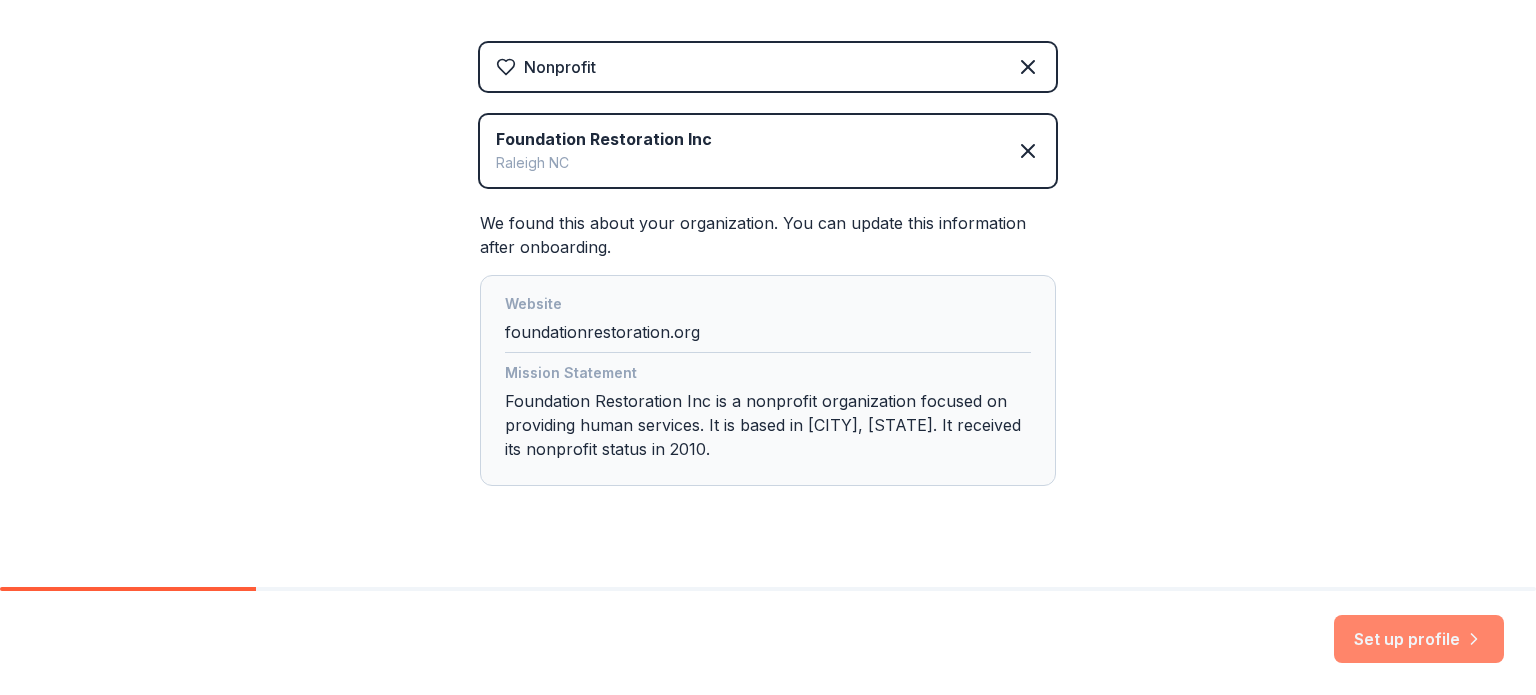 click on "Set up profile" at bounding box center [1419, 639] 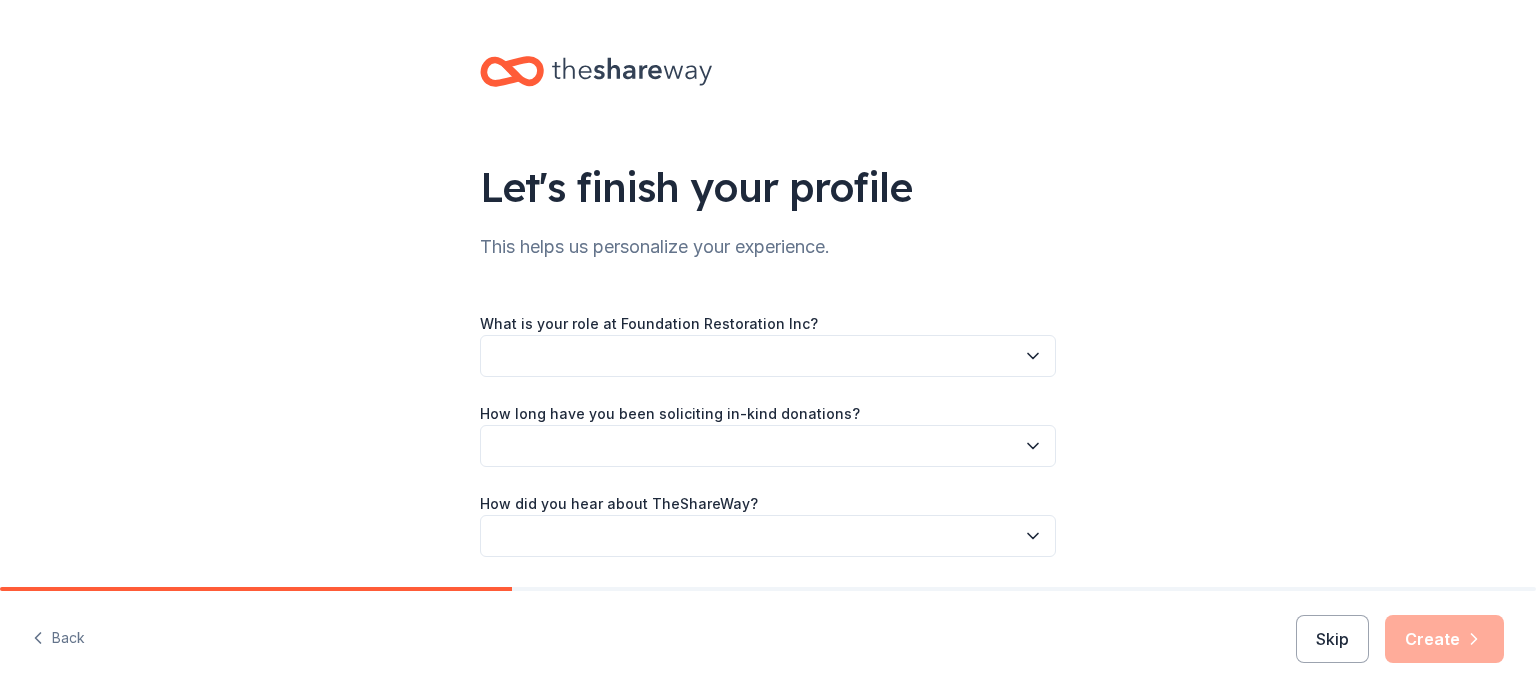 click at bounding box center [768, 356] 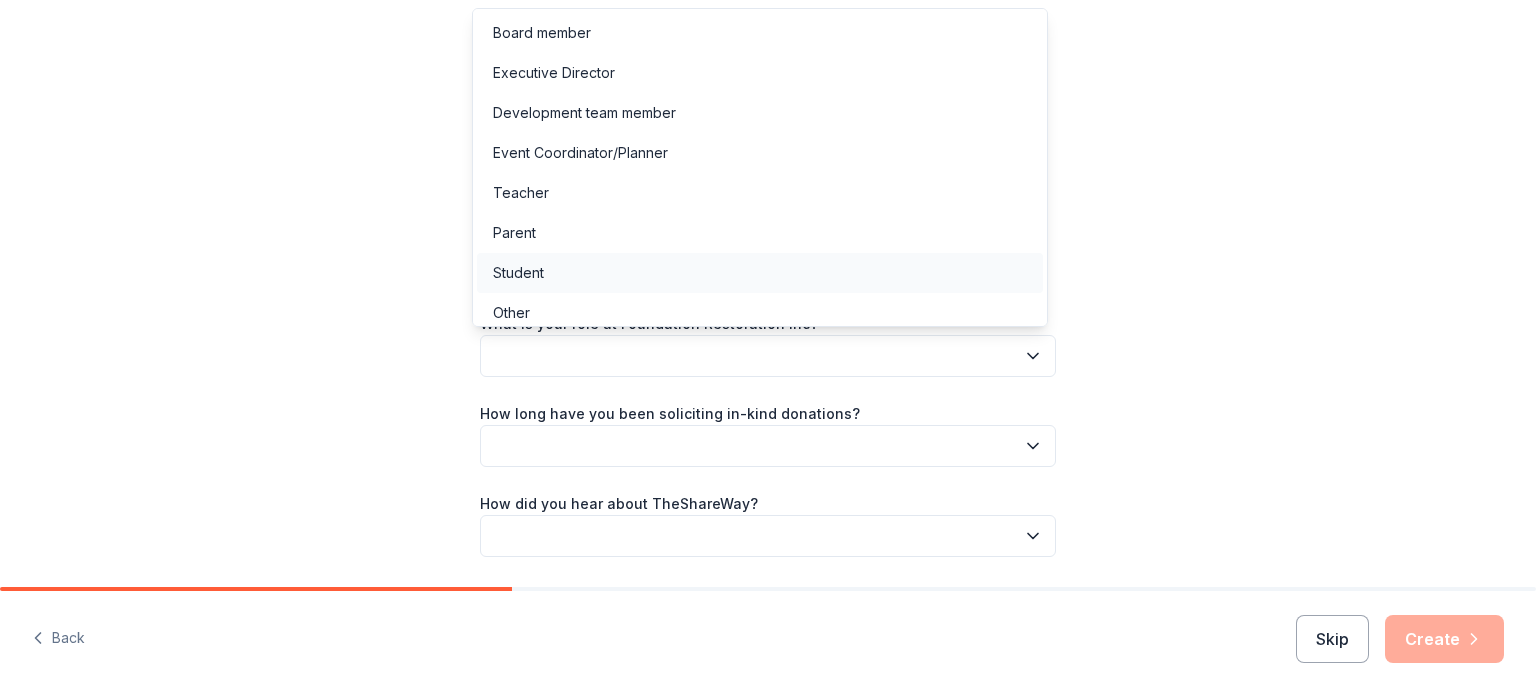 scroll, scrollTop: 10, scrollLeft: 0, axis: vertical 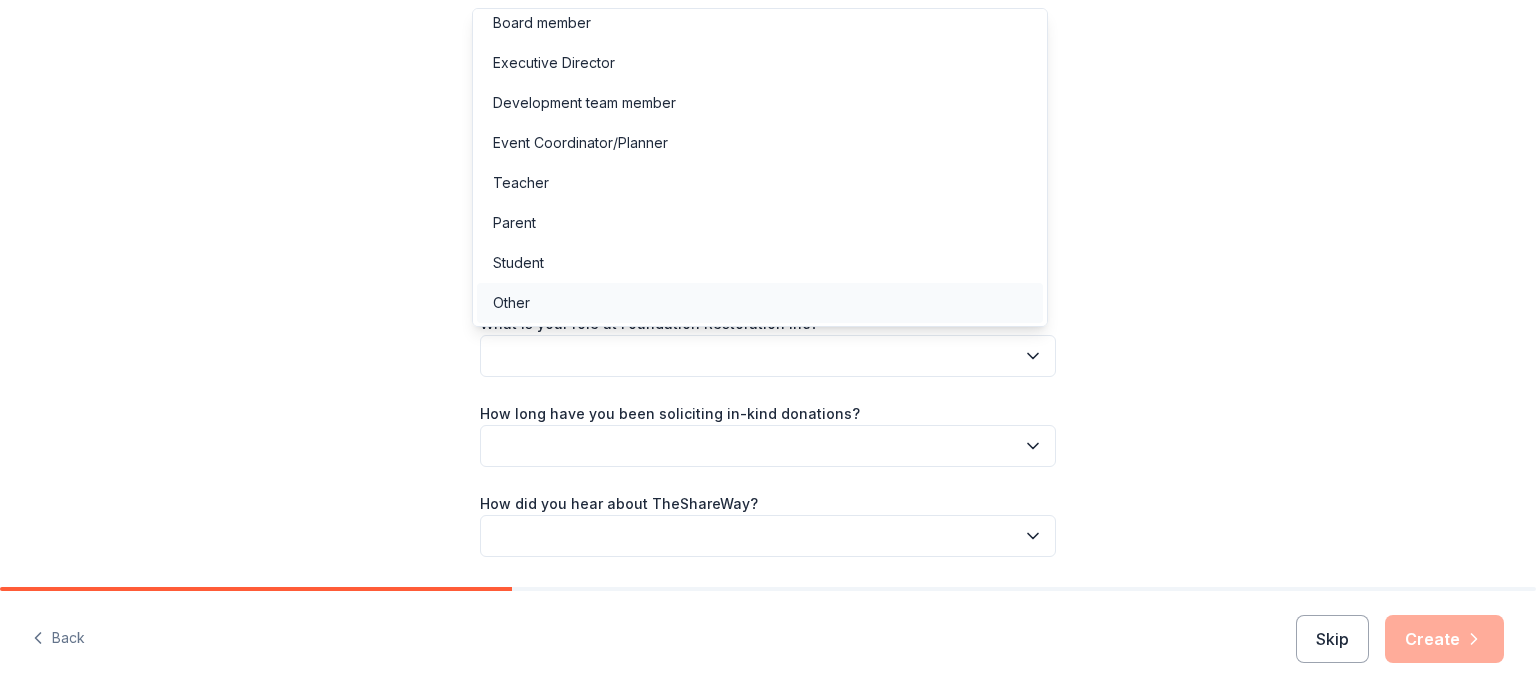 click on "Other" at bounding box center (511, 303) 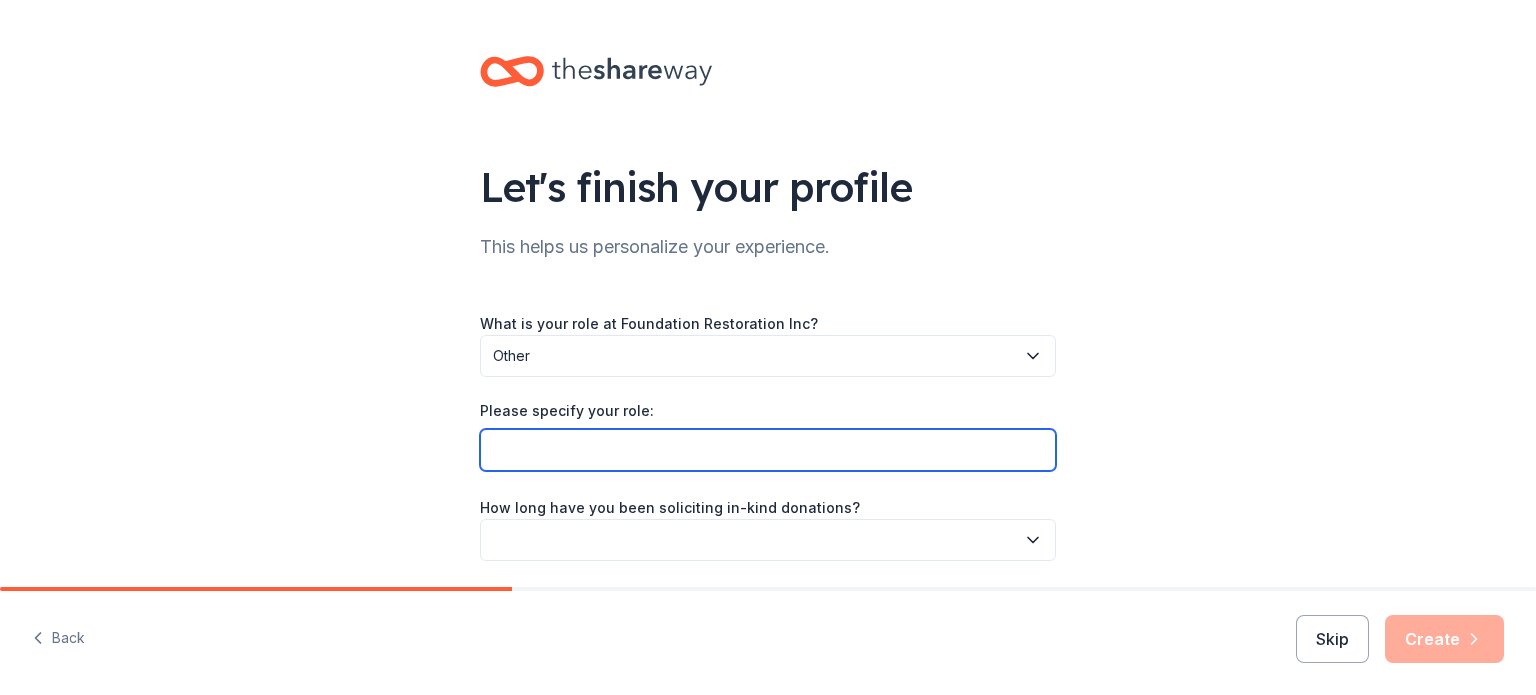 click on "Please specify your role:" at bounding box center [768, 450] 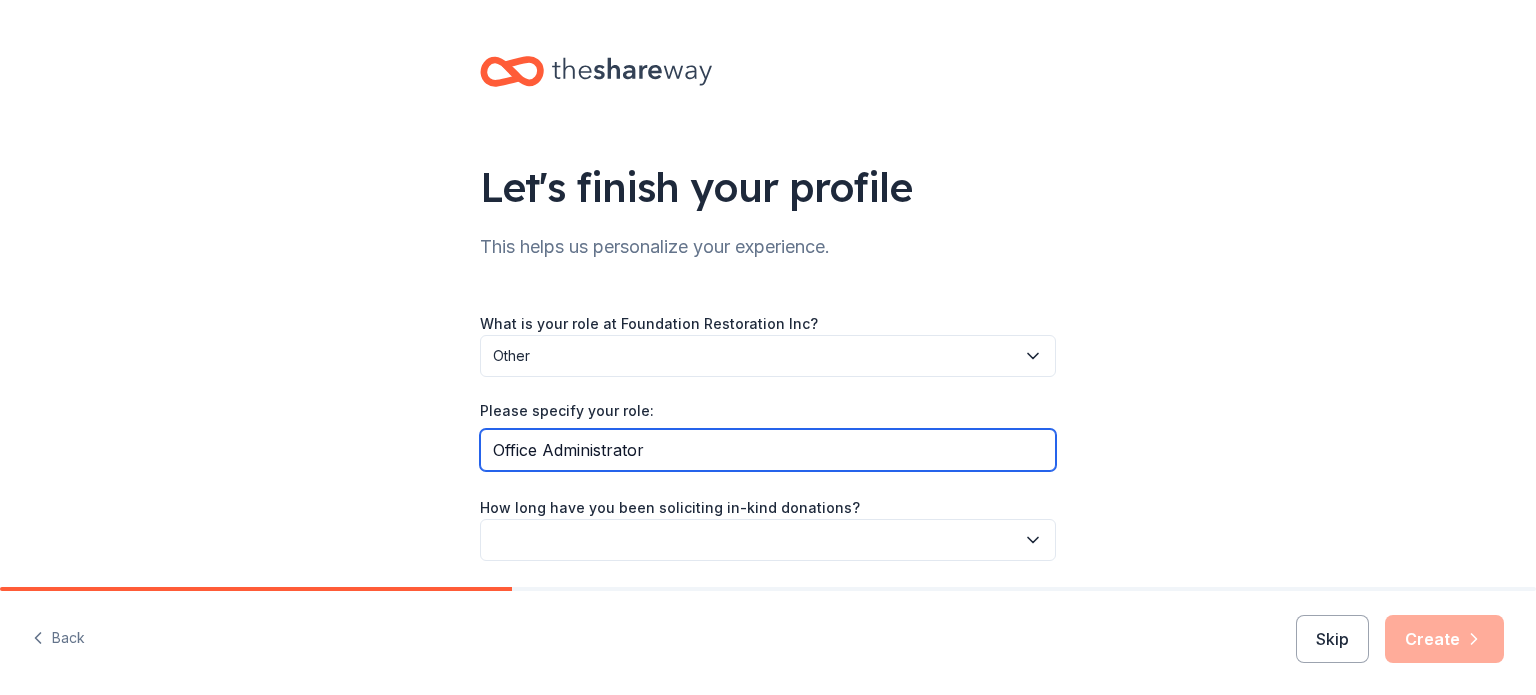 type on "Office Administrator" 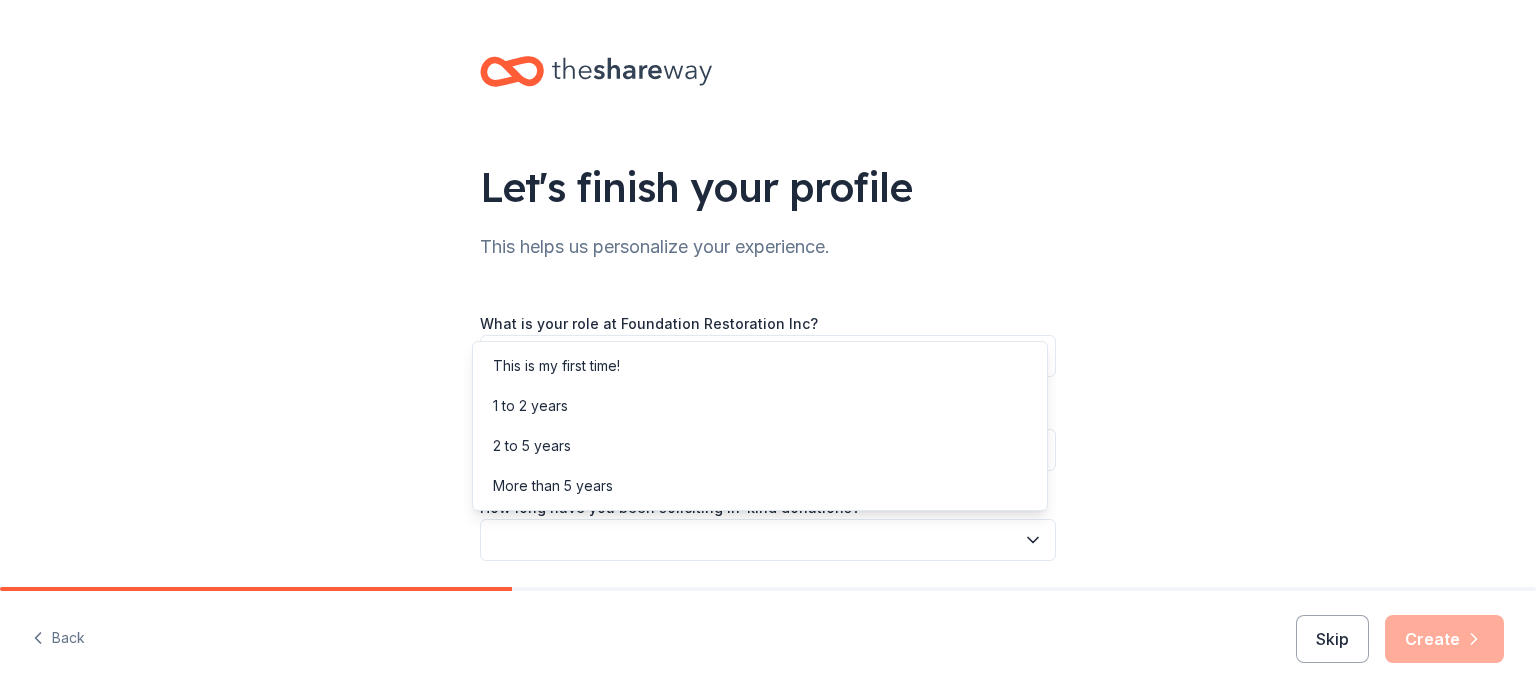 click at bounding box center [768, 540] 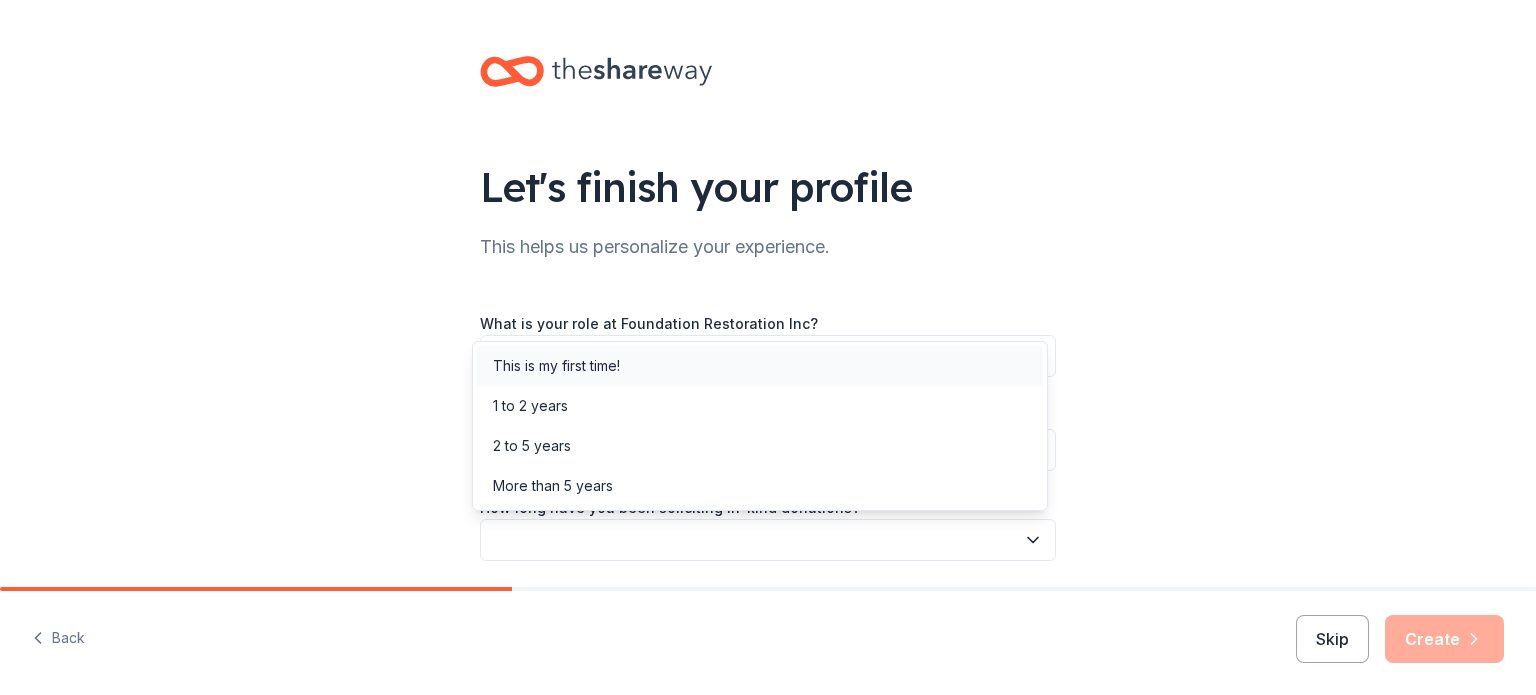 click on "This is my first time!" at bounding box center (556, 366) 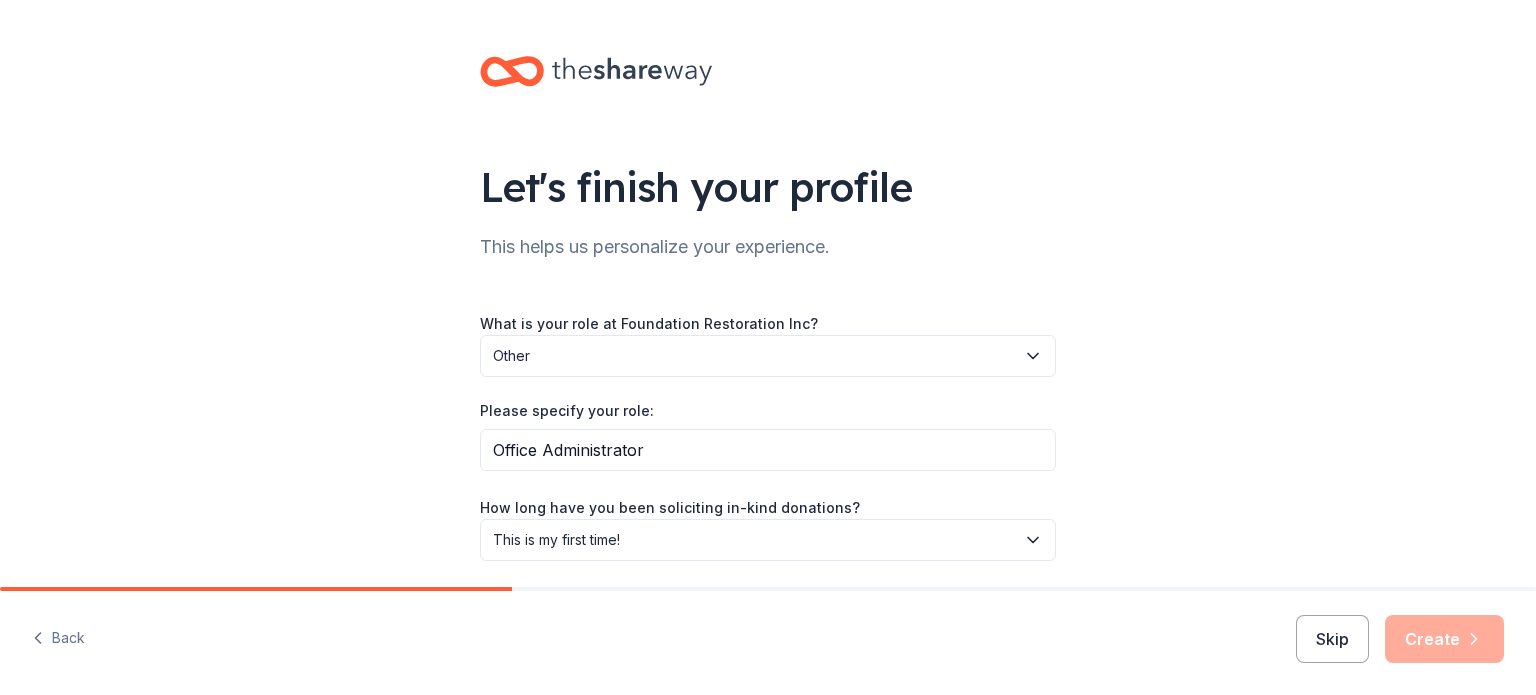 click on "This is my first time!" at bounding box center (754, 540) 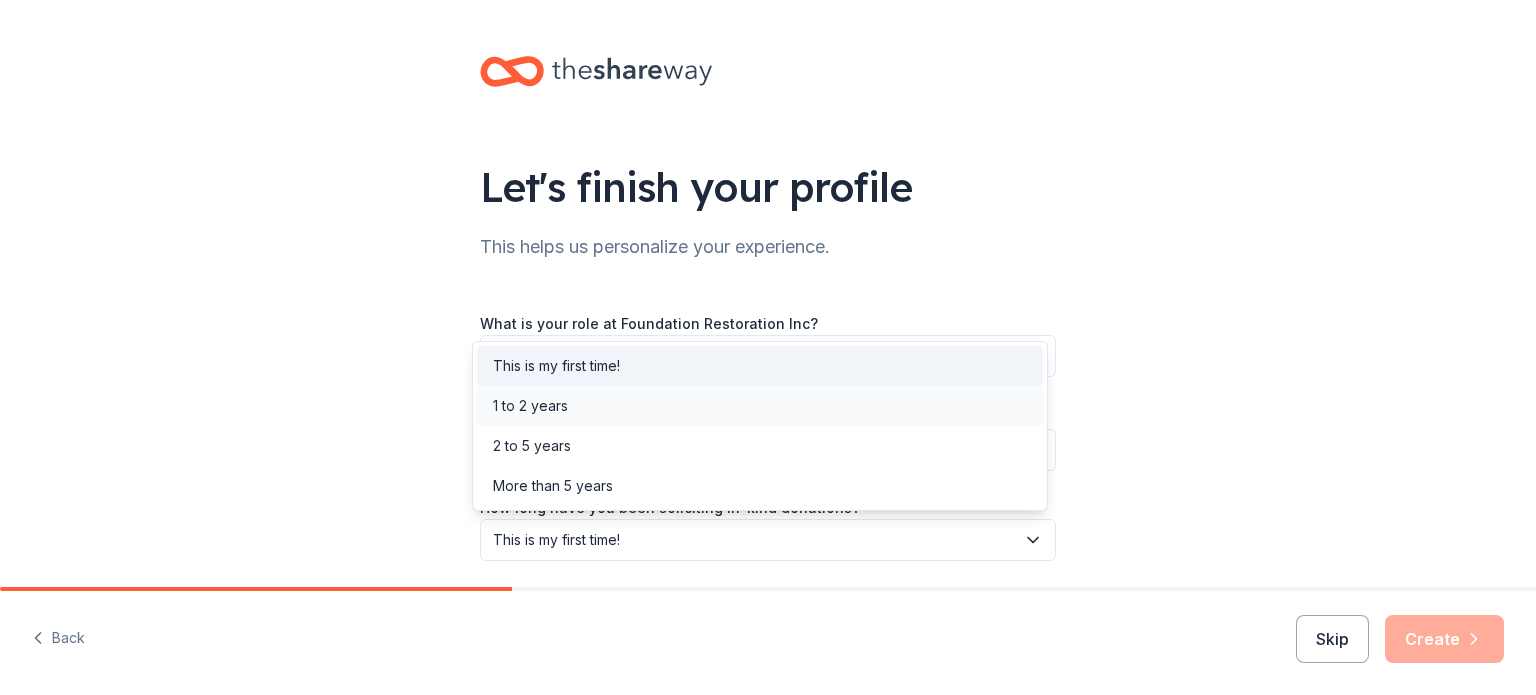 click on "1 to 2 years" at bounding box center (760, 406) 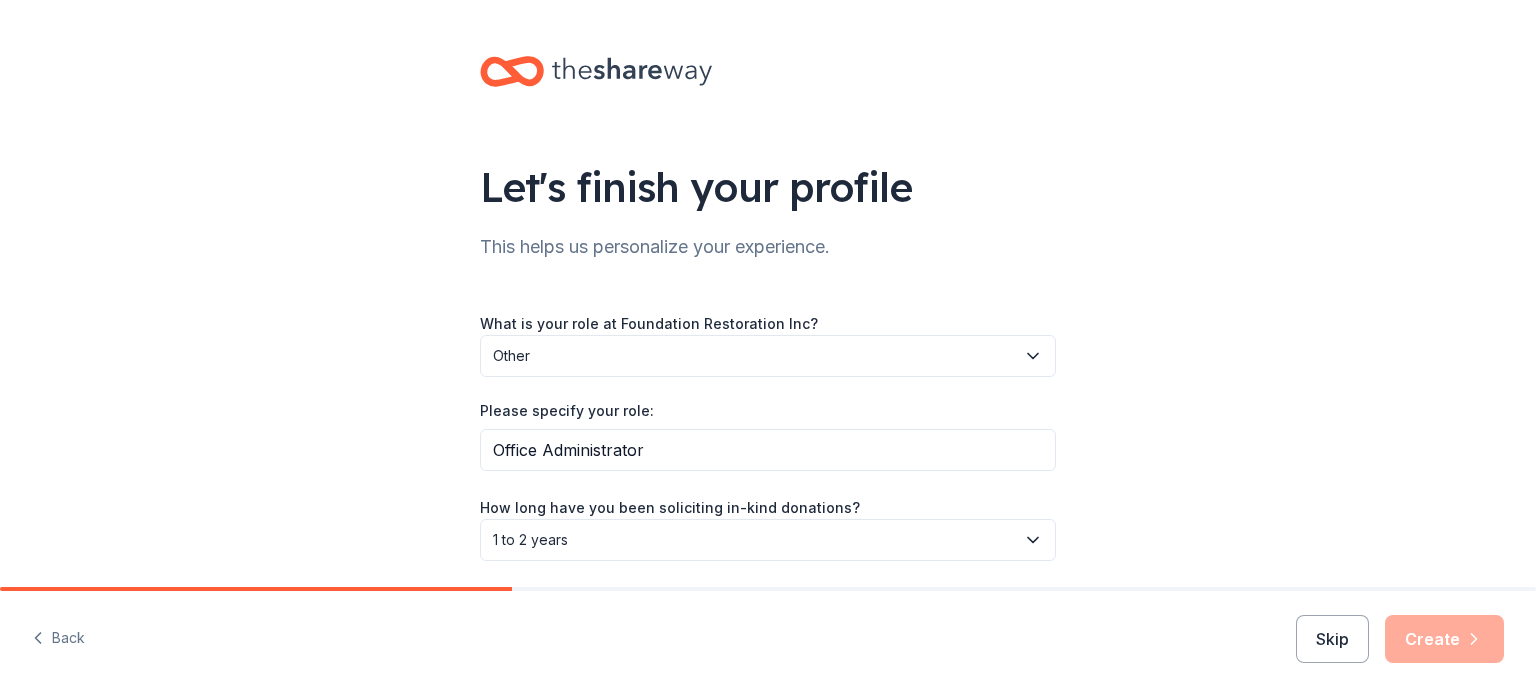 click on "Let's finish your profile This helps us personalize your experience. What is your role at Foundation Restoration Inc? Other Please specify your role: Office Administrator How long have you been soliciting in-kind donations? 1 to 2 years How did you hear about TheShareWay?" at bounding box center (768, 373) 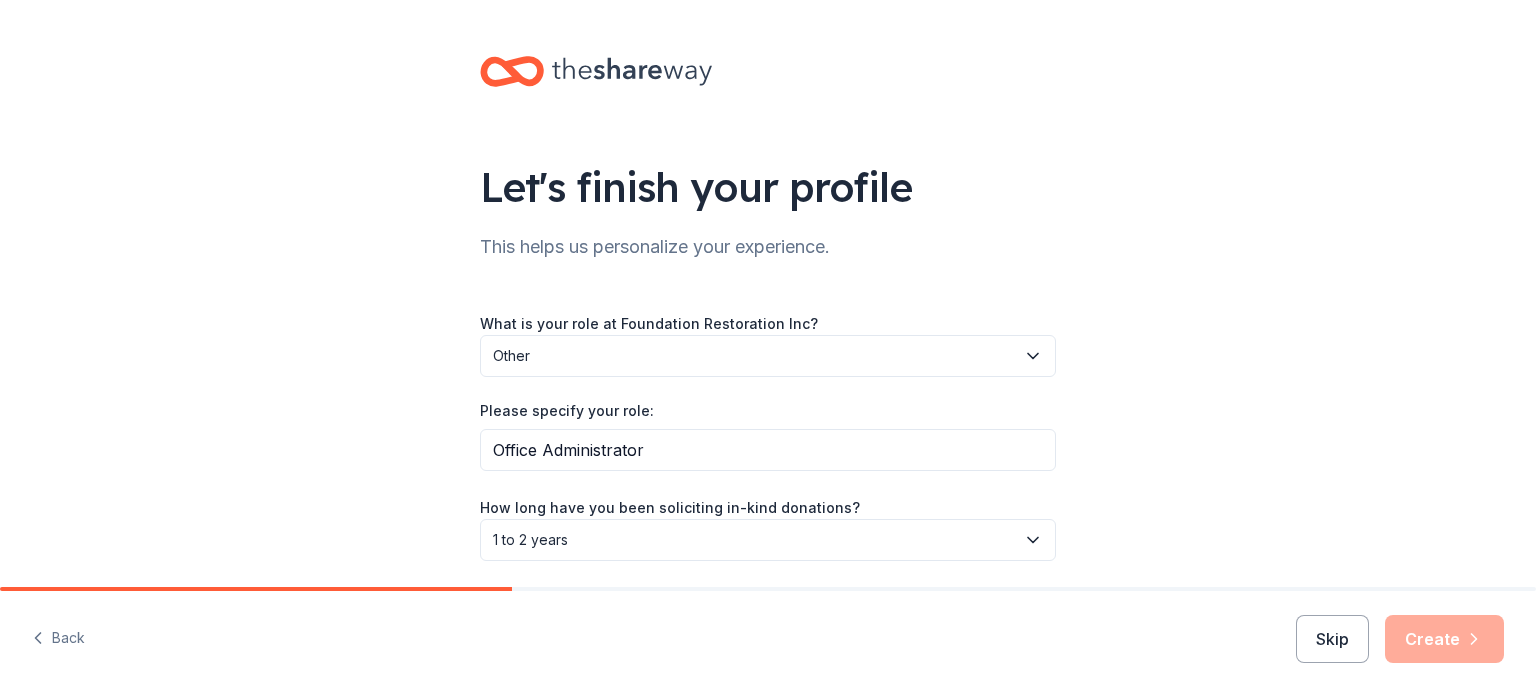 scroll, scrollTop: 159, scrollLeft: 0, axis: vertical 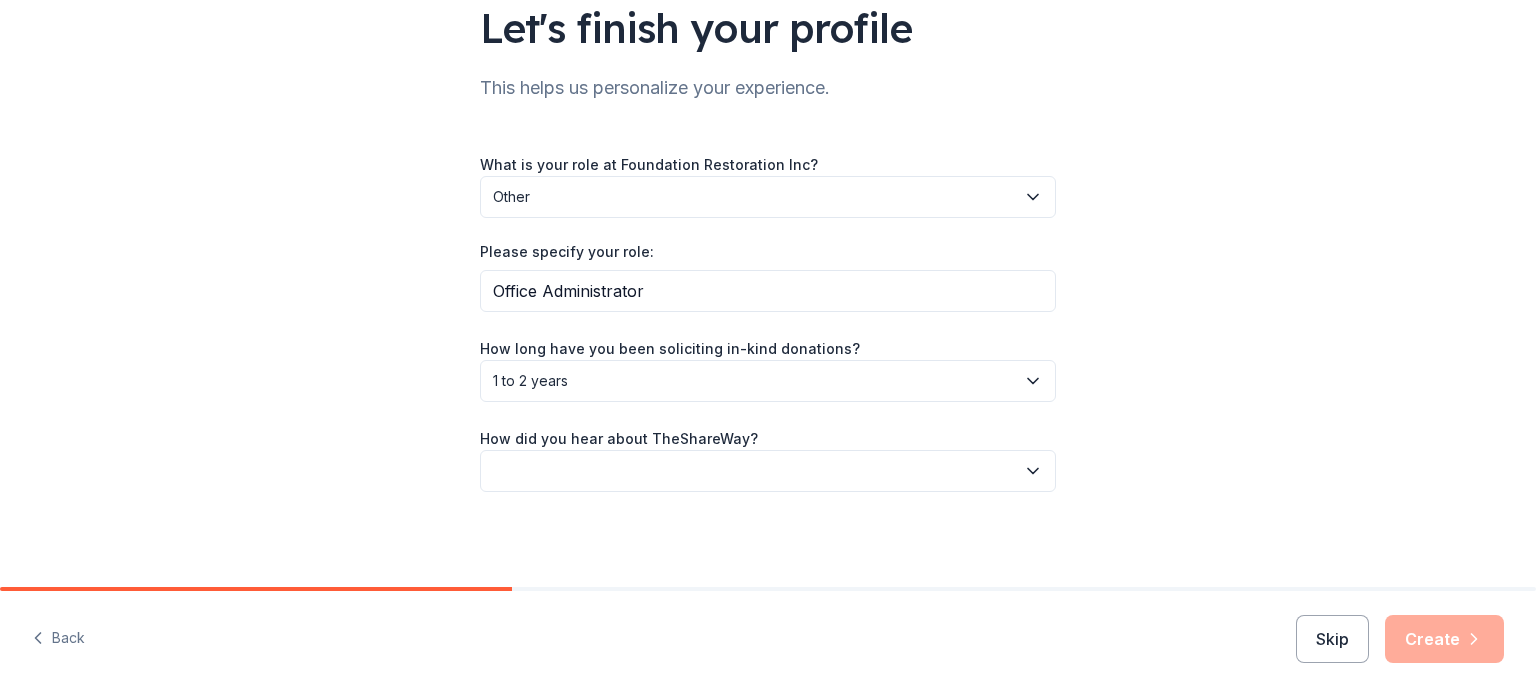 click at bounding box center (768, 471) 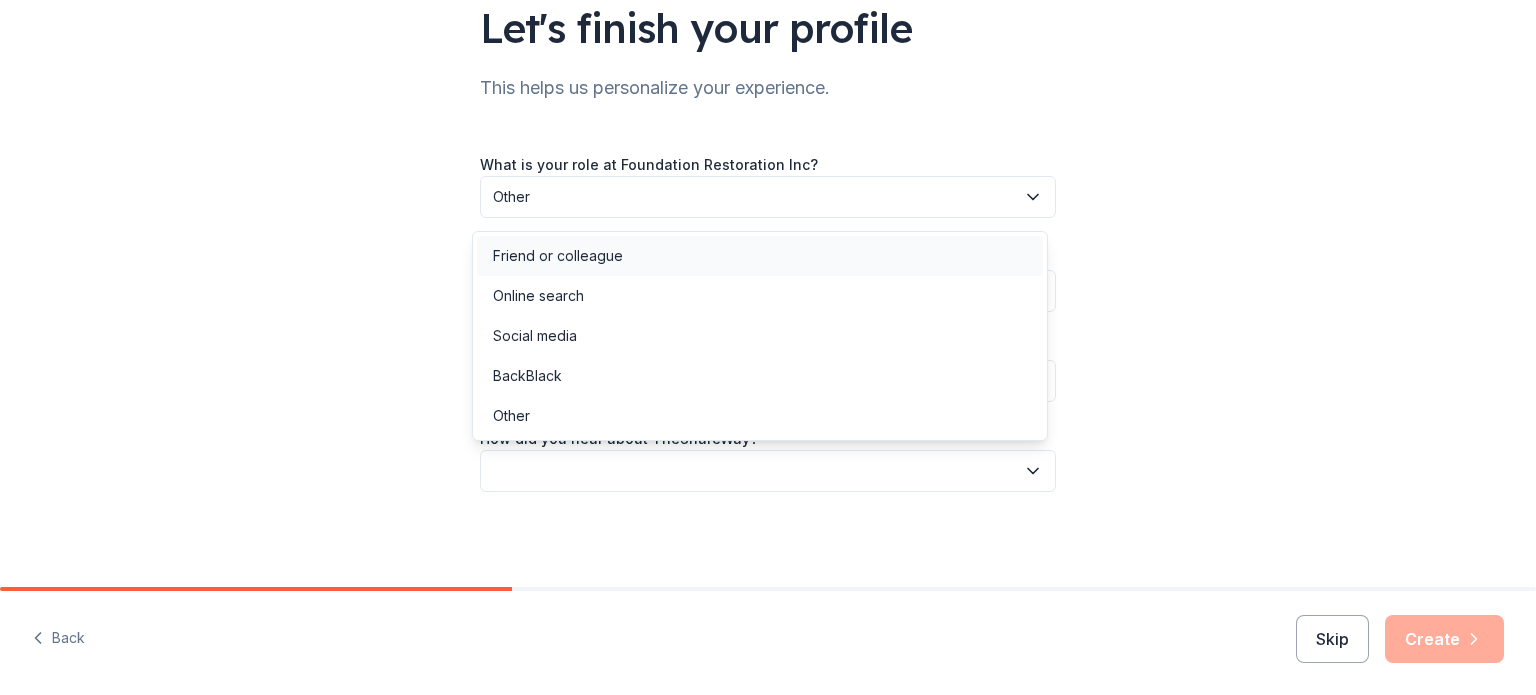 click on "Friend or colleague" at bounding box center (760, 256) 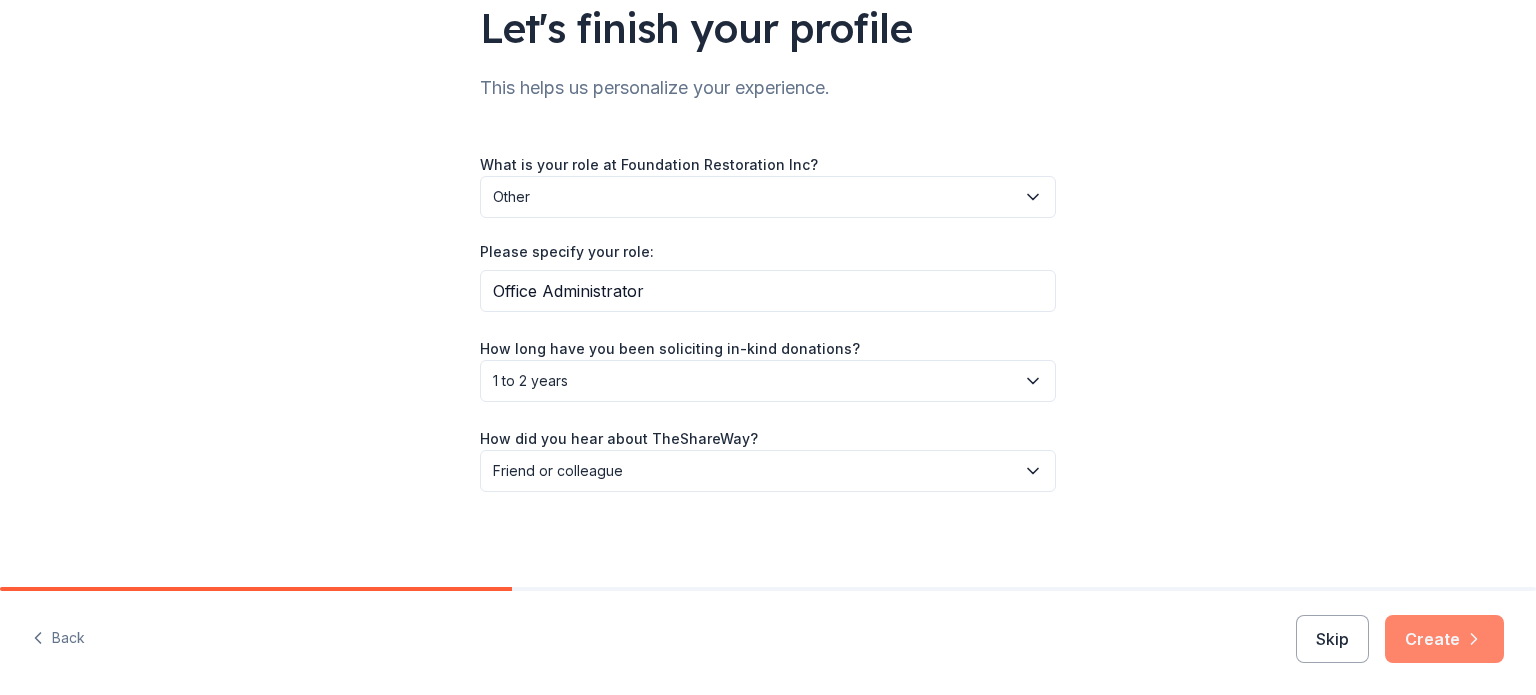 click on "Create" at bounding box center [1444, 639] 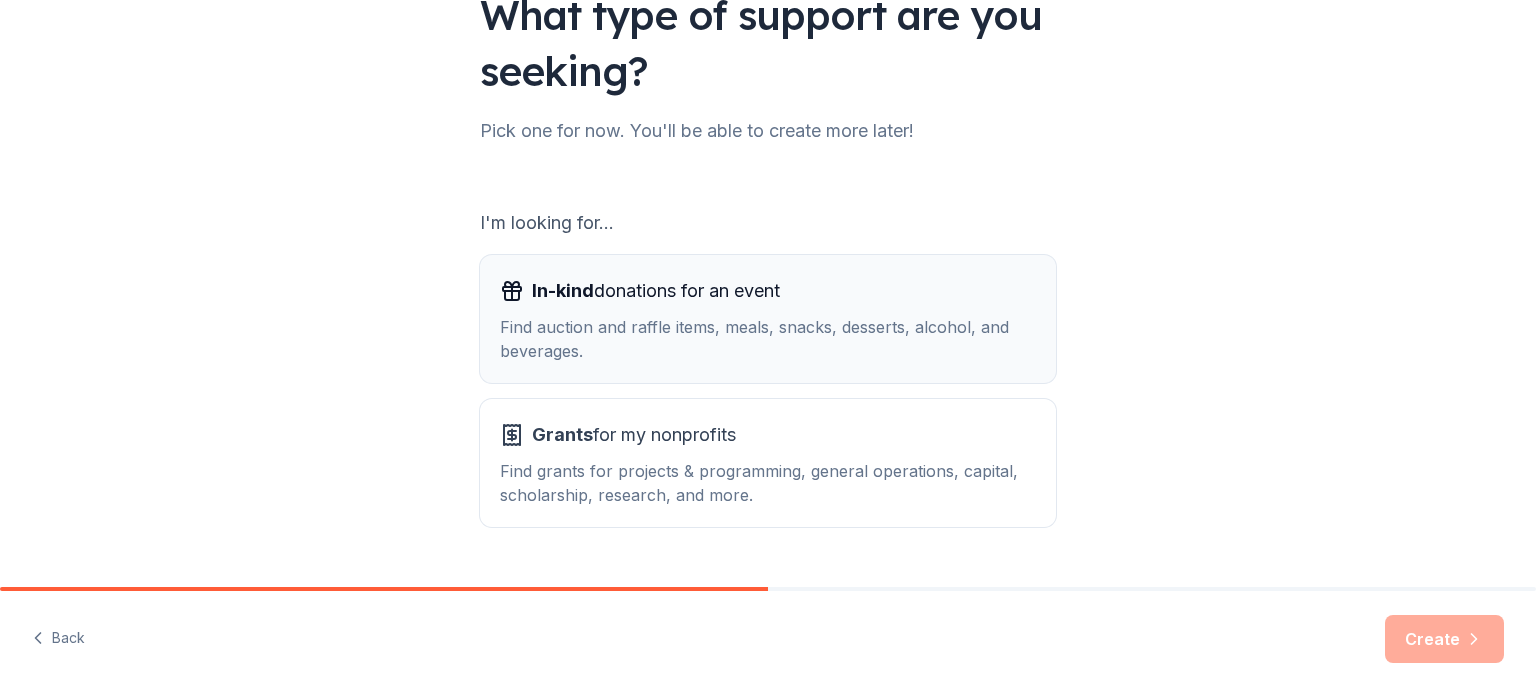 scroll, scrollTop: 220, scrollLeft: 0, axis: vertical 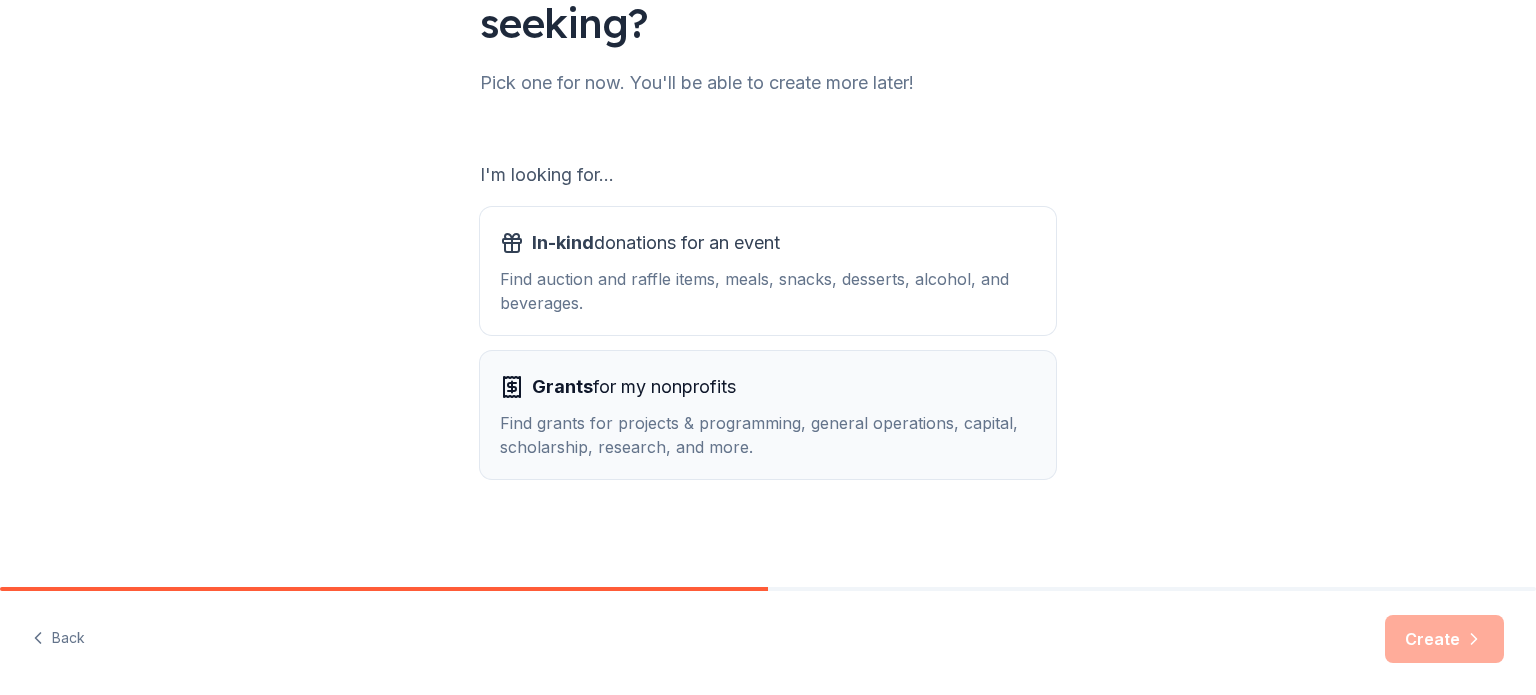 click on "Grants  for my nonprofits" at bounding box center (768, 387) 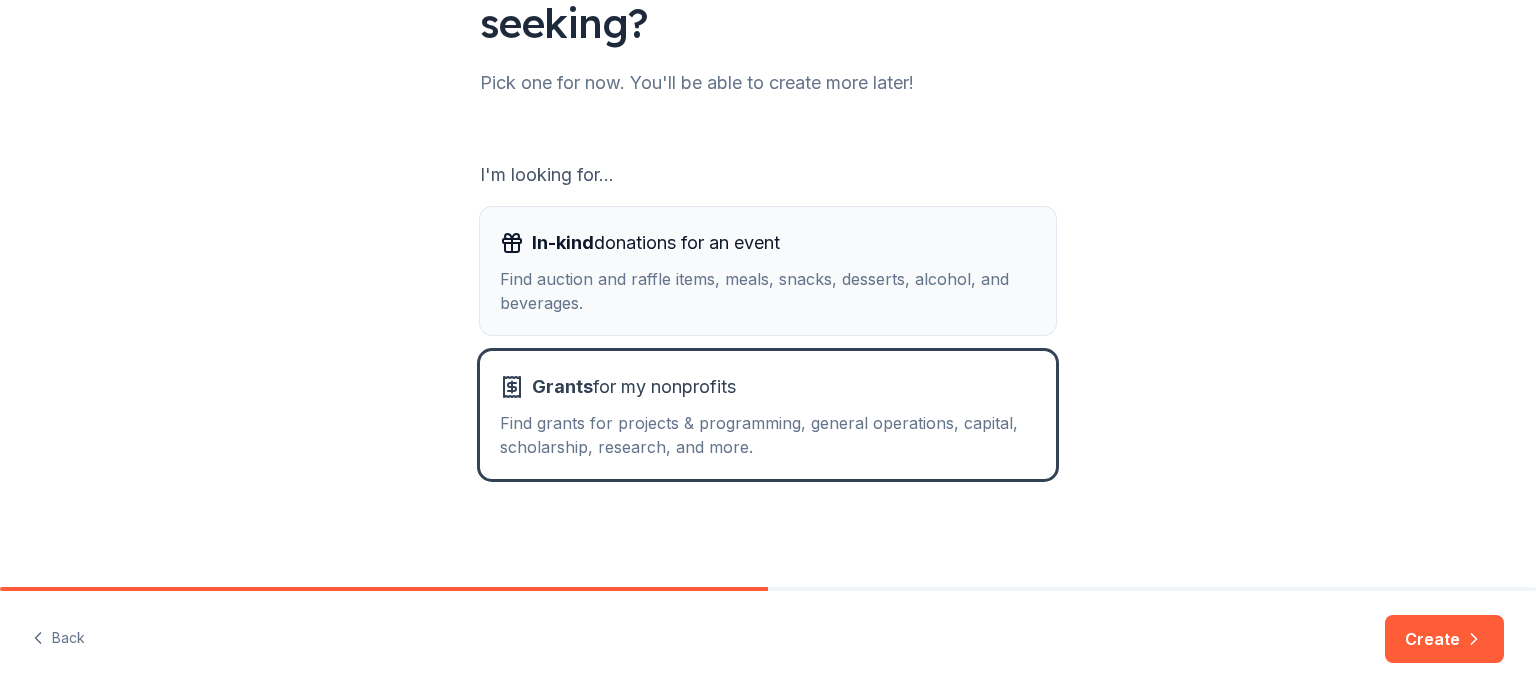 click on "Find auction and raffle items, meals, snacks, desserts, alcohol, and beverages." at bounding box center (768, 291) 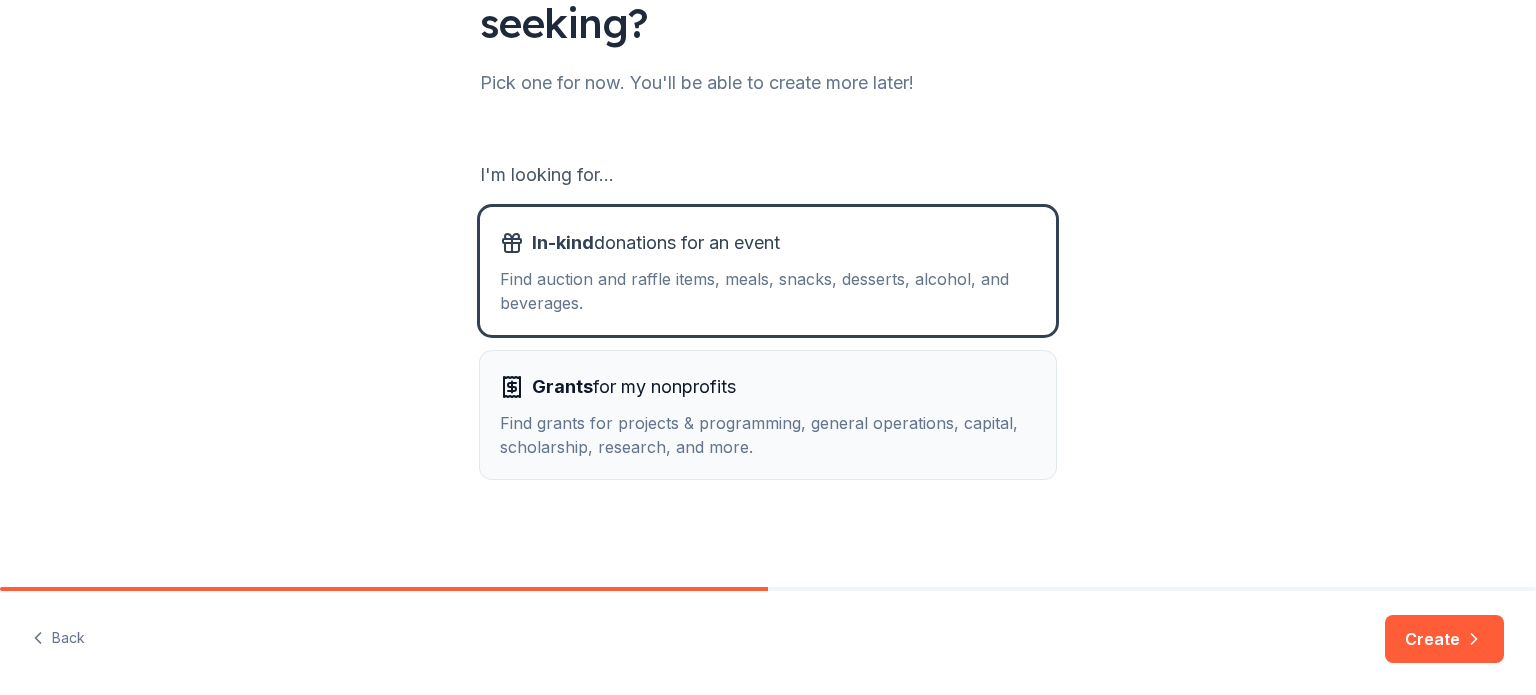 click on "Find grants for projects & programming, general operations, capital, scholarship, research, and more." at bounding box center [768, 435] 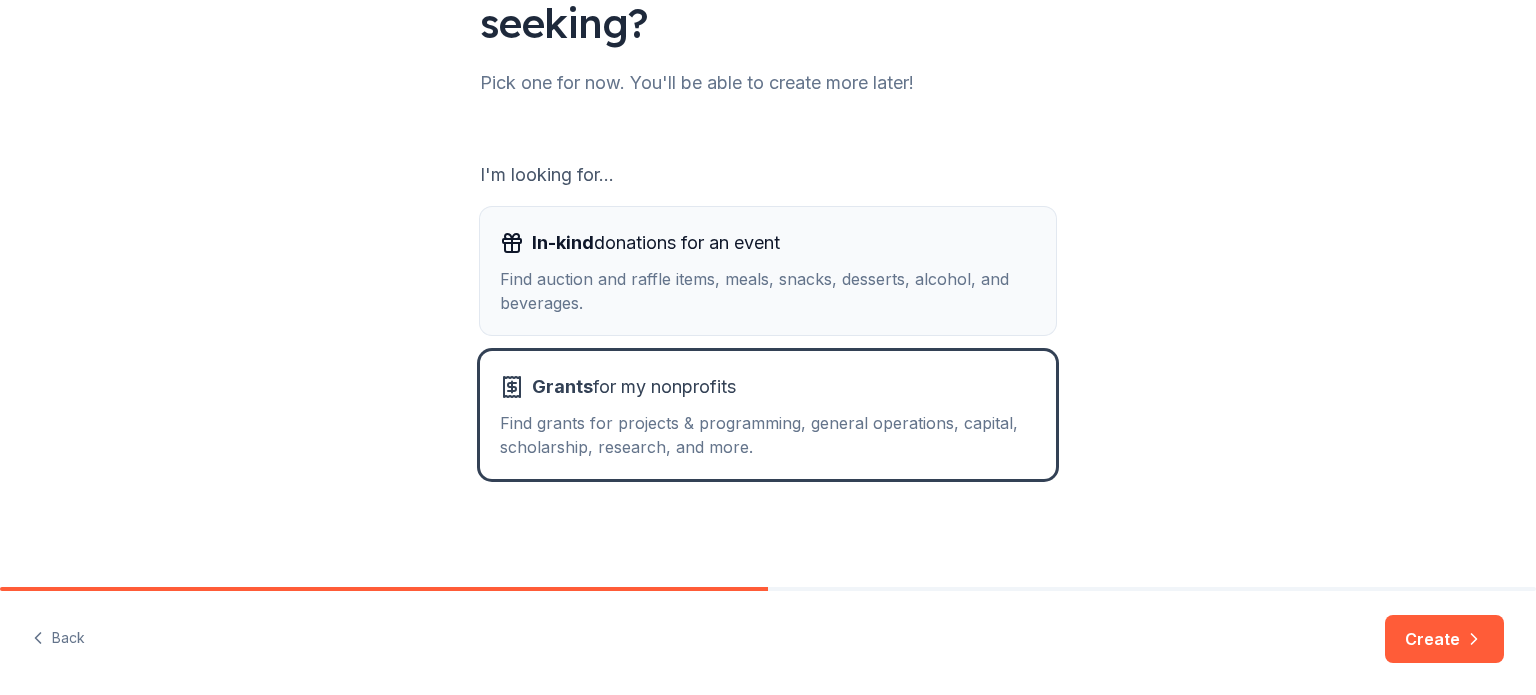 click on "Find auction and raffle items, meals, snacks, desserts, alcohol, and beverages." at bounding box center [768, 291] 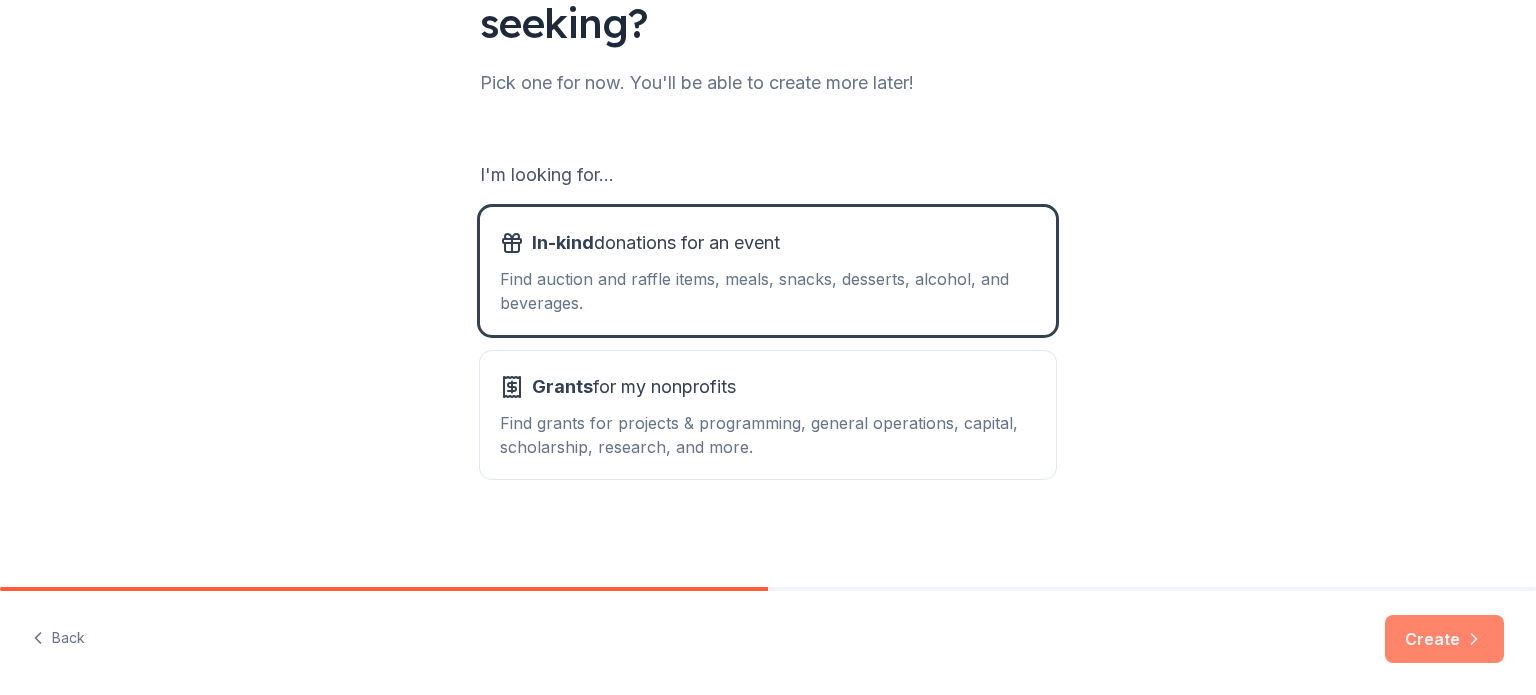 click 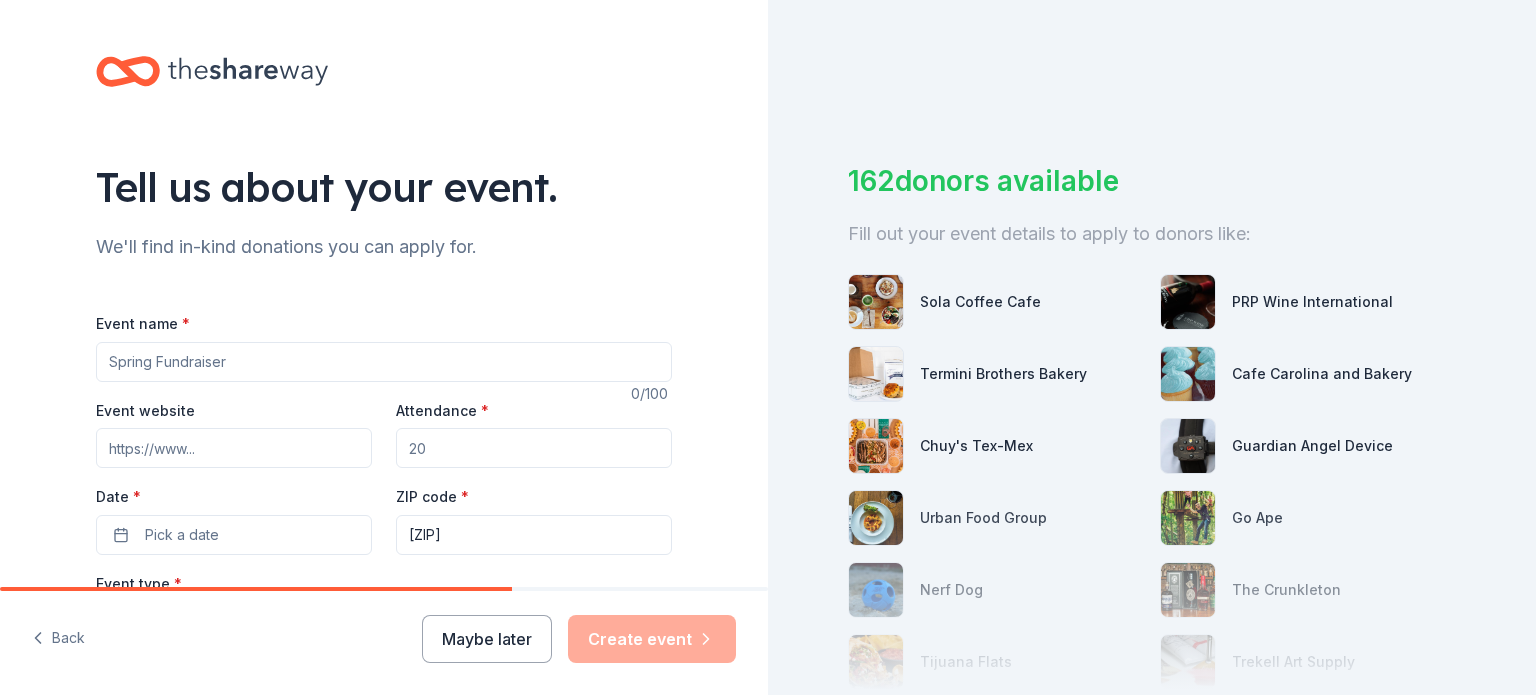 drag, startPoint x: 320, startPoint y: 359, endPoint x: 153, endPoint y: 382, distance: 168.57639 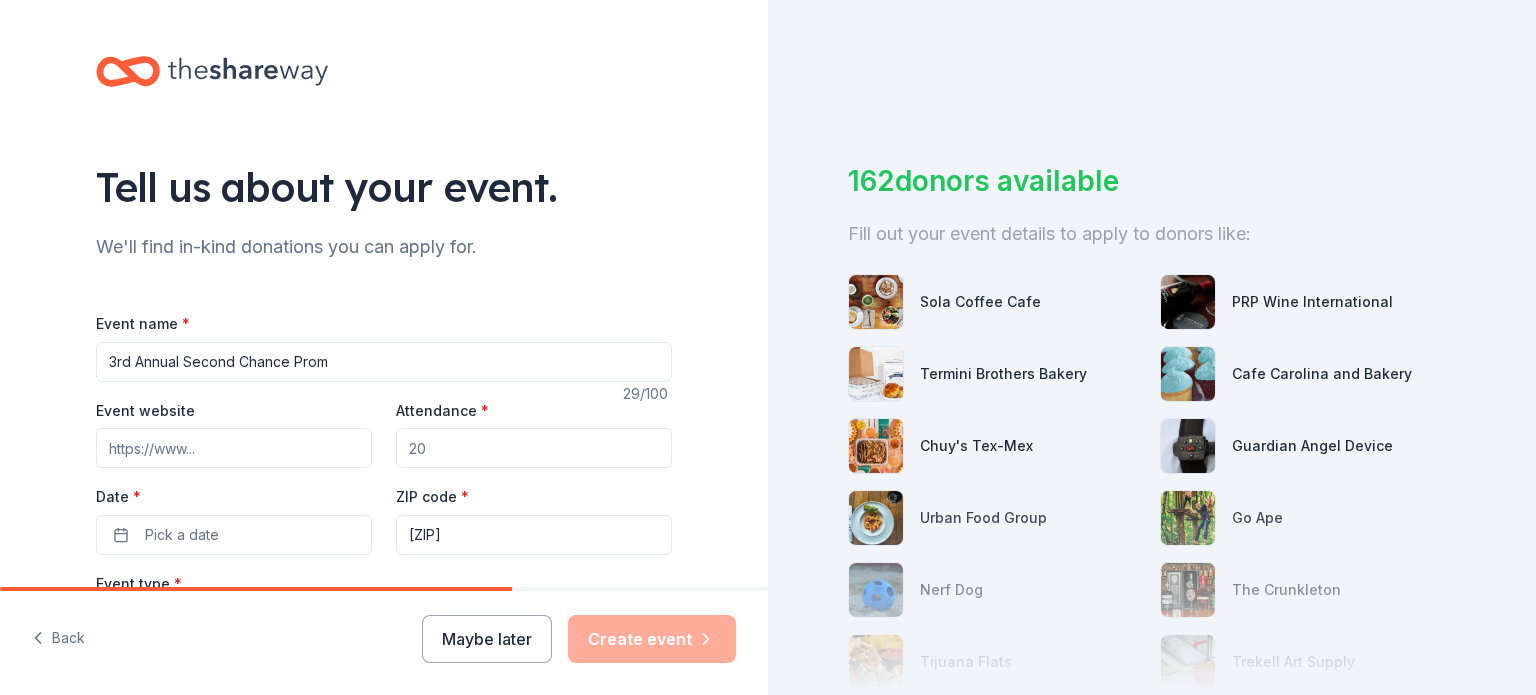 type on "3rd Annual Second Chance Prom" 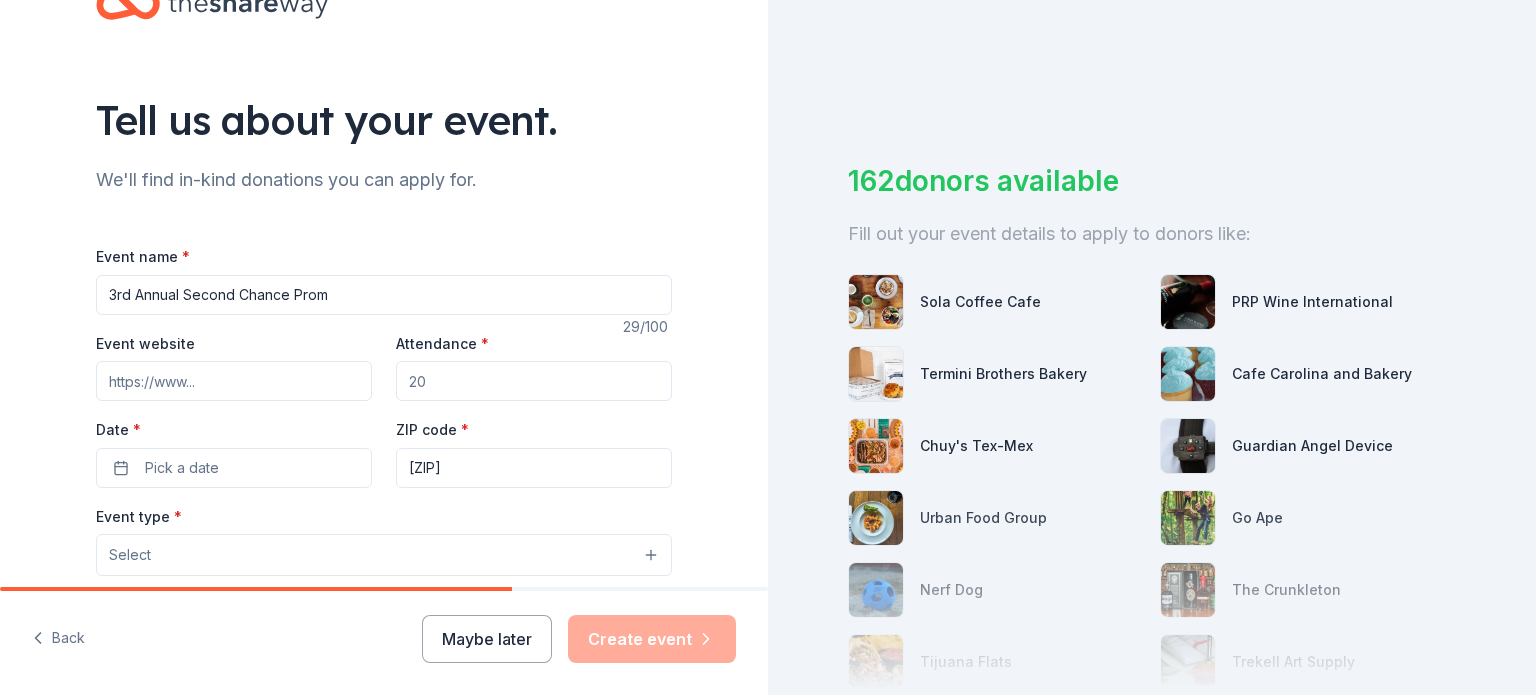 scroll, scrollTop: 100, scrollLeft: 0, axis: vertical 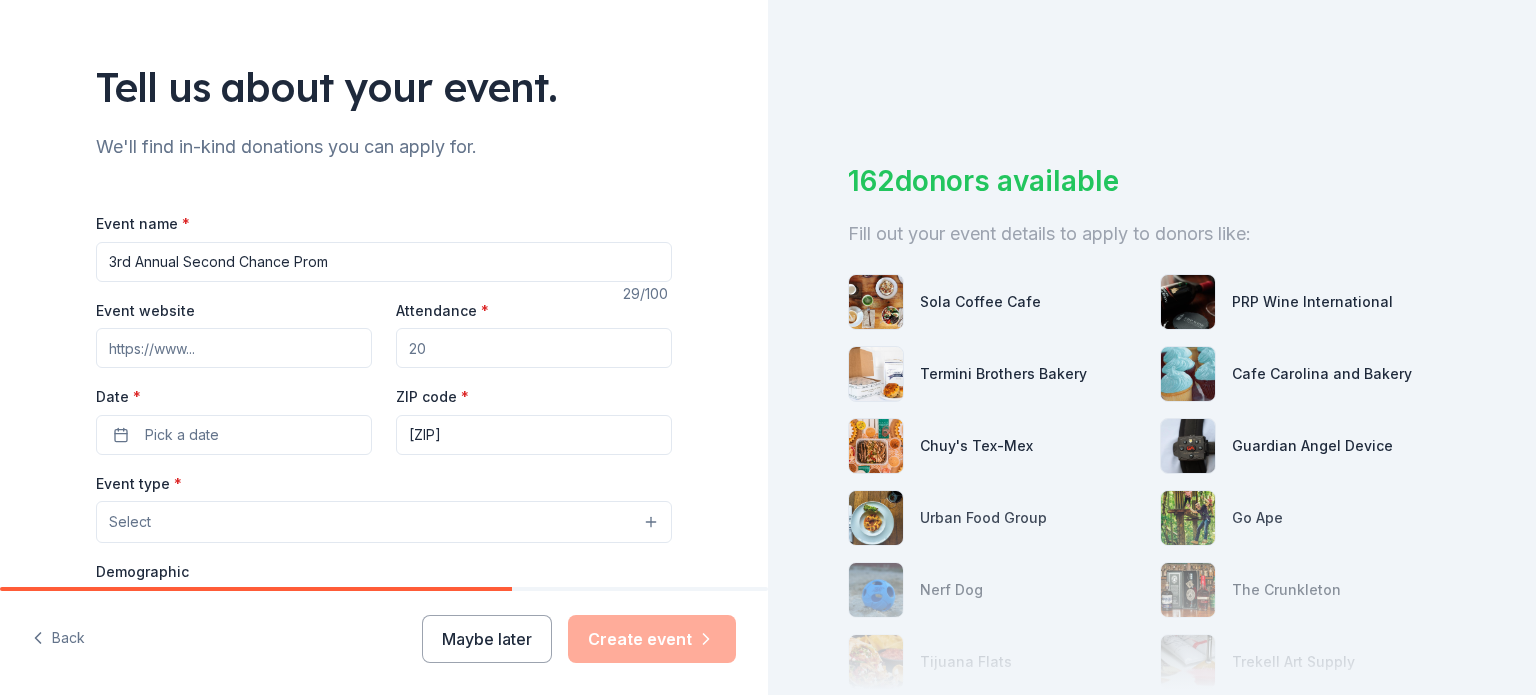 drag, startPoint x: 351, startPoint y: 258, endPoint x: 41, endPoint y: 258, distance: 310 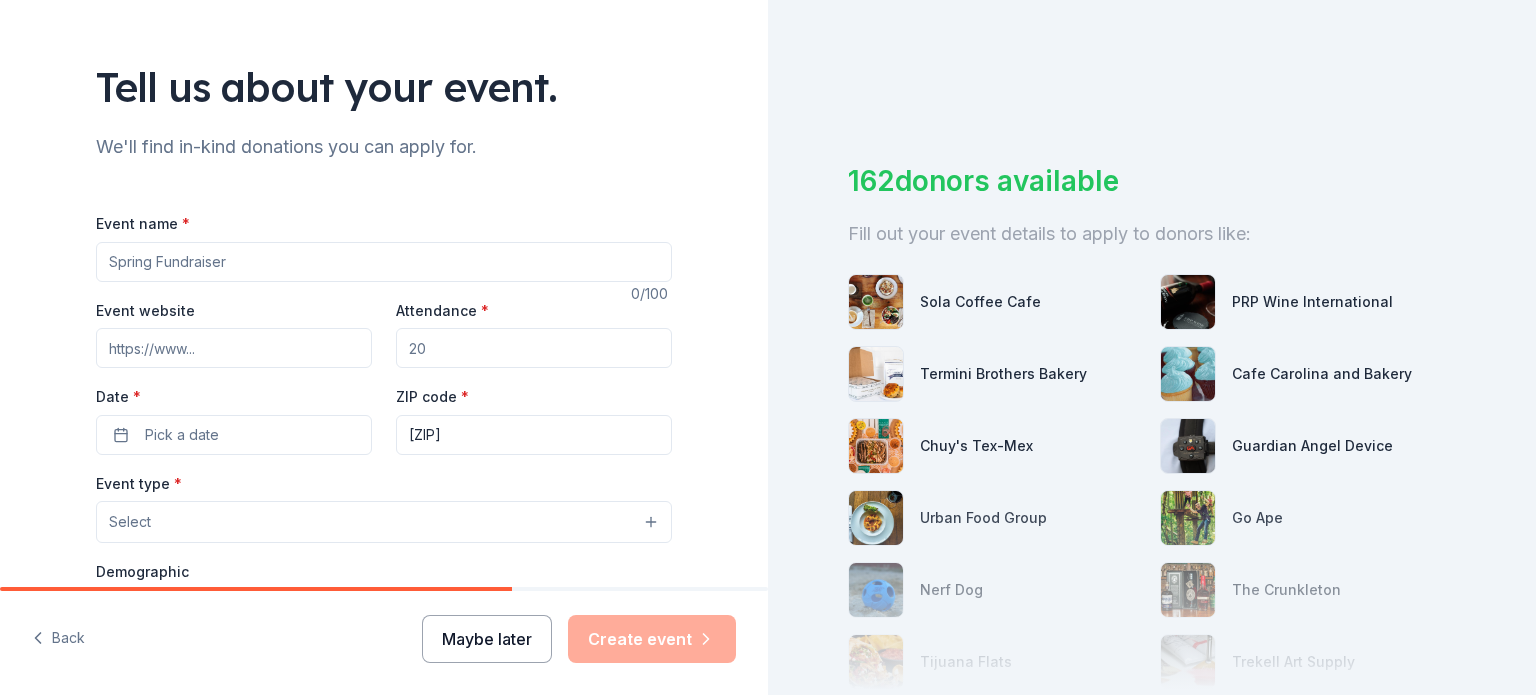 click on "Maybe later" at bounding box center [487, 639] 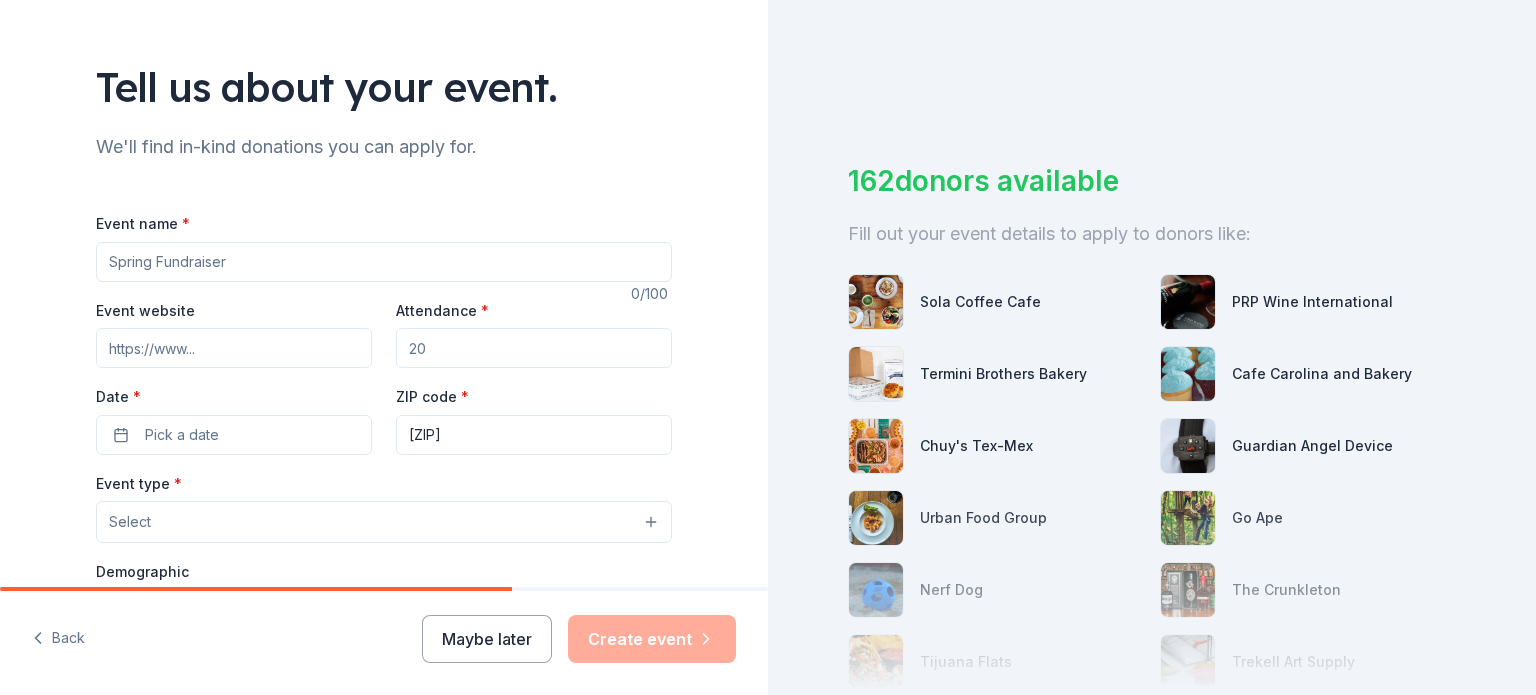 click on "Event name *" at bounding box center (384, 262) 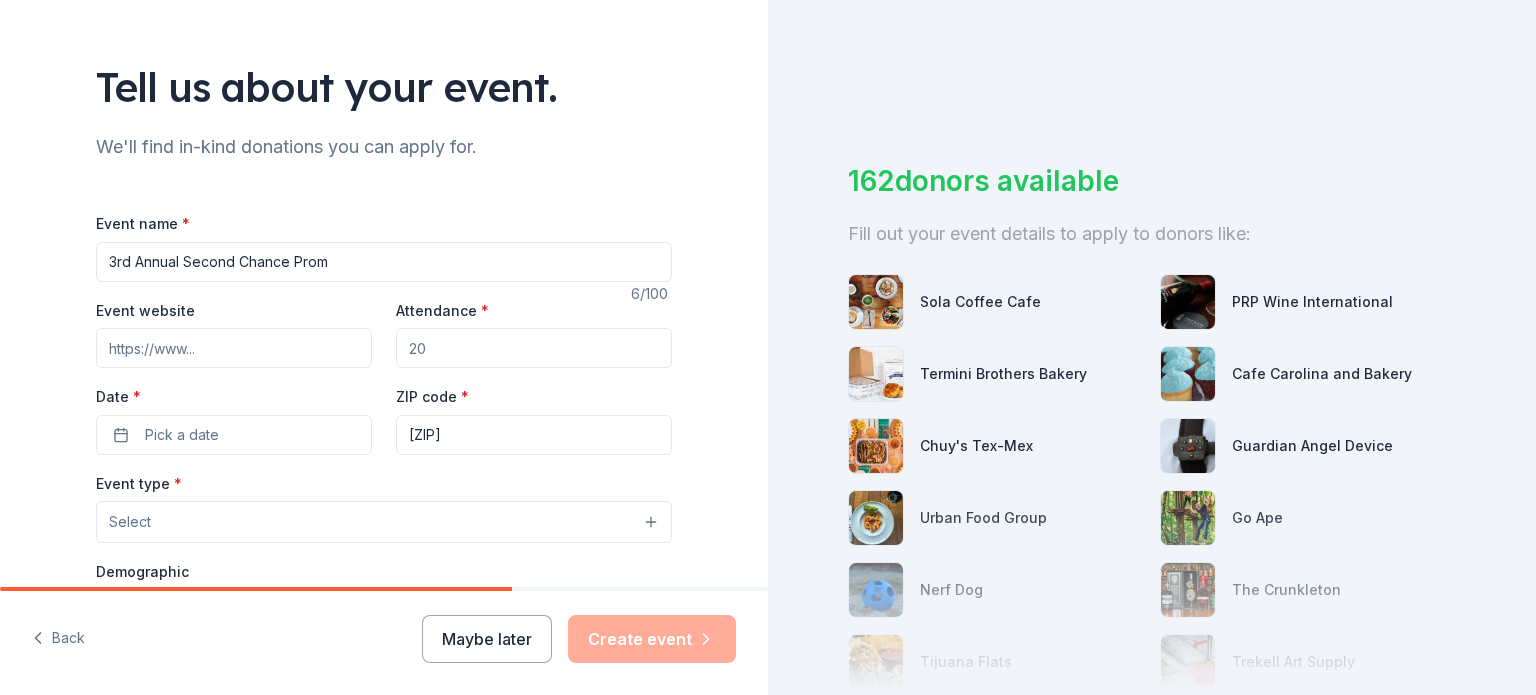 type on "3rd Ann" 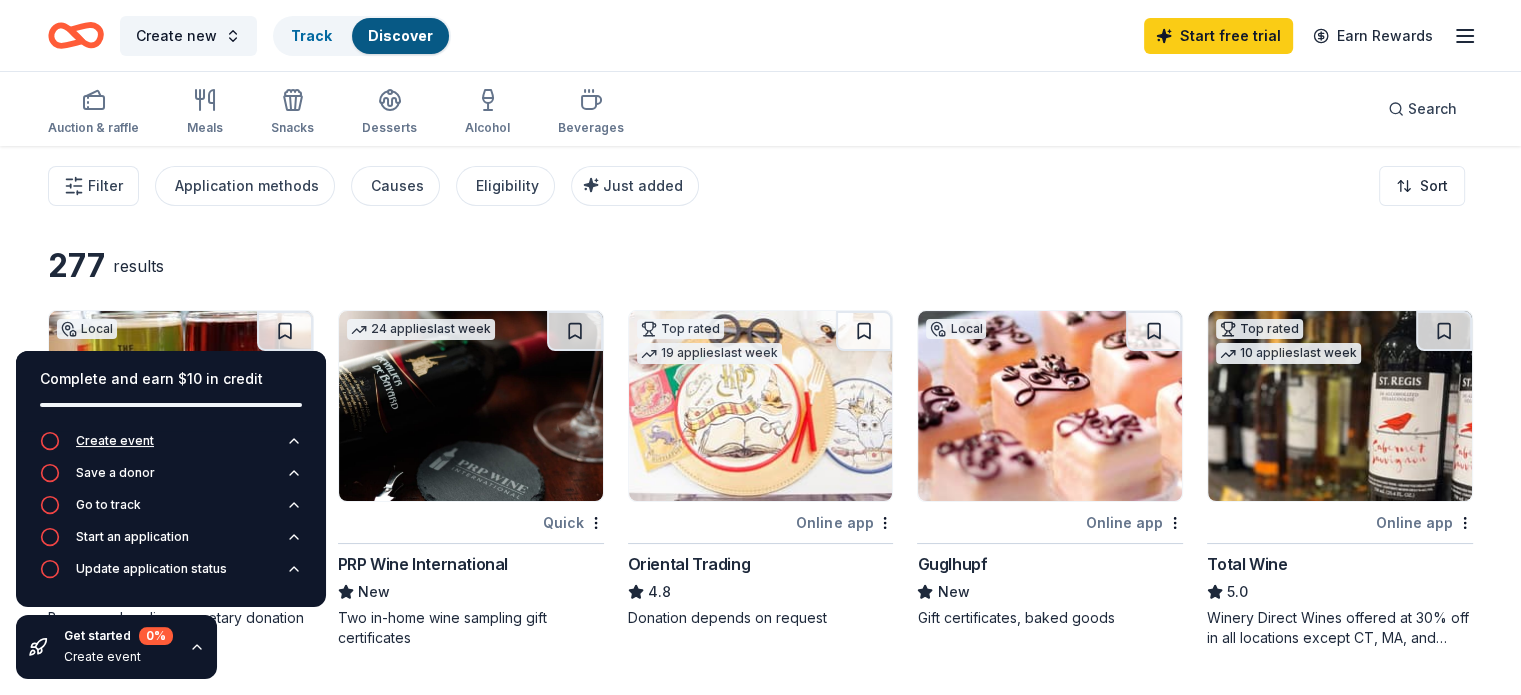 click on "Create event" at bounding box center (115, 441) 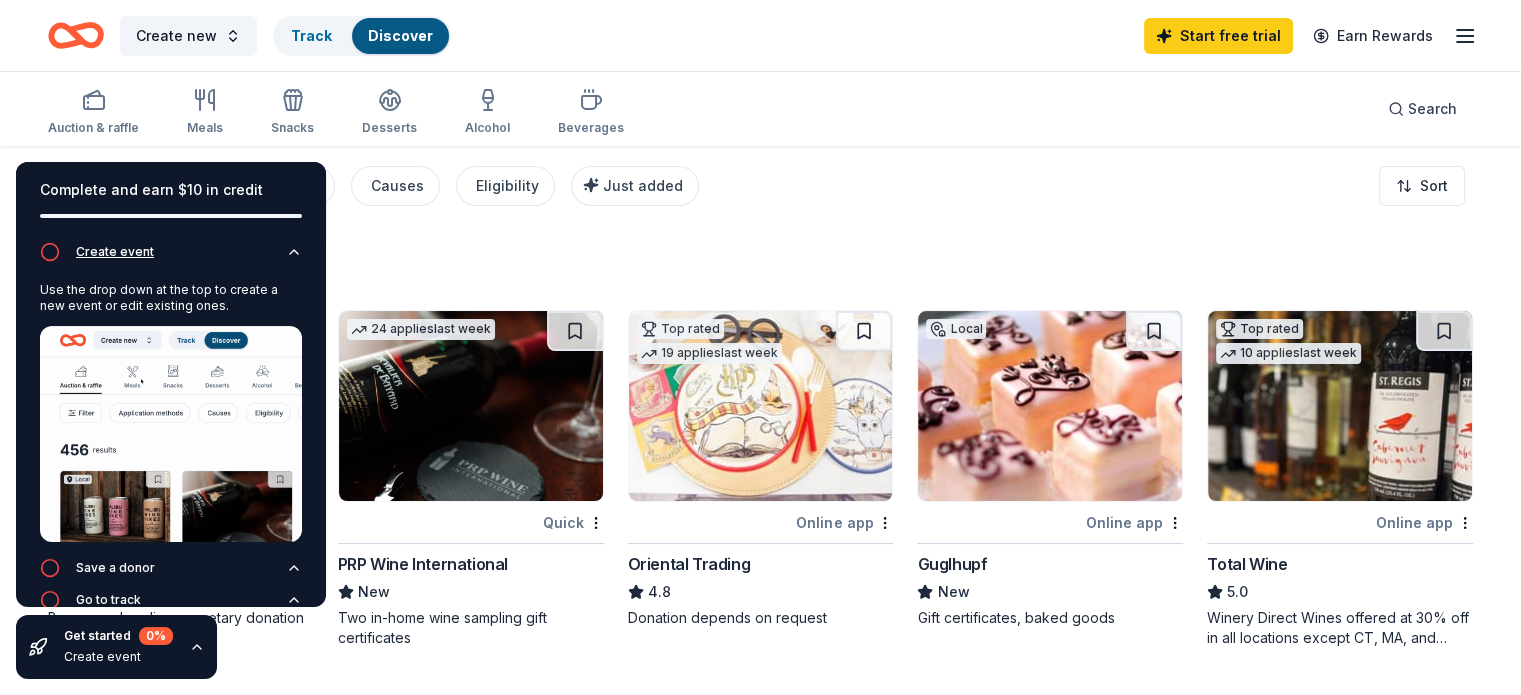 click on "Create event" at bounding box center [115, 252] 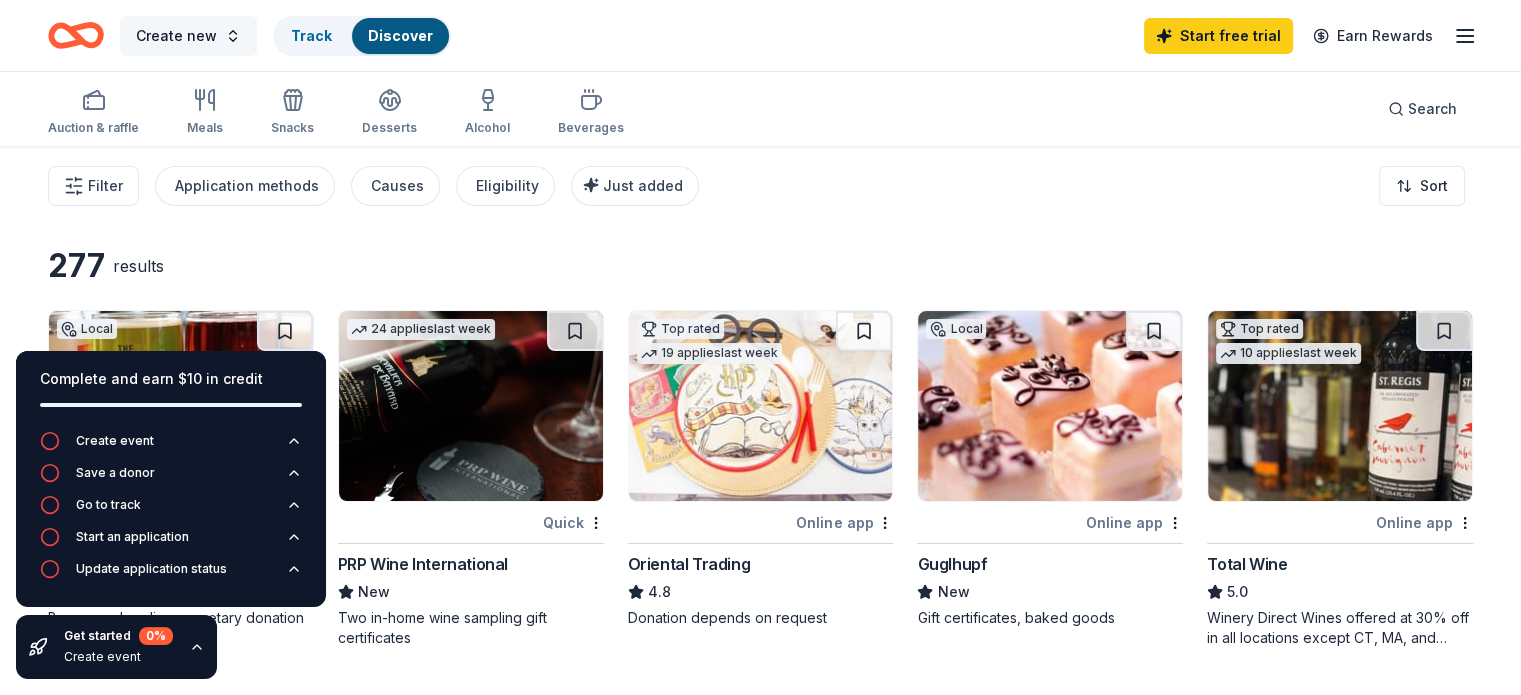 click on "Create new" at bounding box center (176, 36) 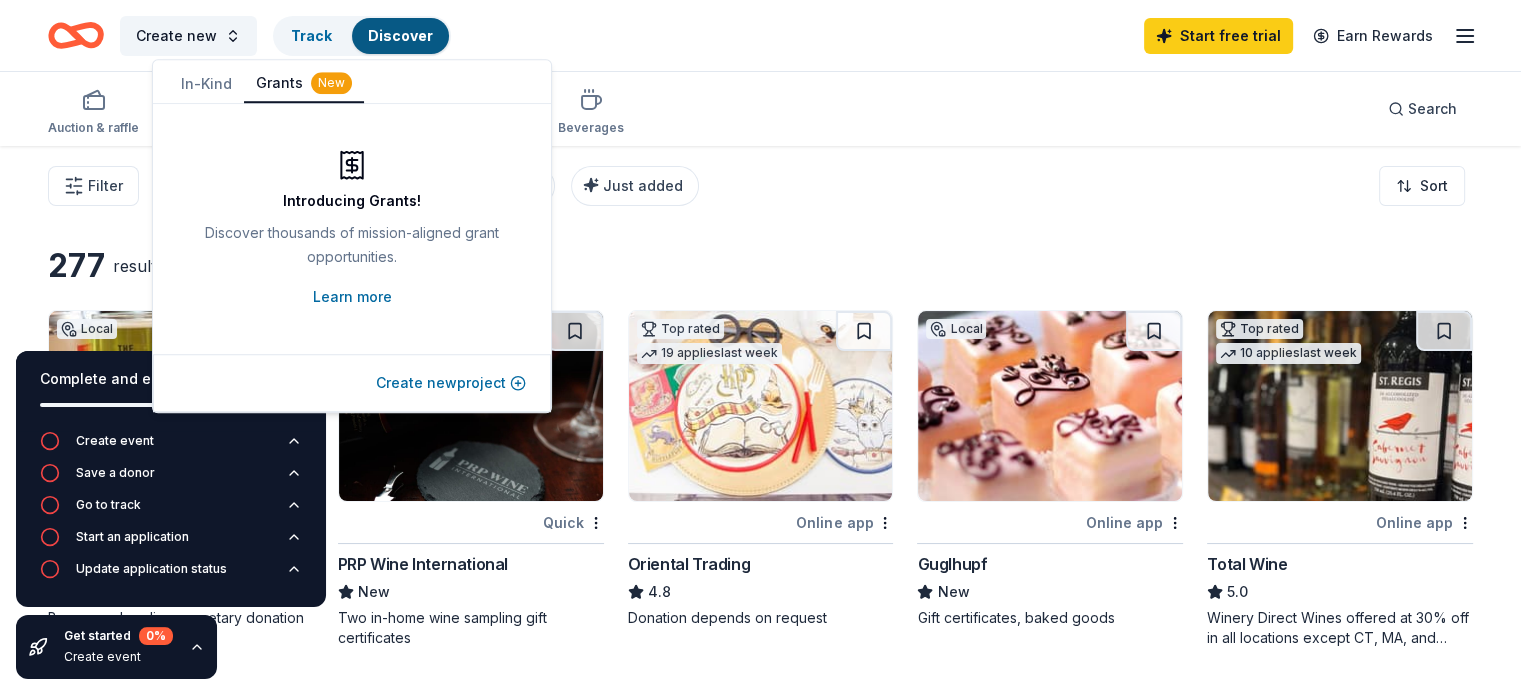 click on "Create new  project" at bounding box center (451, 383) 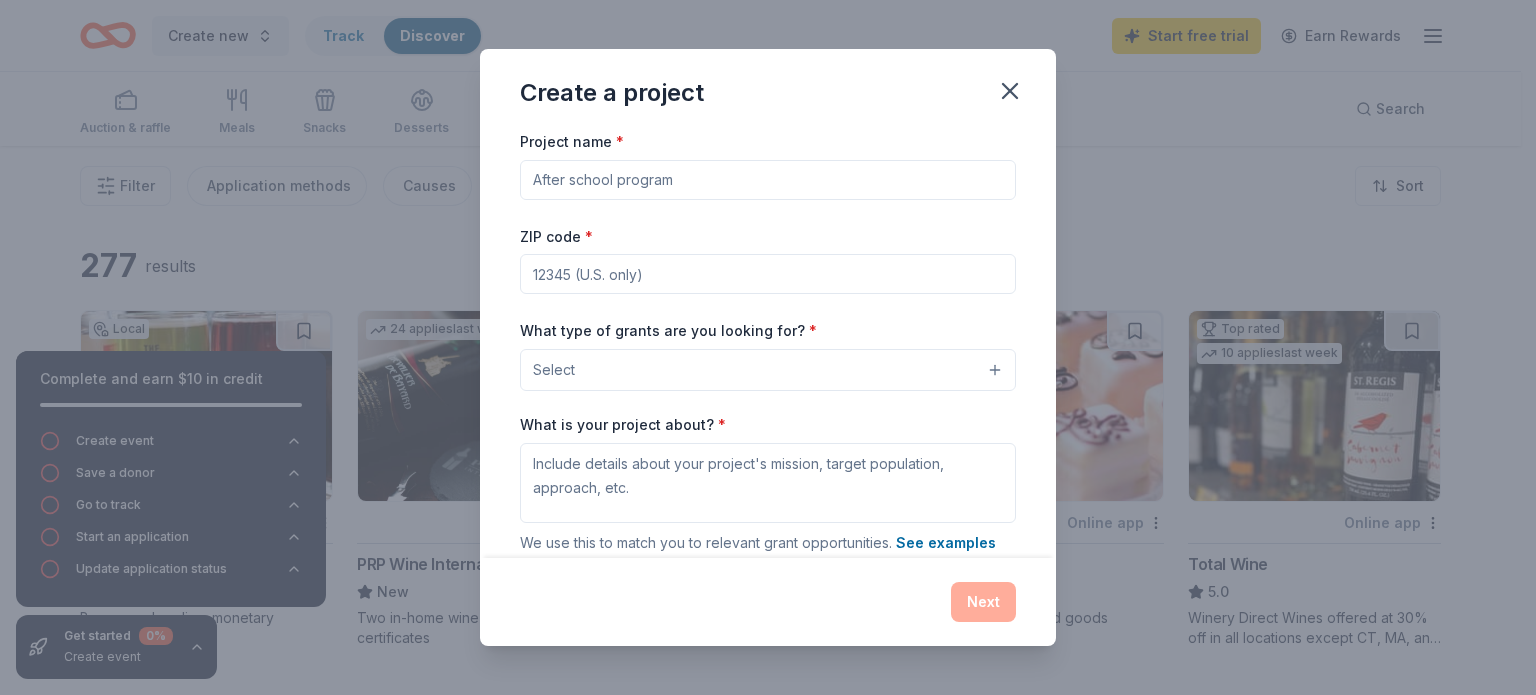 click on "Project name *" at bounding box center [768, 180] 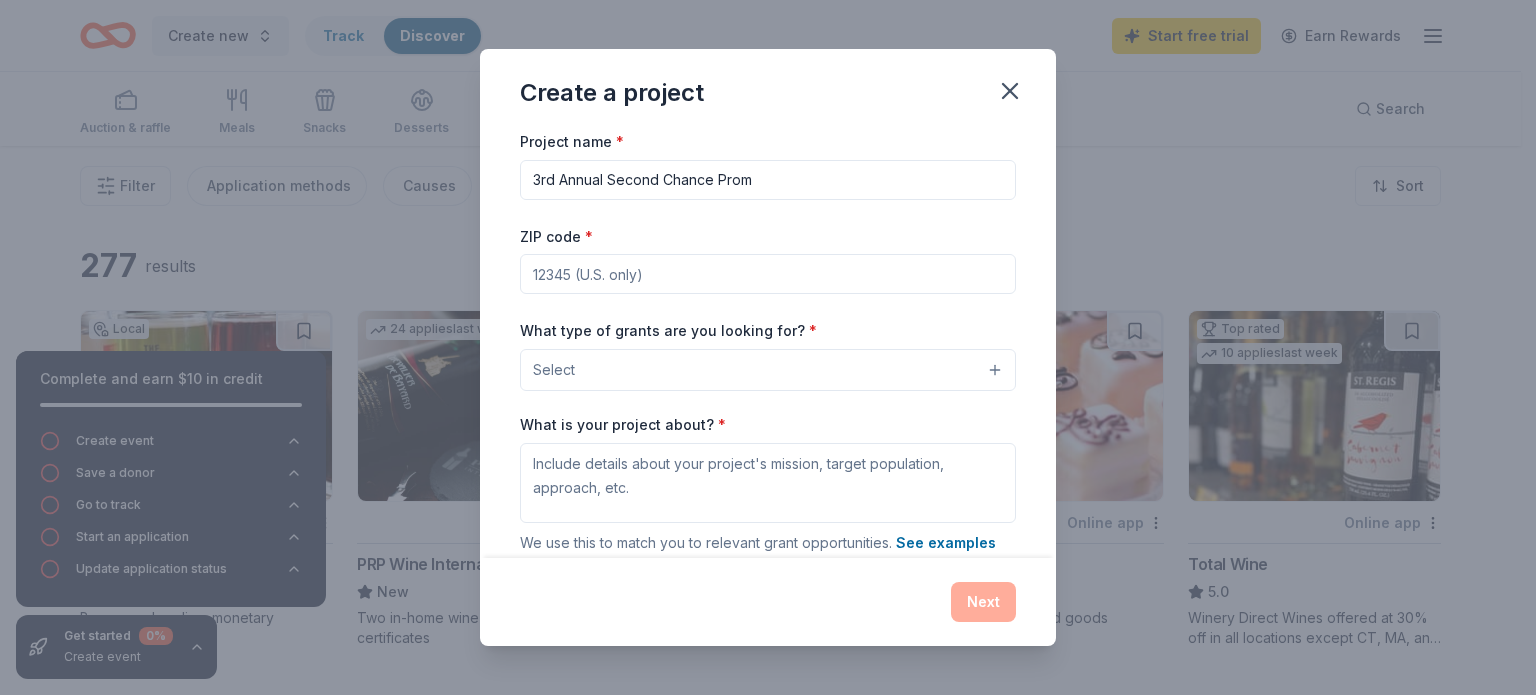type on "3rd Annual Second Chance Prom" 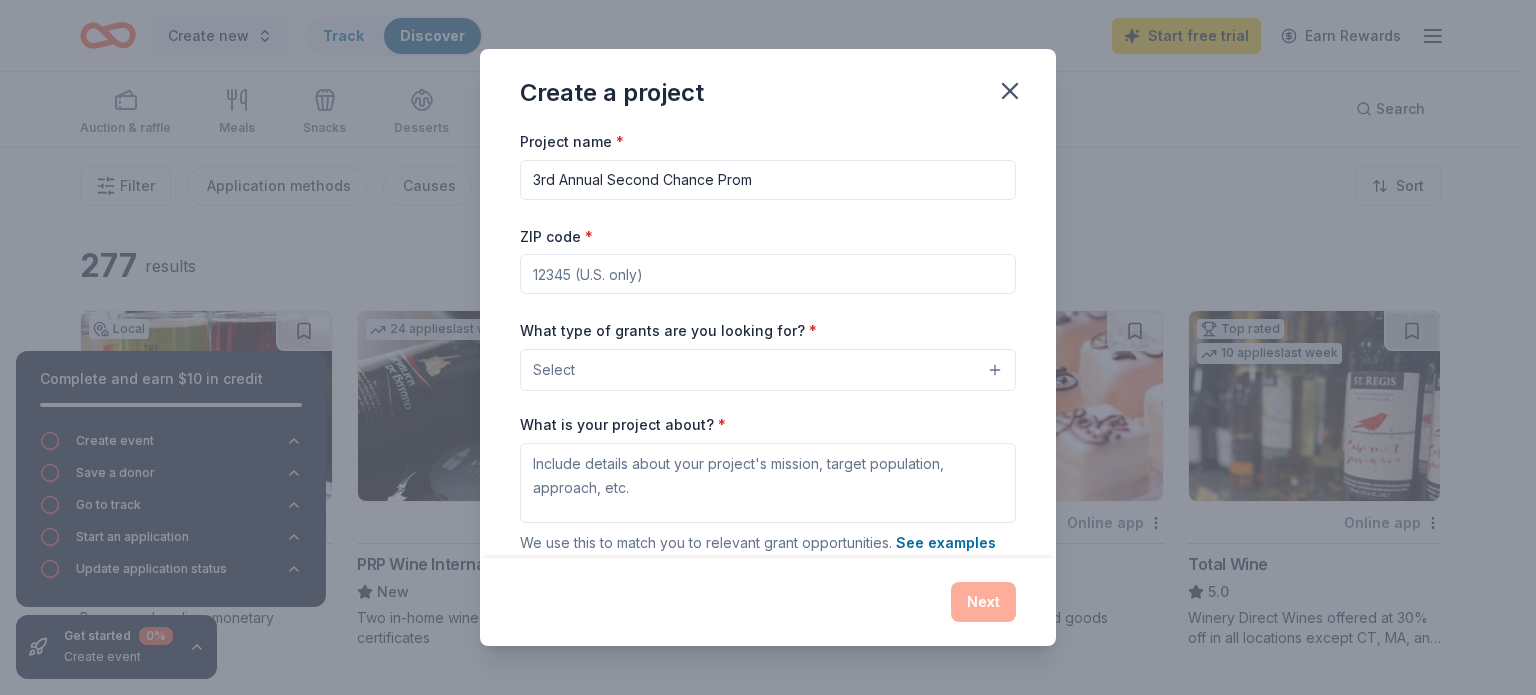 click on "ZIP code *" at bounding box center [768, 274] 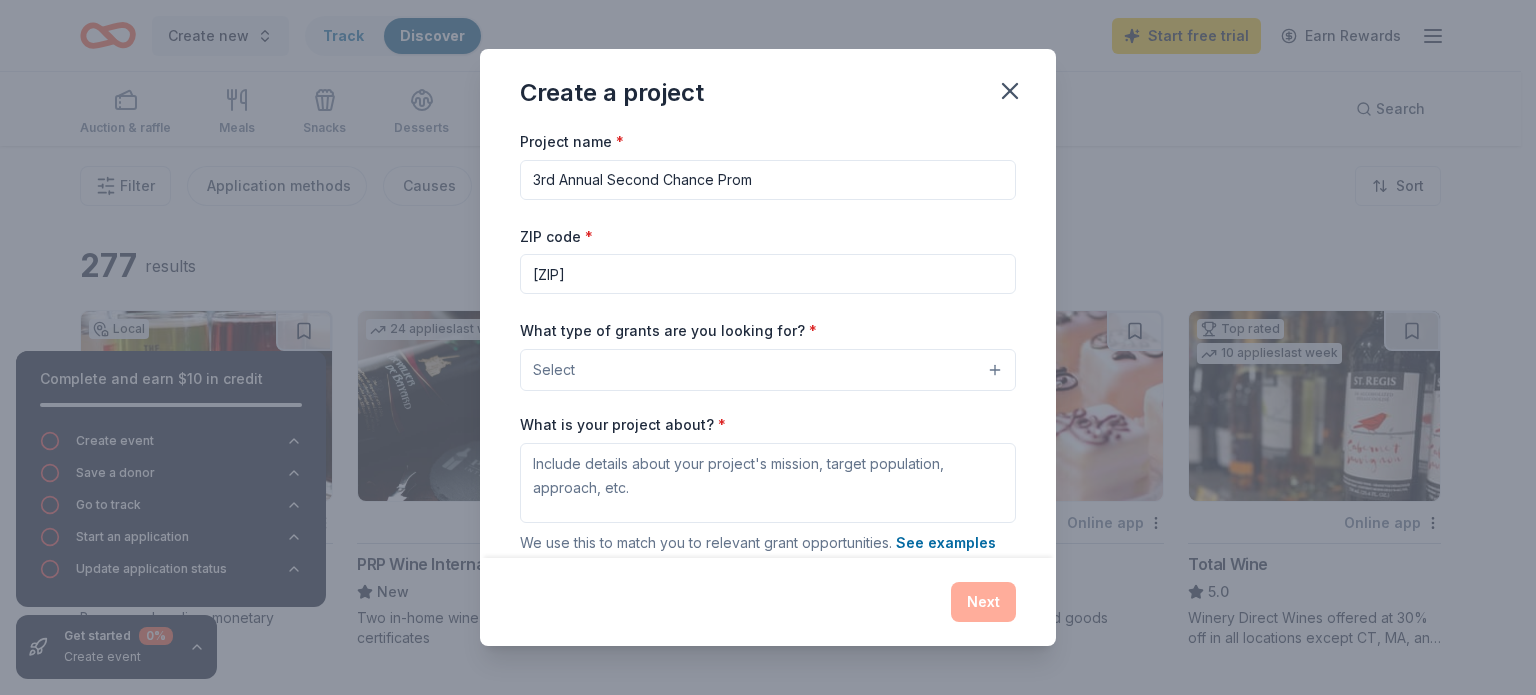 type on "[ZIP]" 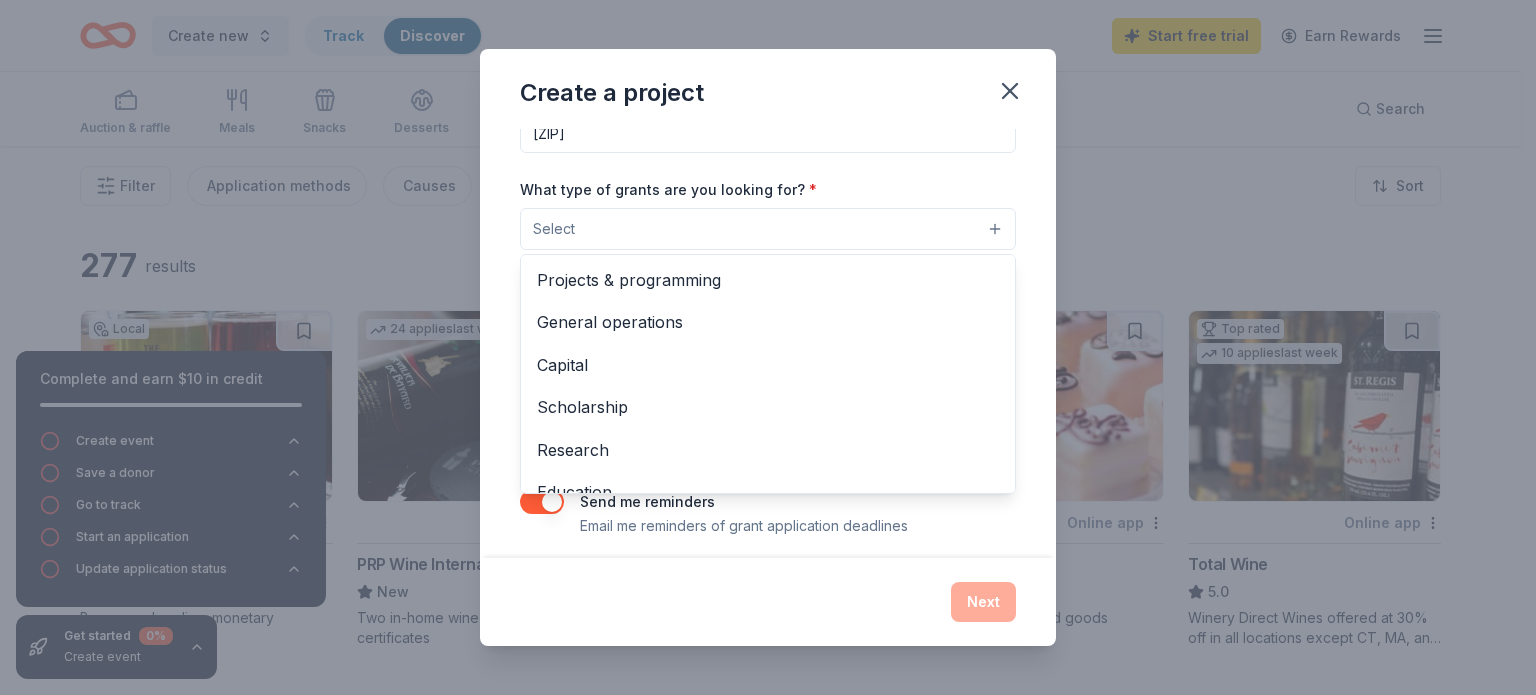 scroll, scrollTop: 152, scrollLeft: 0, axis: vertical 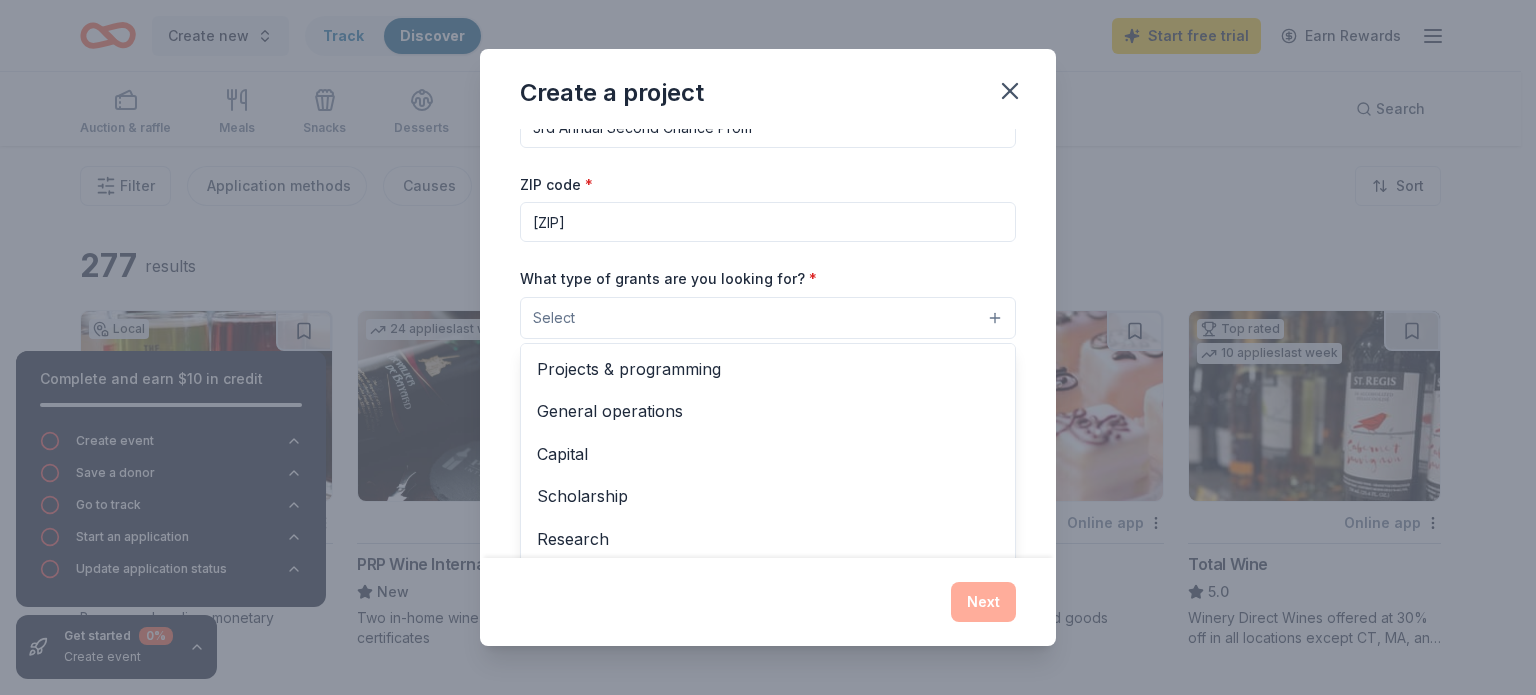 click on "Create a project Project name * 3rd Annual Second Chance Prom ZIP code * [ZIP] What type of grants are you looking for? * Select Projects & programming General operations Capital Scholarship Research Education Exhibitions Conference Training and capacity building Fellowship Other What is your project about? * We use this to match you to relevant grant opportunities. See examples We recommend at least 300 characters to get the best grant matches. Send me reminders Email me reminders of grant application deadlines Next" at bounding box center [768, 347] 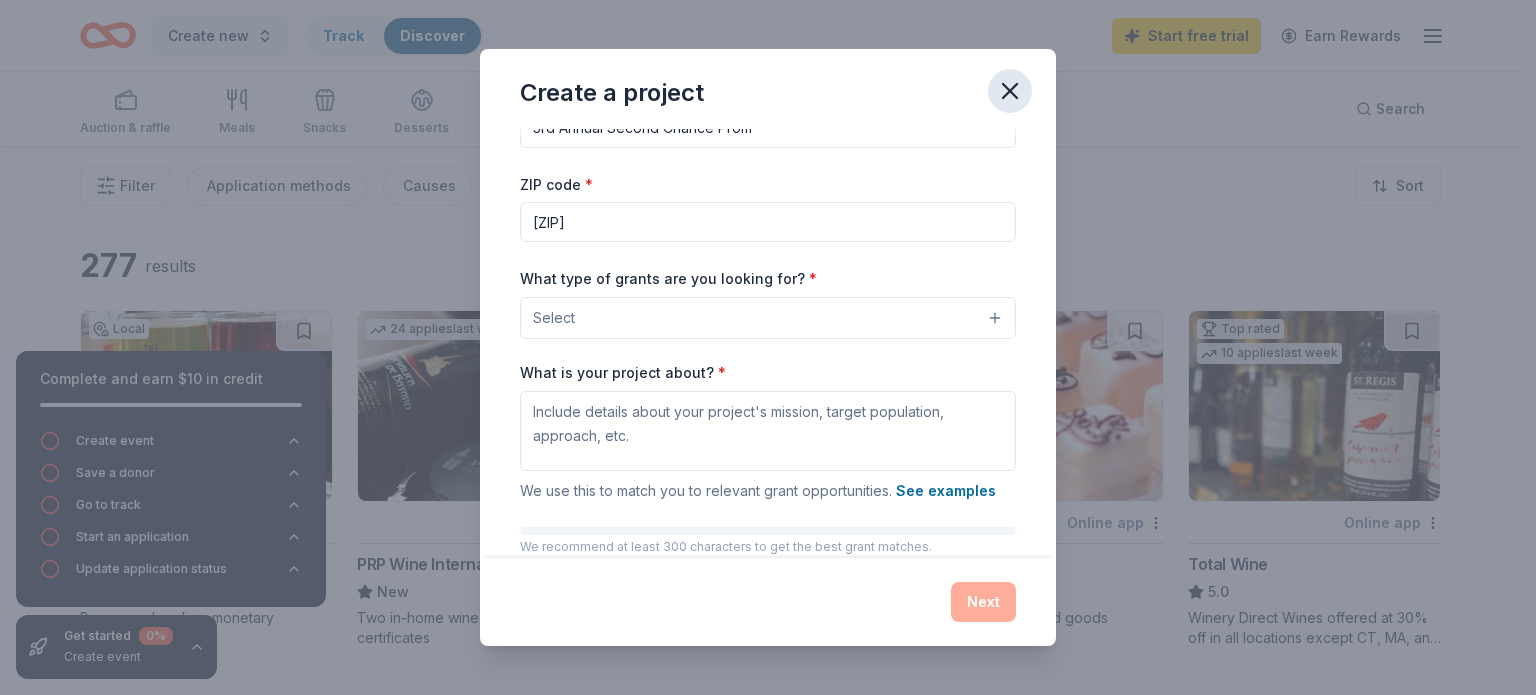 click 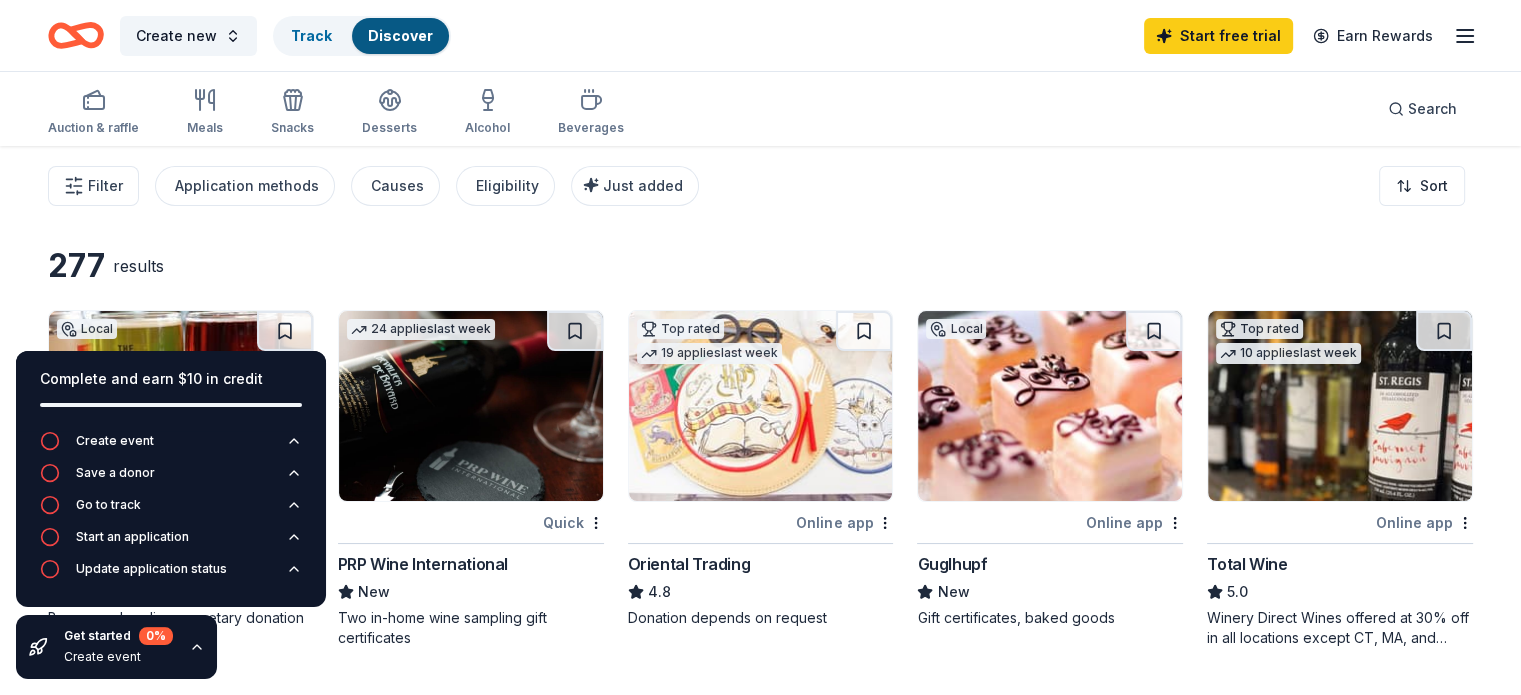 click 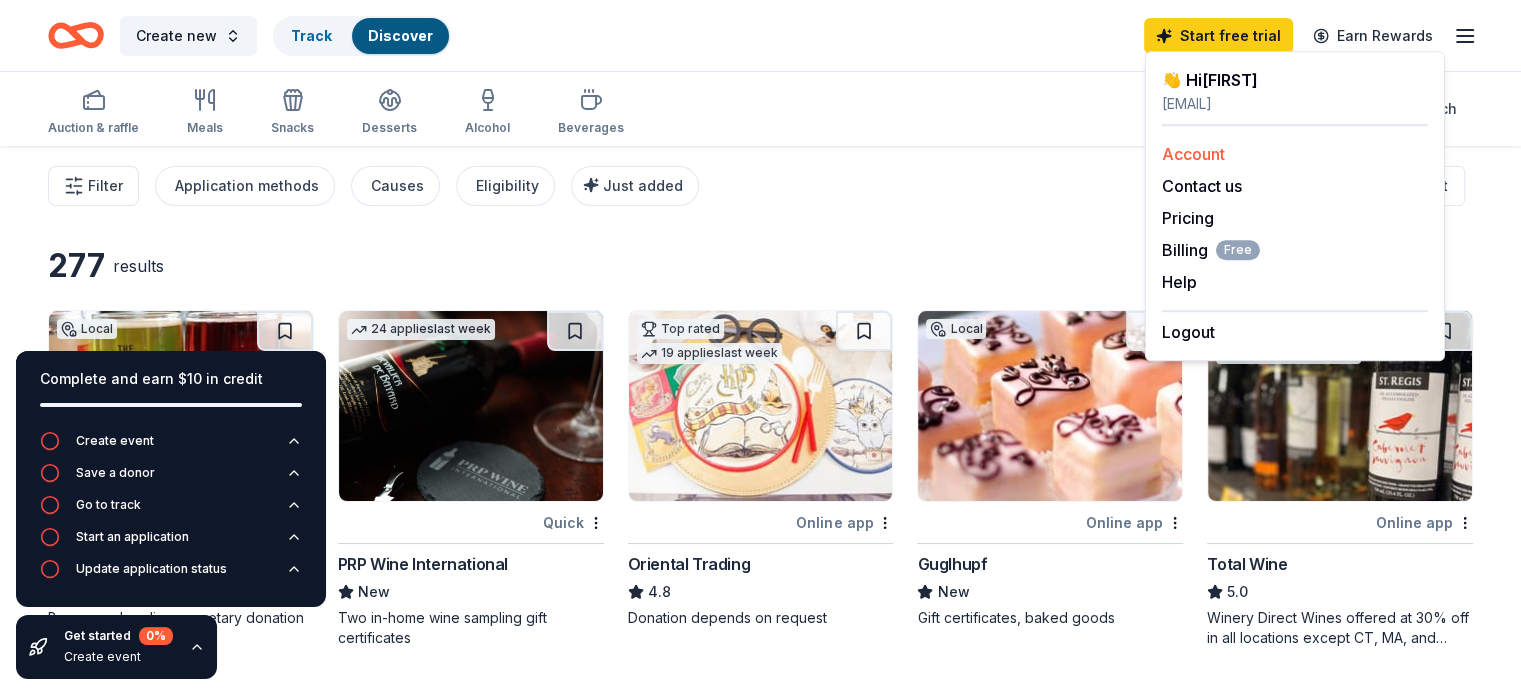 click on "Account" at bounding box center [1193, 154] 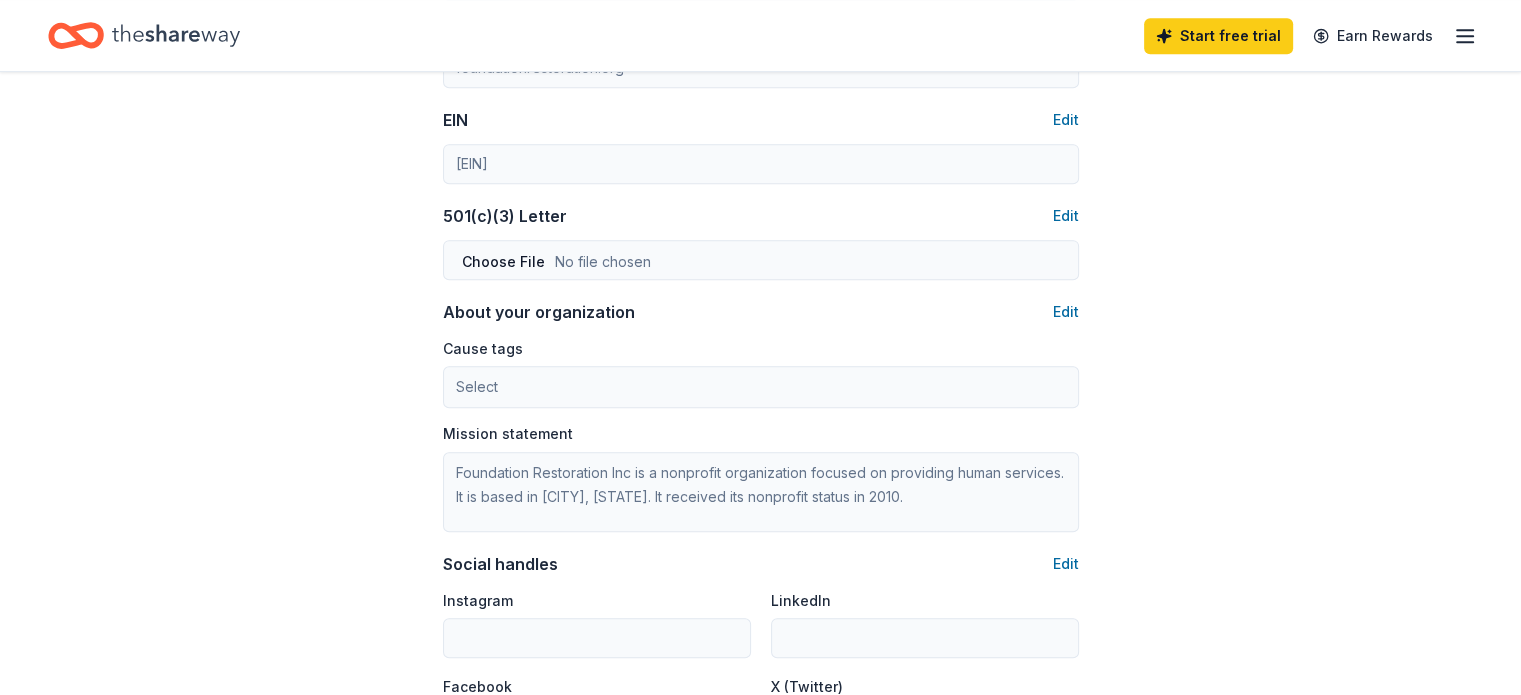 scroll, scrollTop: 1000, scrollLeft: 0, axis: vertical 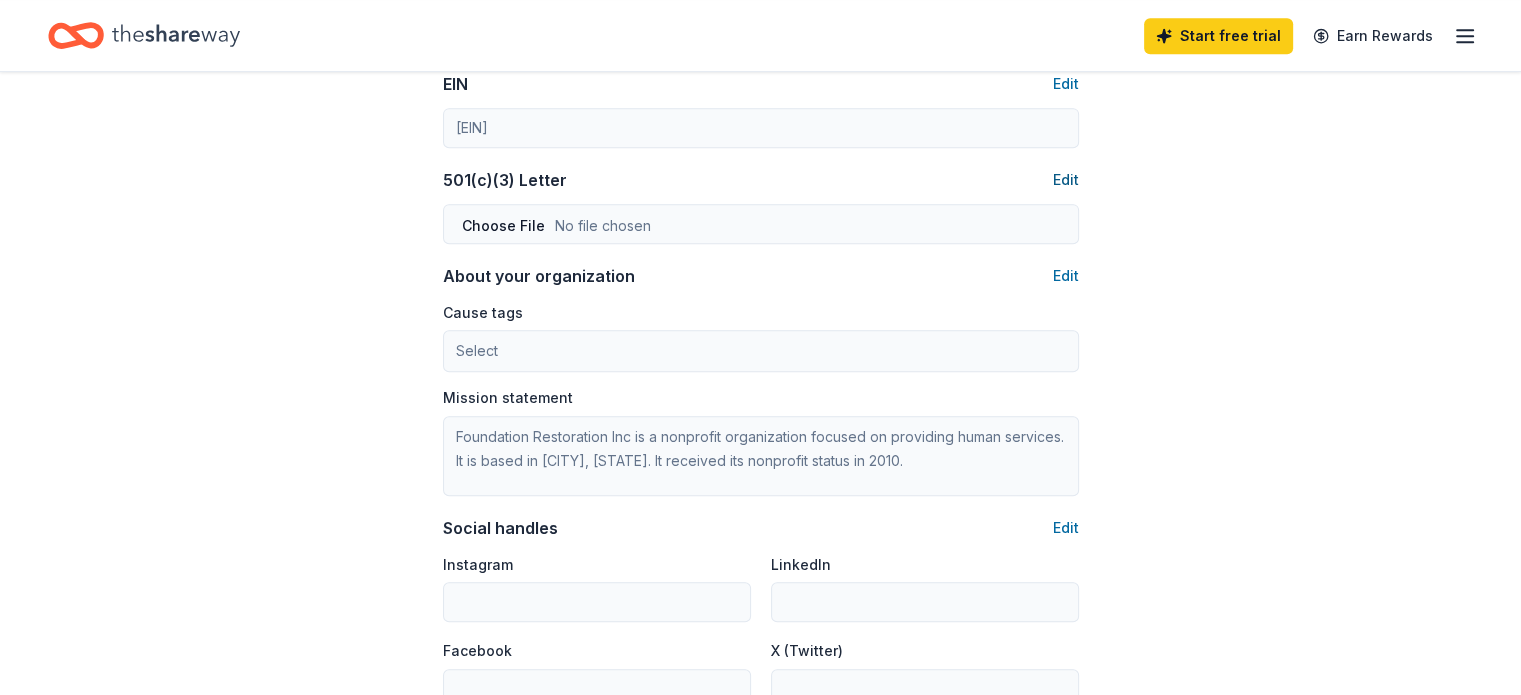 click on "Edit" at bounding box center (1066, 180) 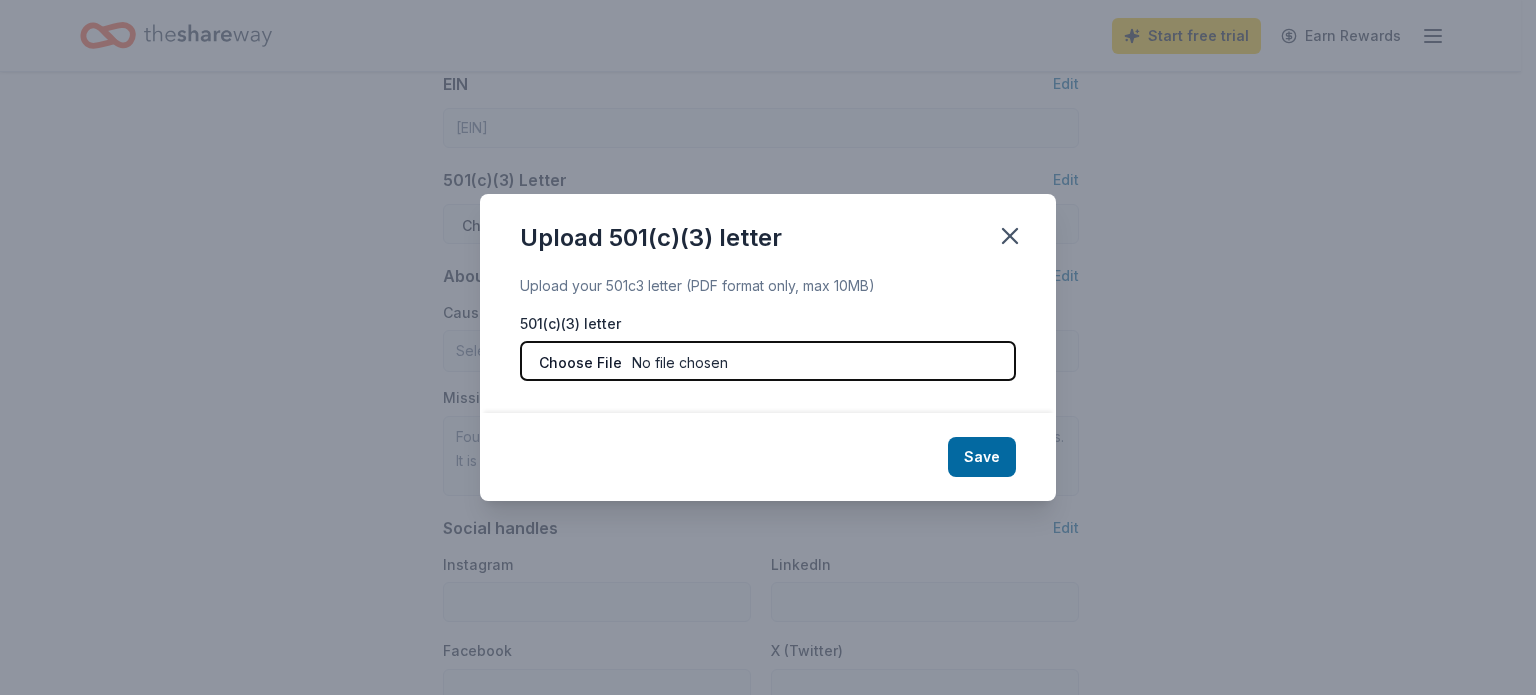 click at bounding box center [768, 361] 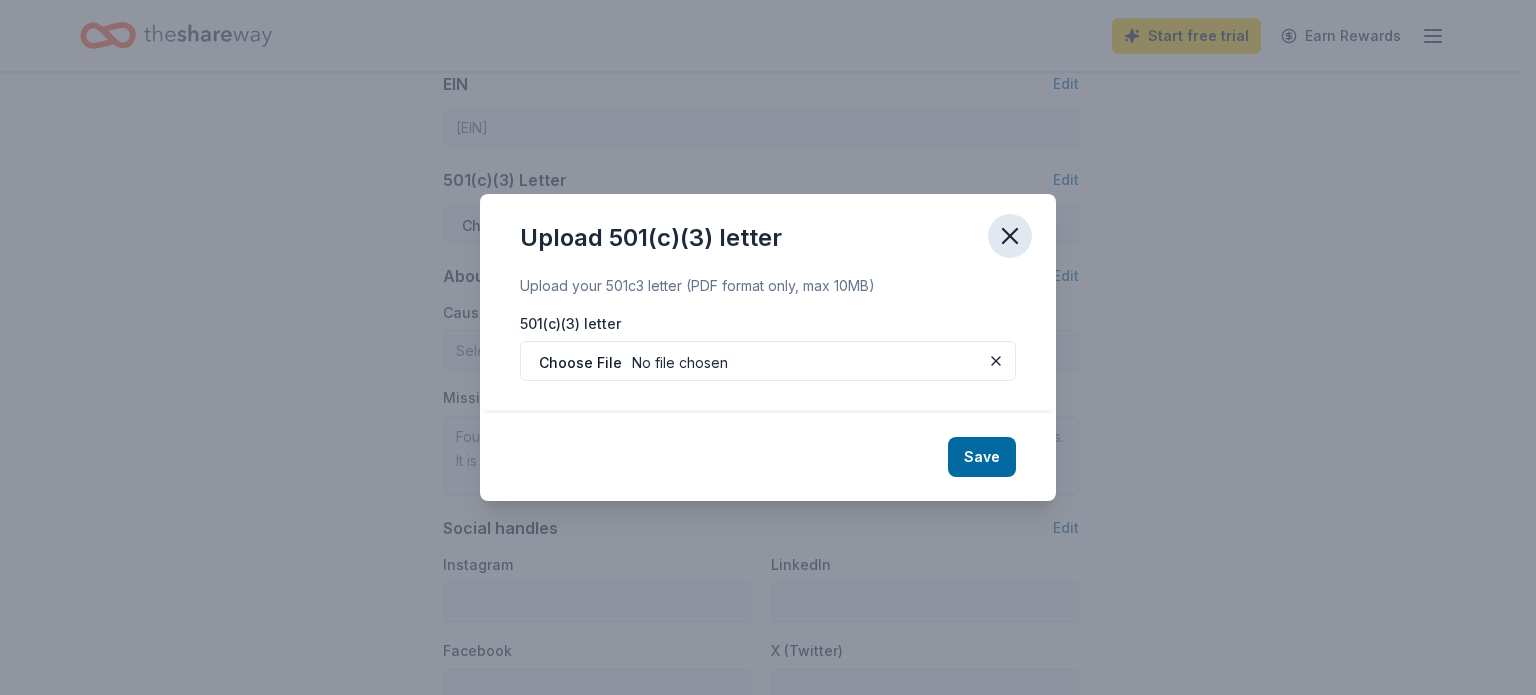 click 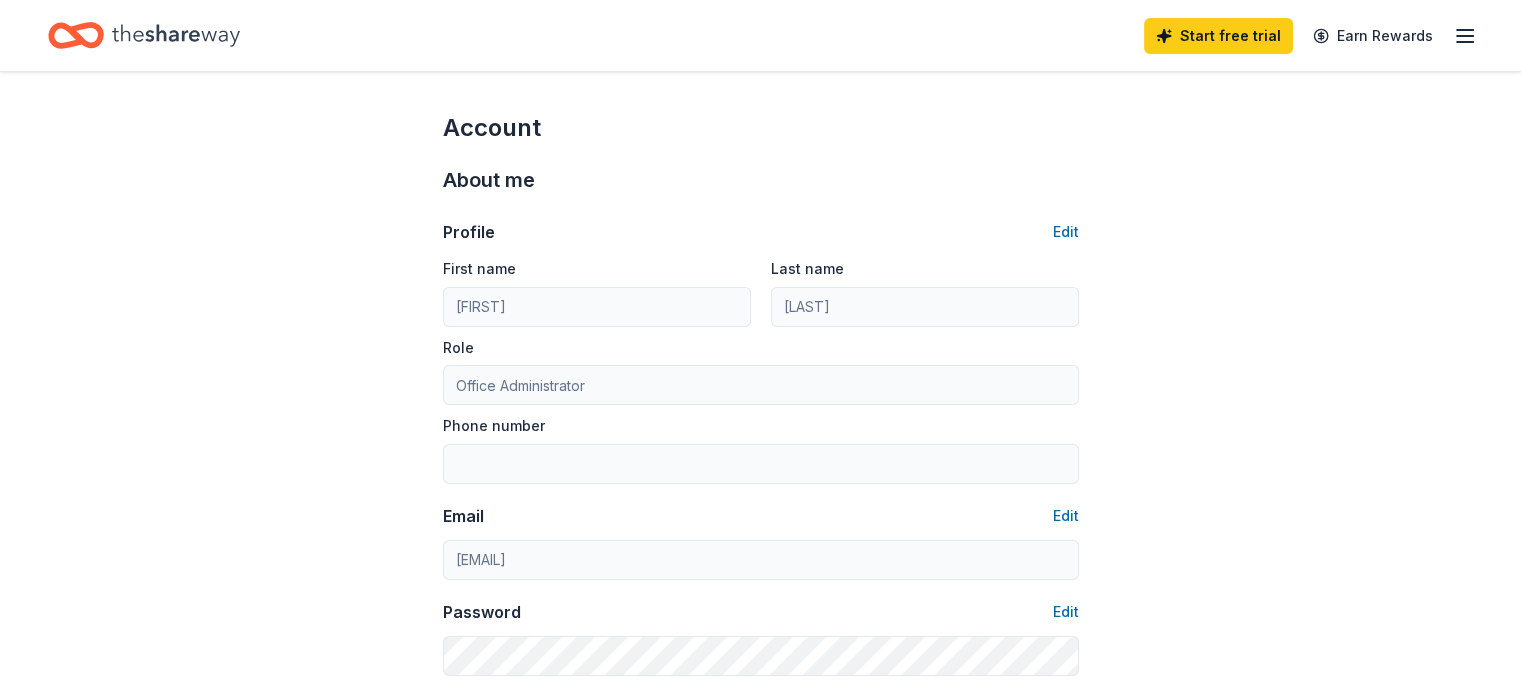 scroll, scrollTop: 0, scrollLeft: 0, axis: both 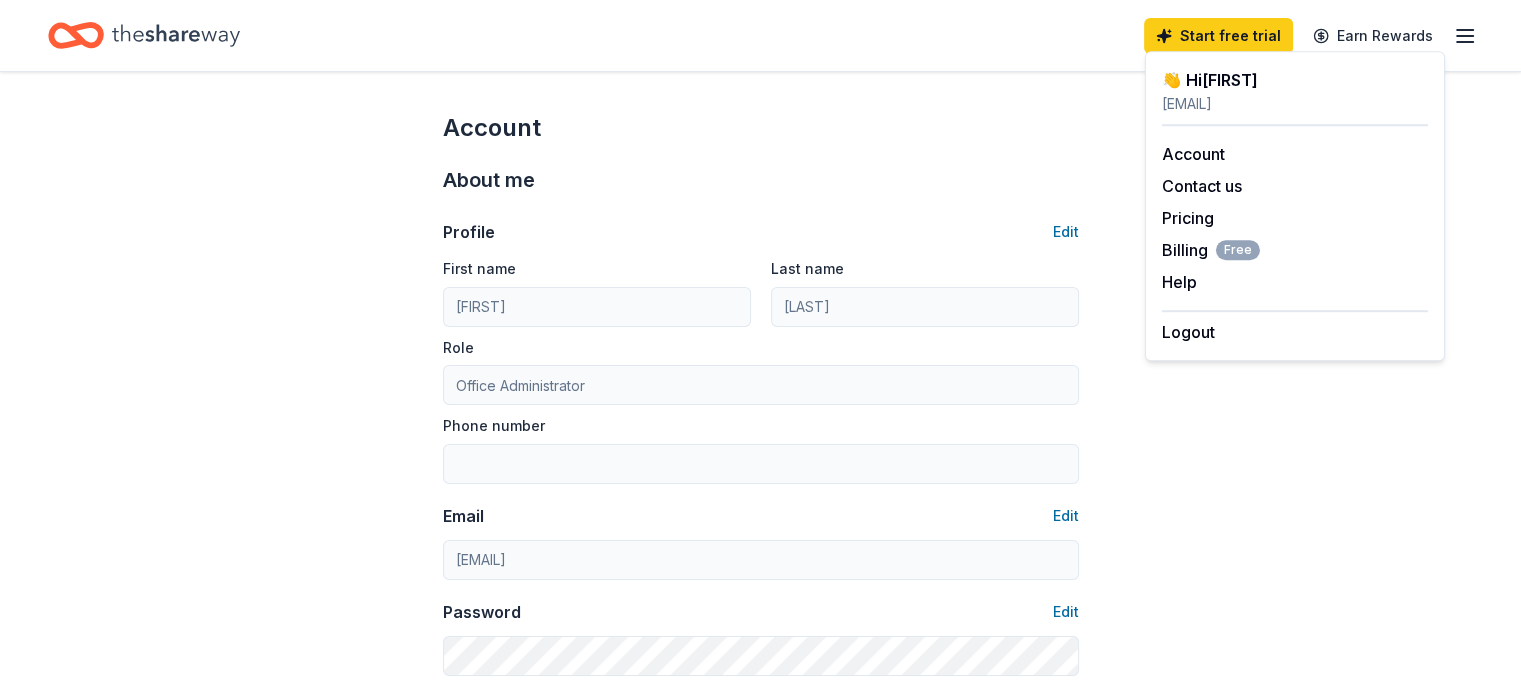 click on "👋 Hi [FIRST]" at bounding box center [1295, 80] 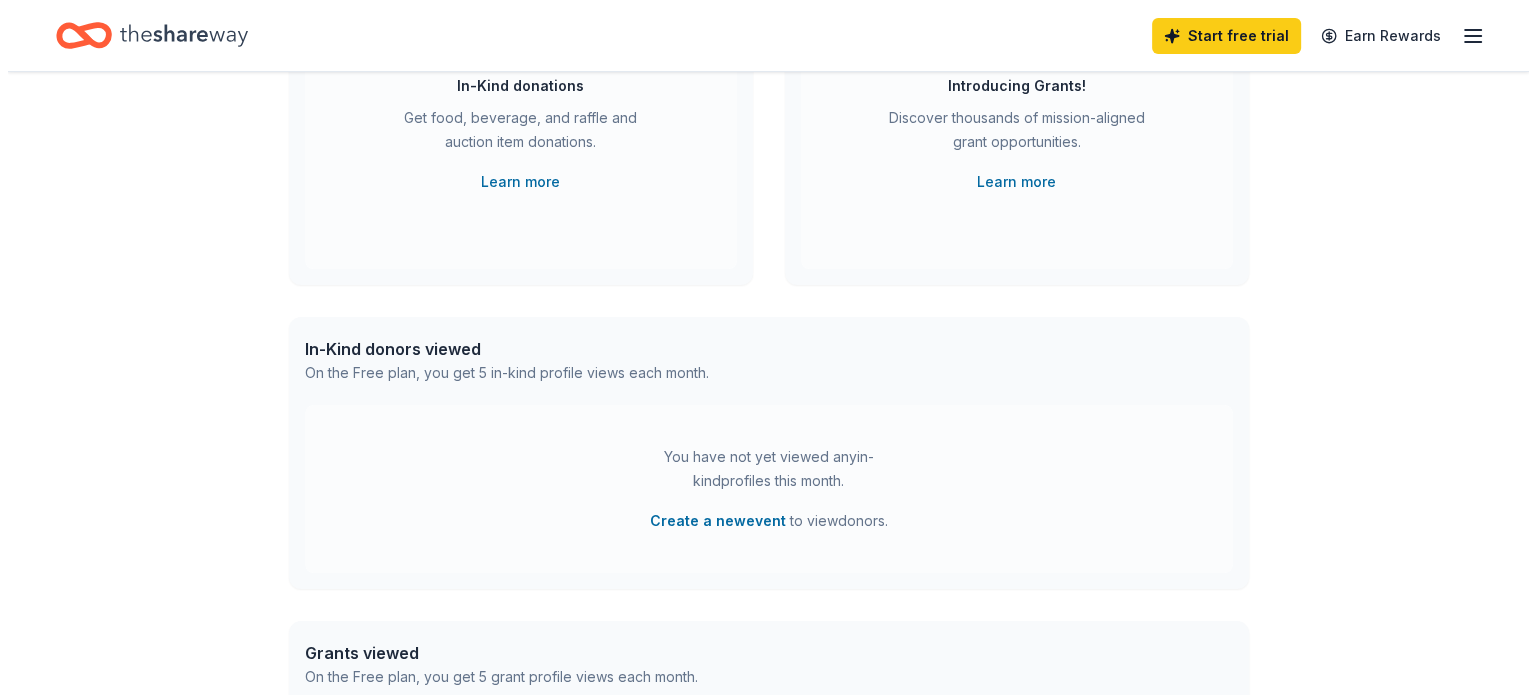 scroll, scrollTop: 300, scrollLeft: 0, axis: vertical 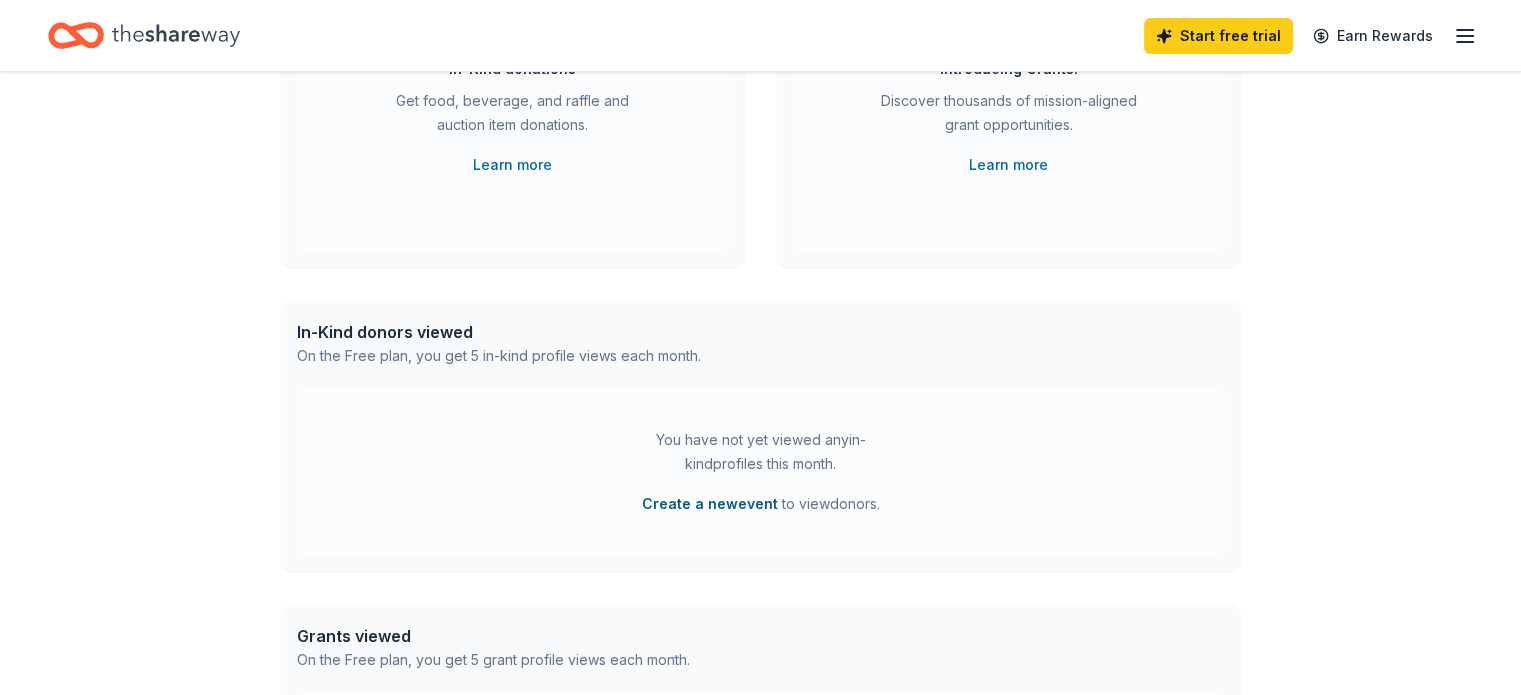 click on "Create a new  event" at bounding box center [710, 504] 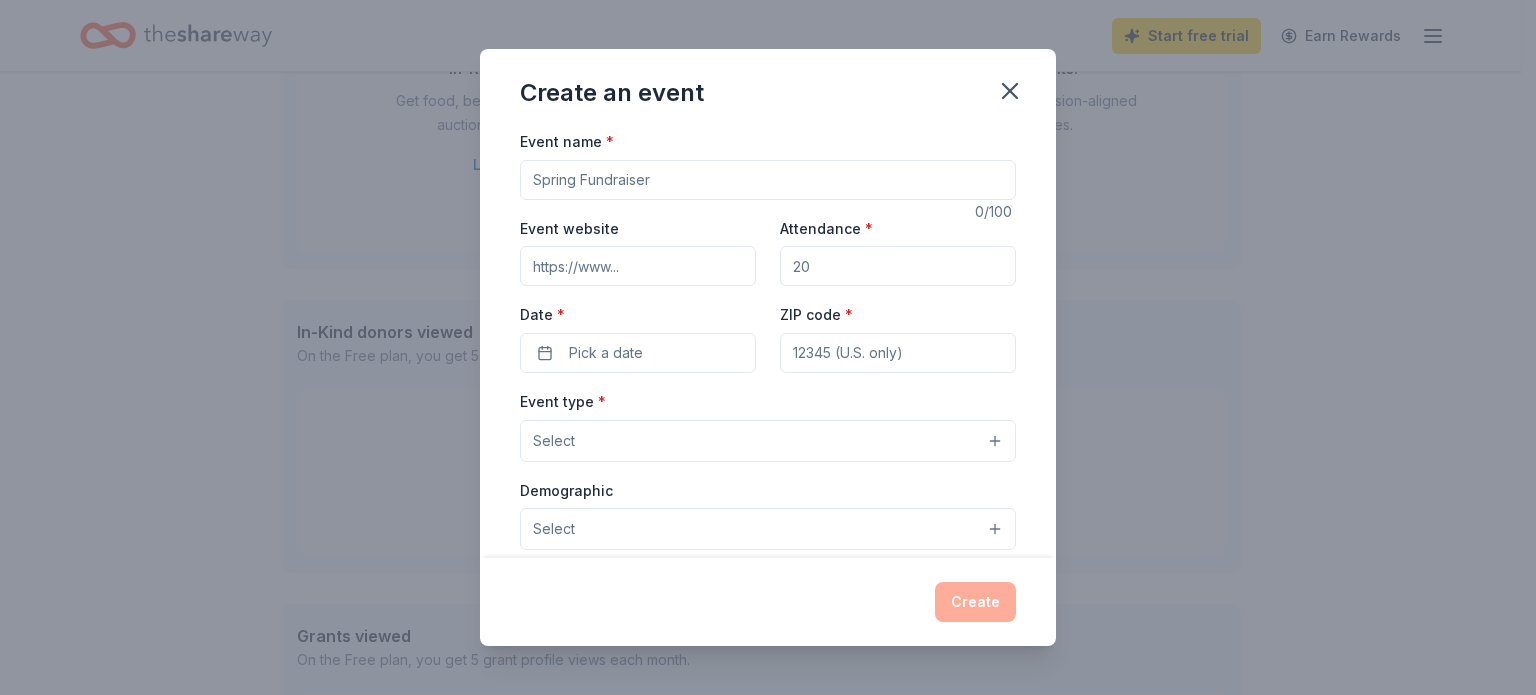 click on "Event name *" at bounding box center [768, 180] 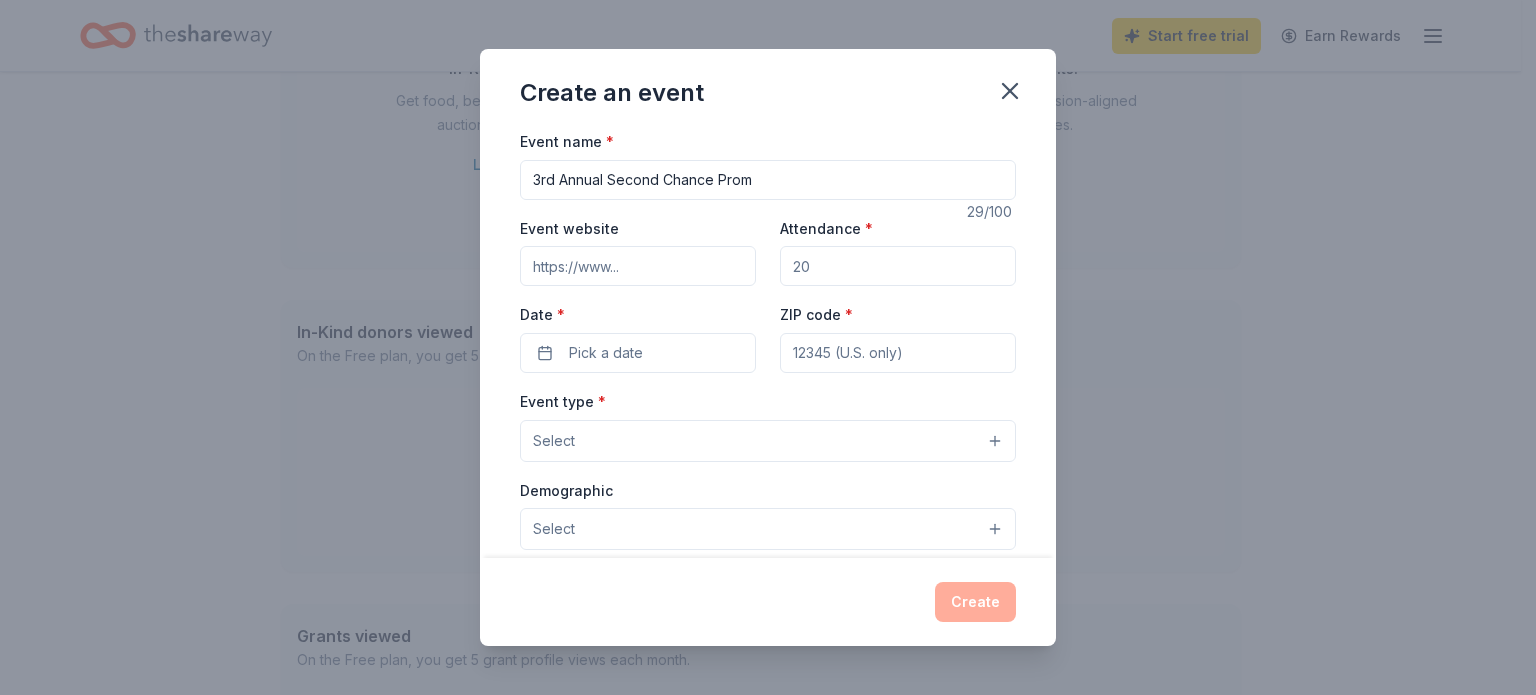 type on "3rd Annual Second Chance Prom" 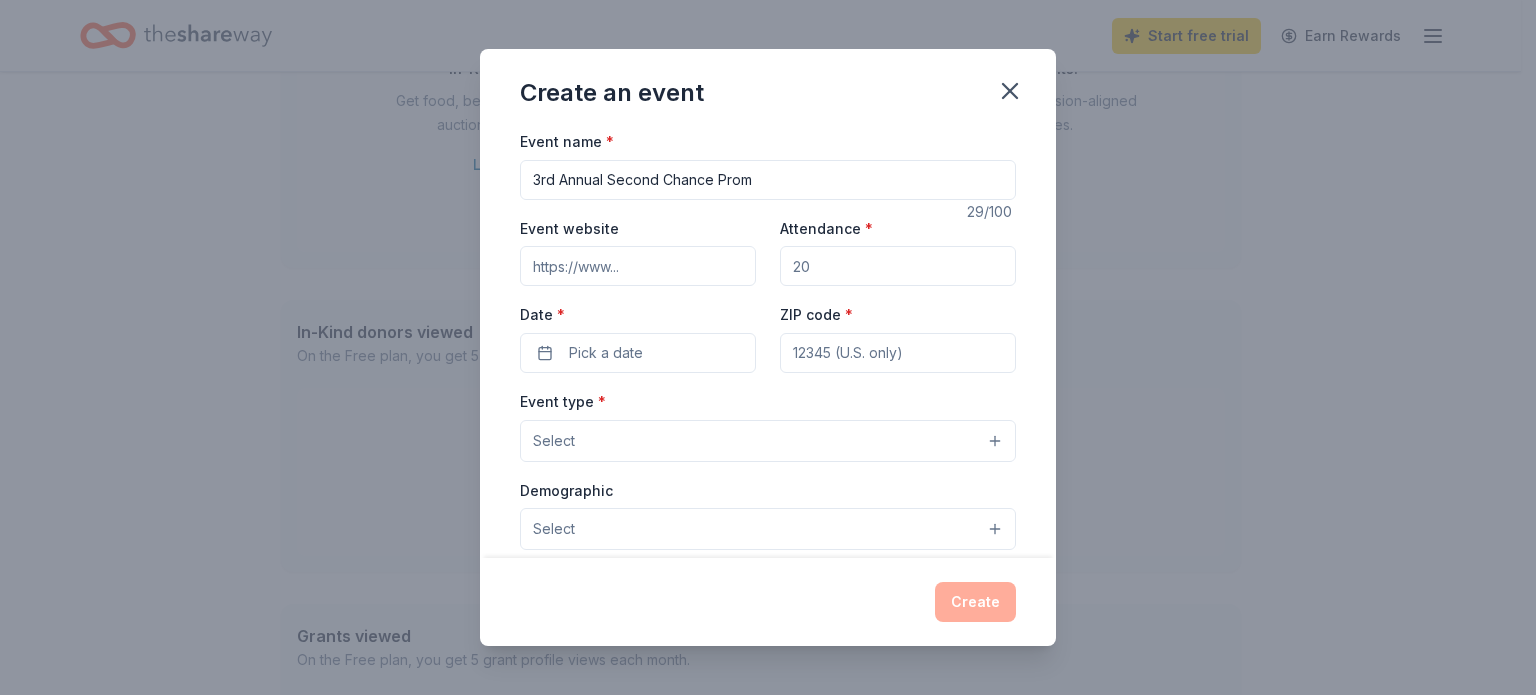 click on "Event website" at bounding box center (638, 266) 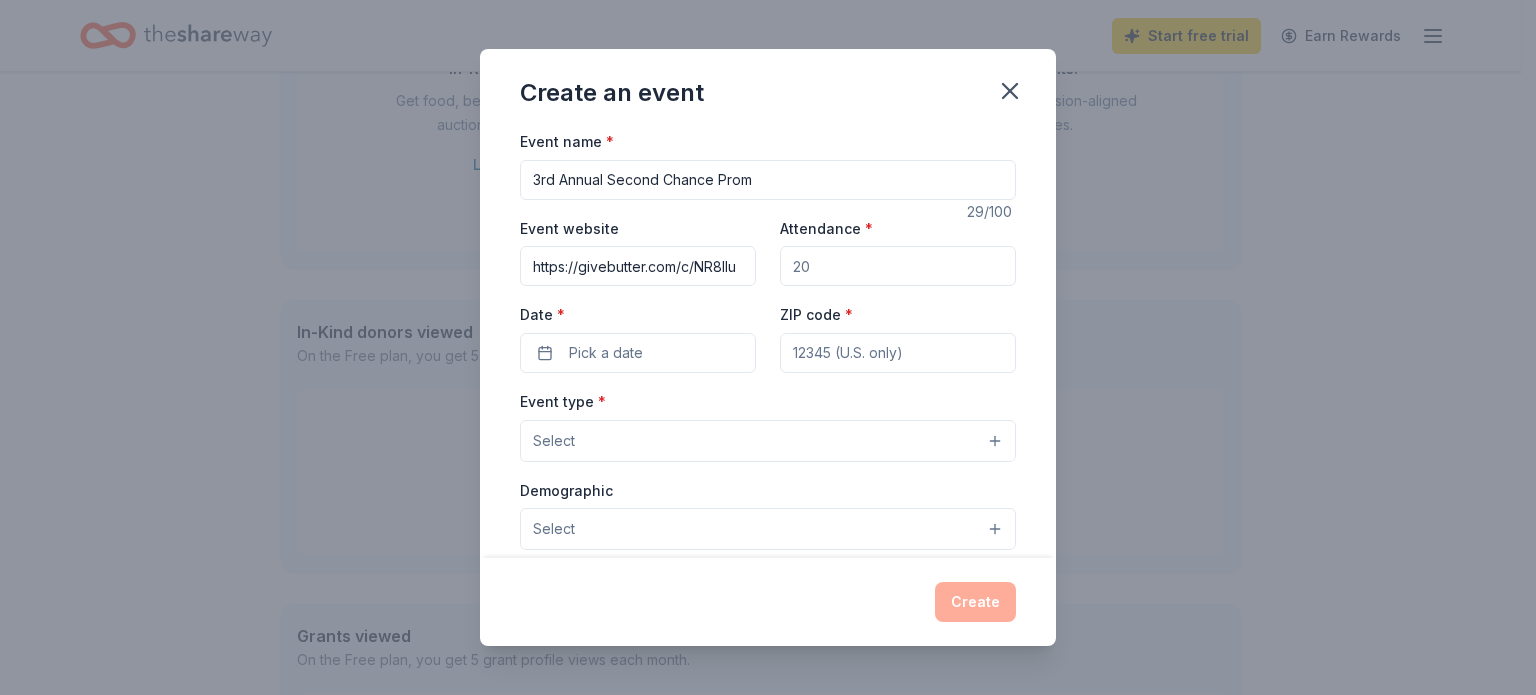 scroll, scrollTop: 0, scrollLeft: 4, axis: horizontal 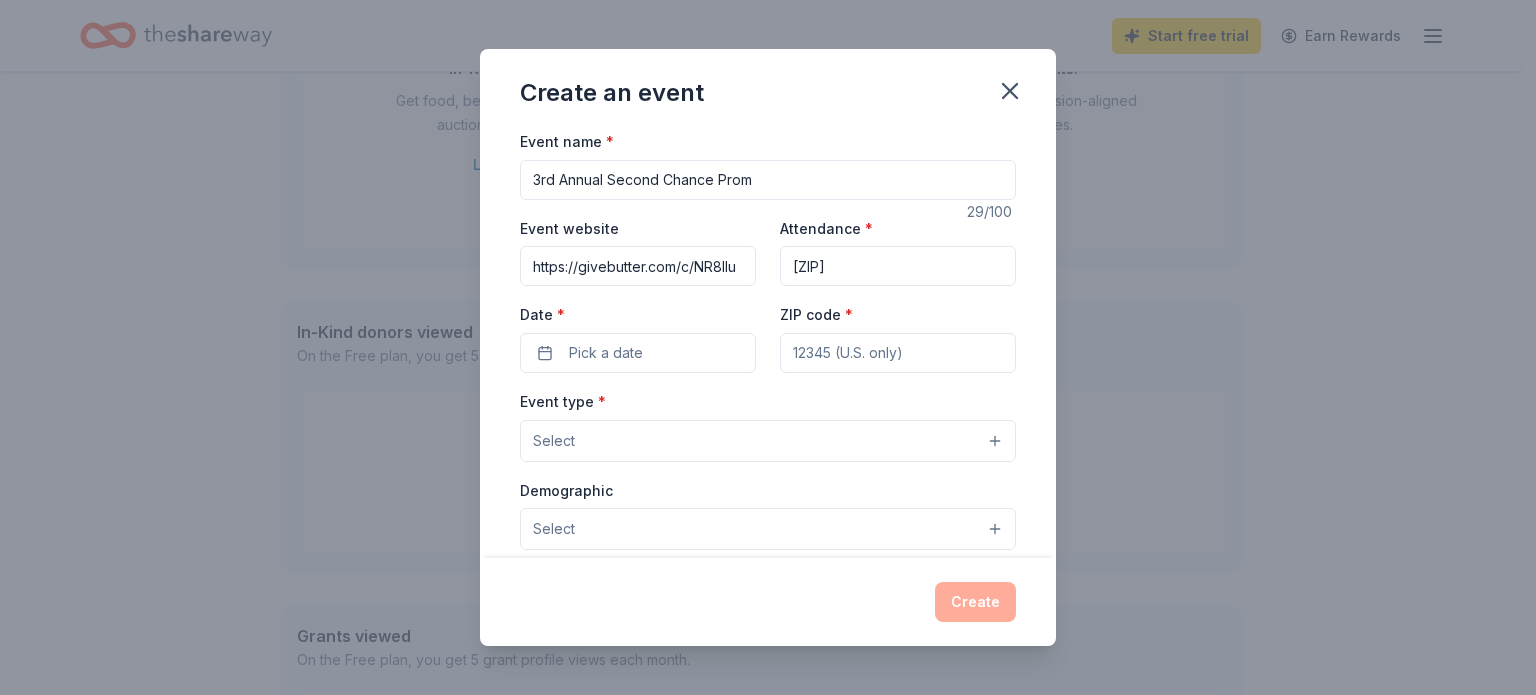 click on "[ZIP]" at bounding box center [898, 266] 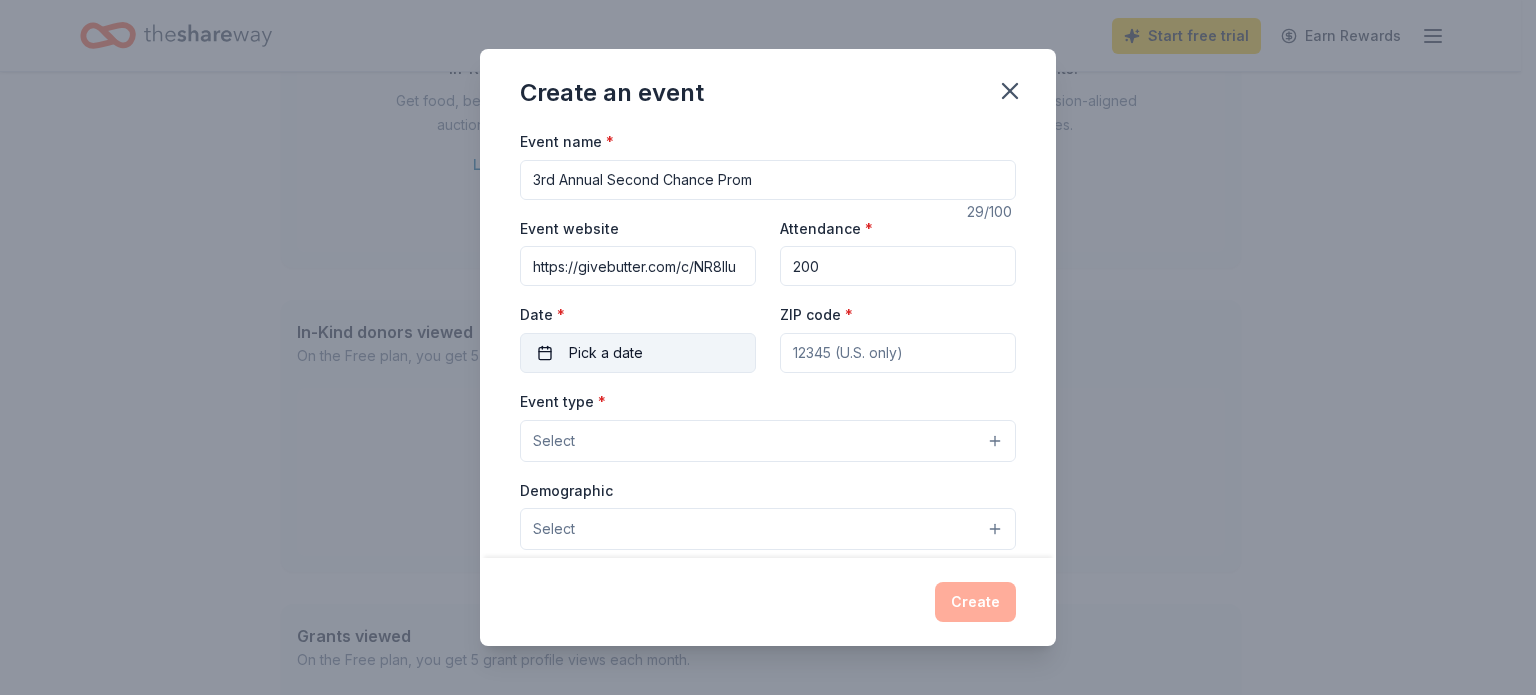 type on "200" 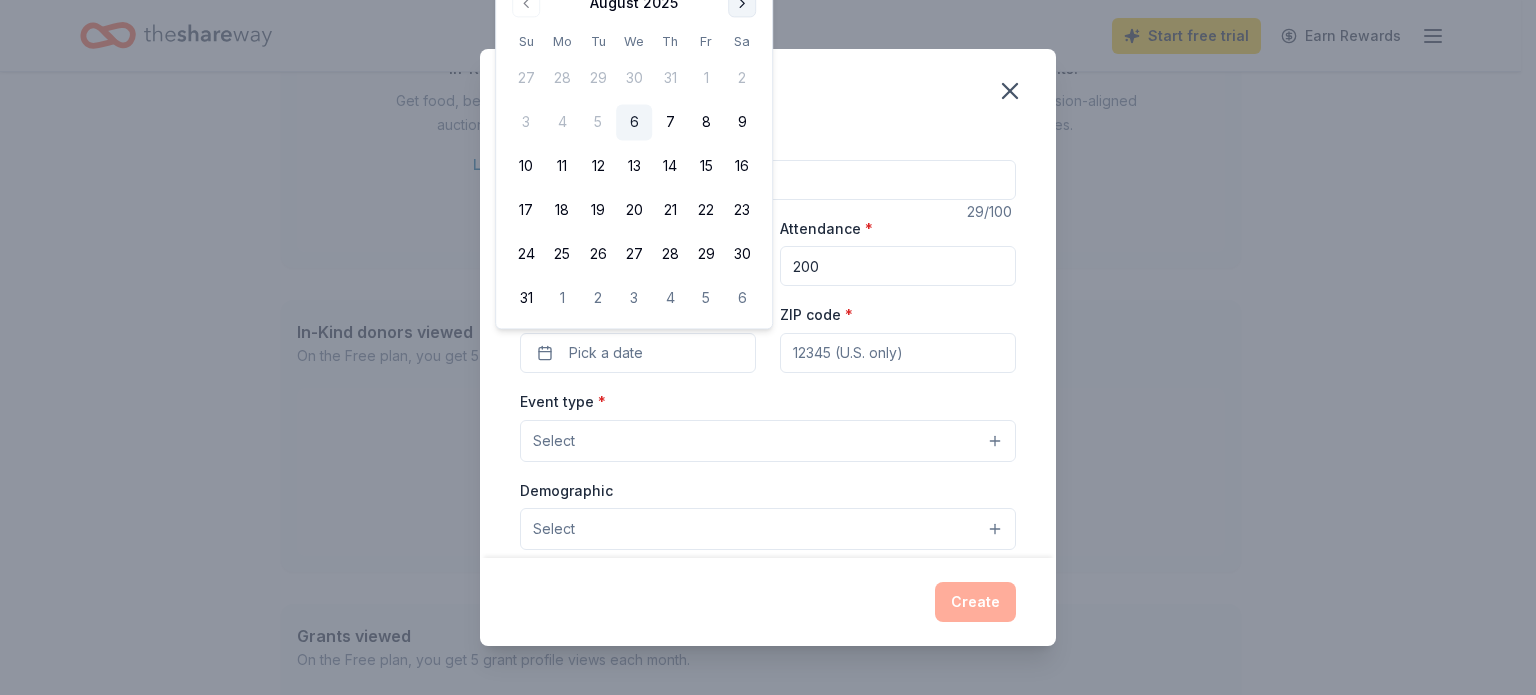 click at bounding box center (742, 3) 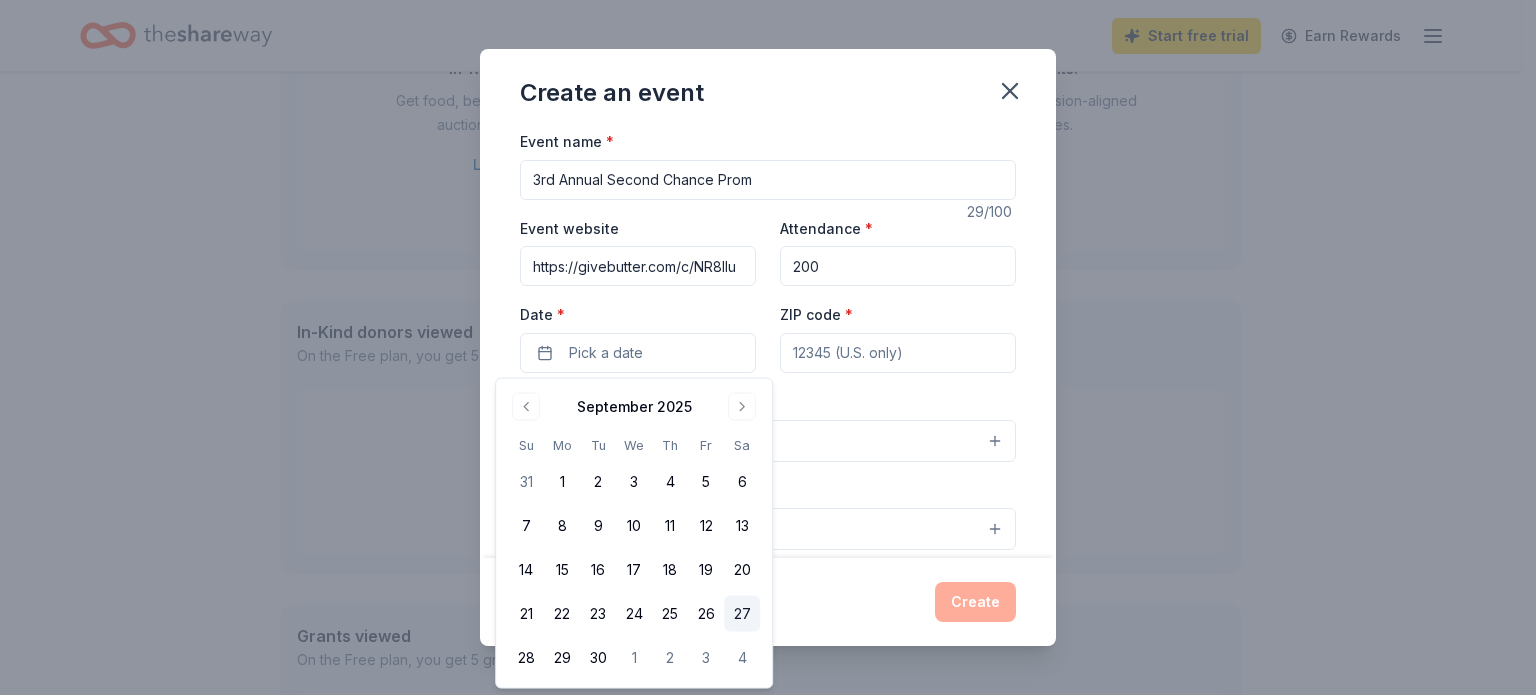 click on "27" at bounding box center (742, 614) 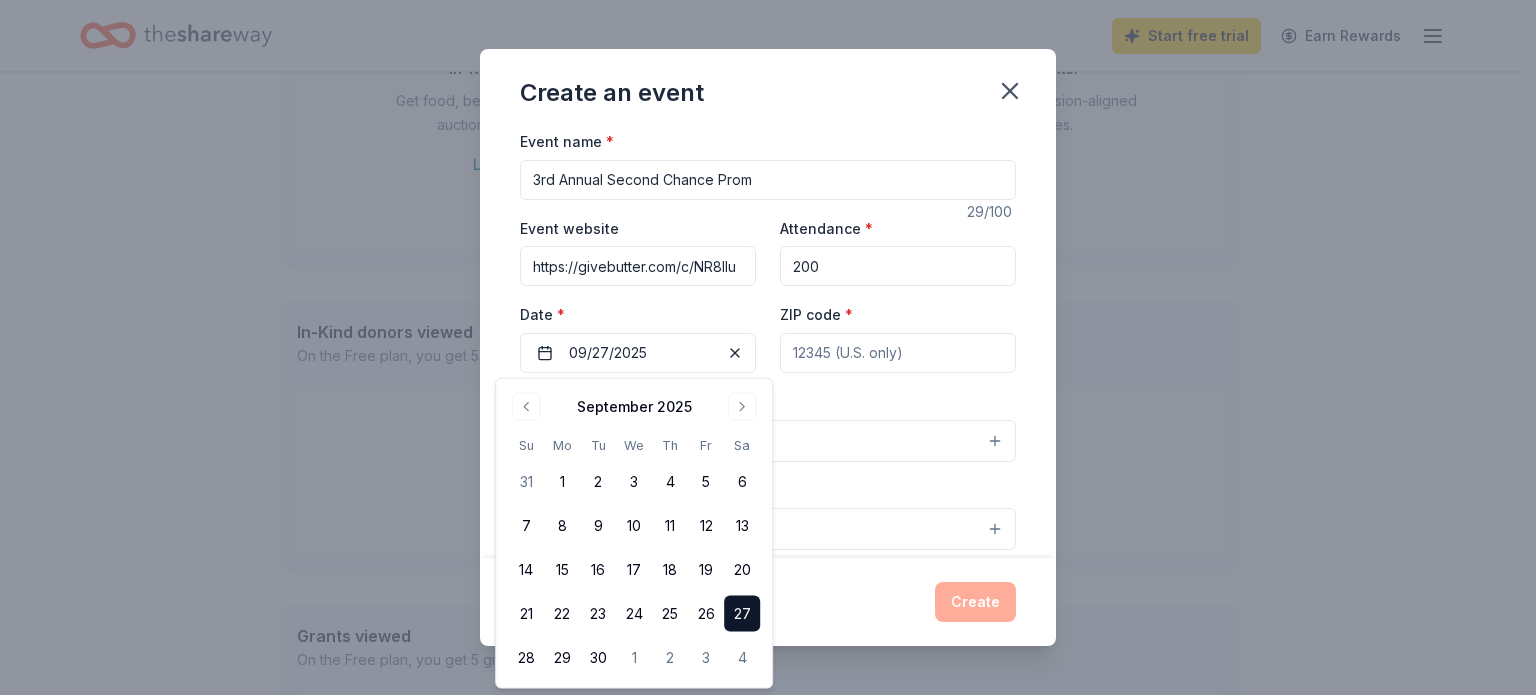 click on "27" at bounding box center (742, 614) 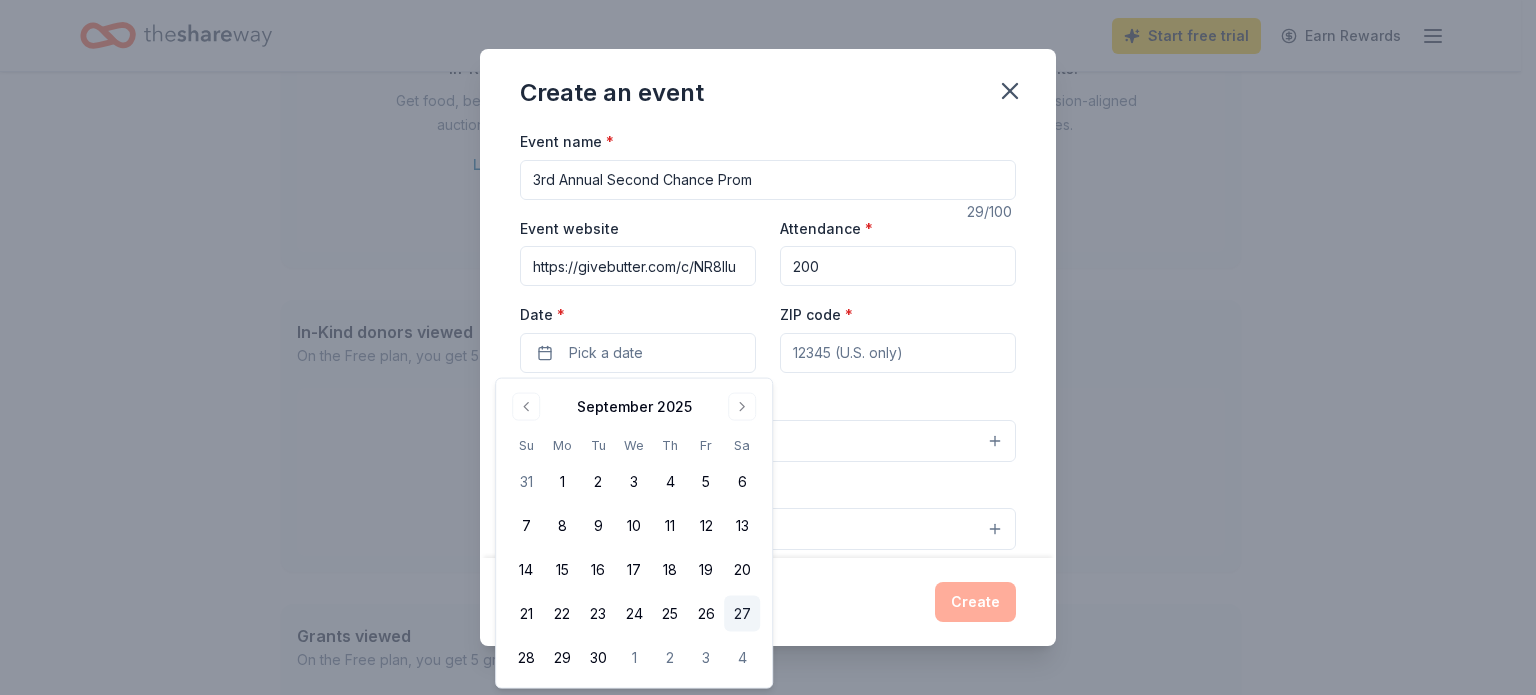 drag, startPoint x: 729, startPoint y: 619, endPoint x: 757, endPoint y: 617, distance: 28.071337 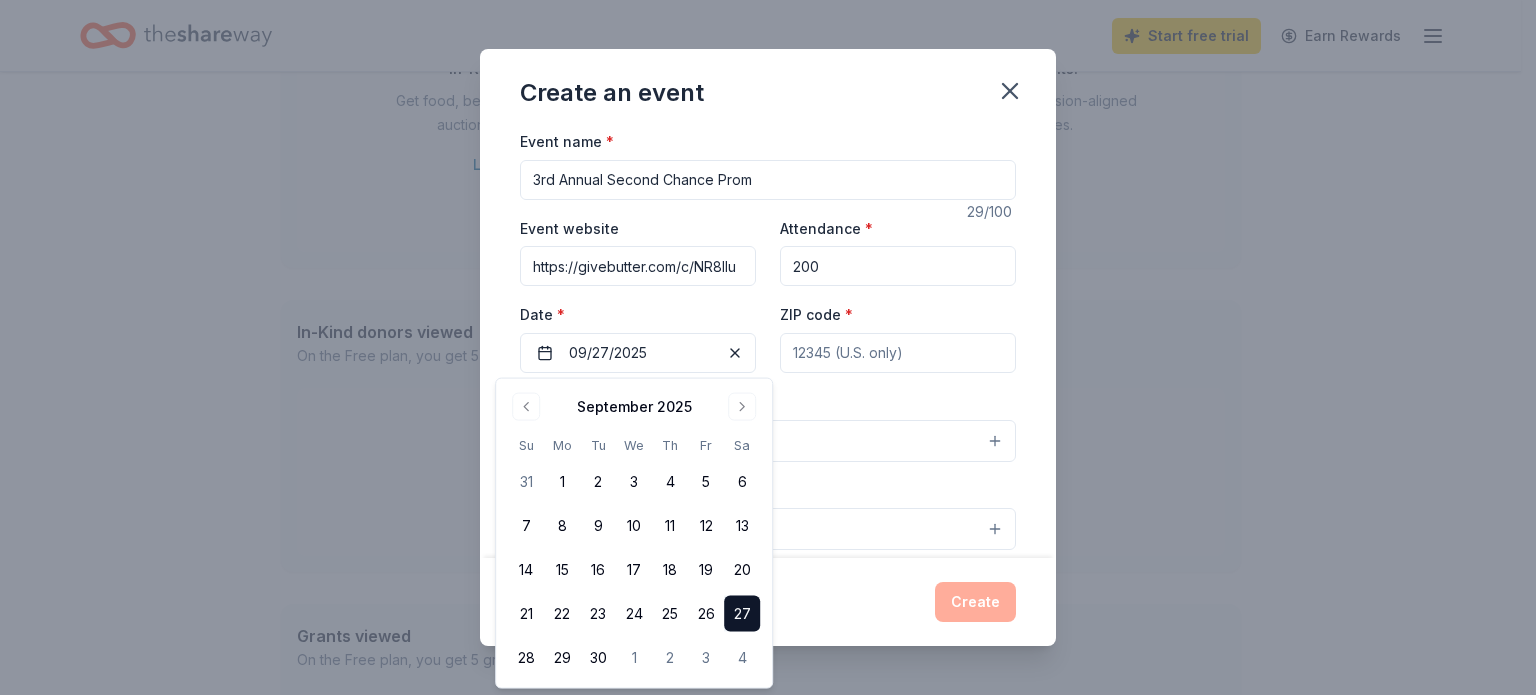 click on "ZIP code *" at bounding box center [898, 353] 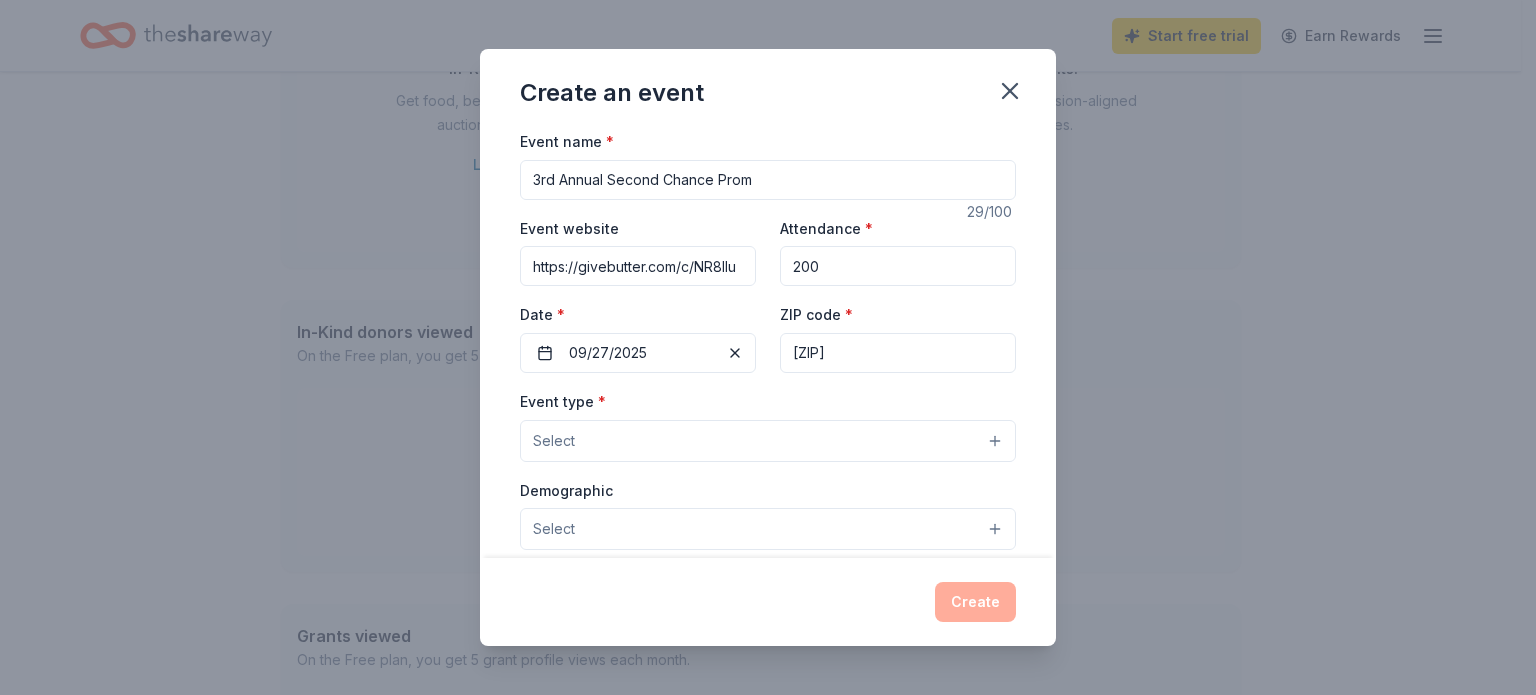 type on "[ZIP]" 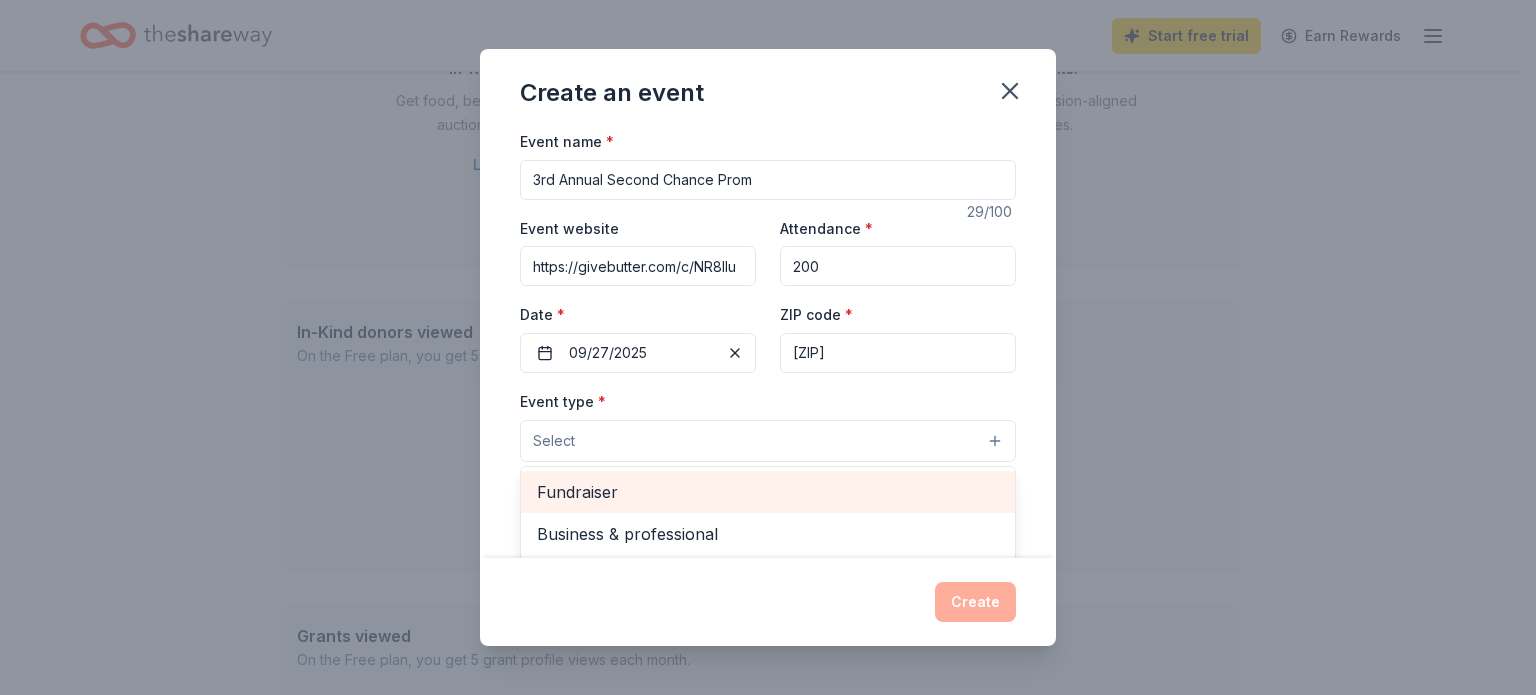 click on "Fundraiser" at bounding box center (768, 492) 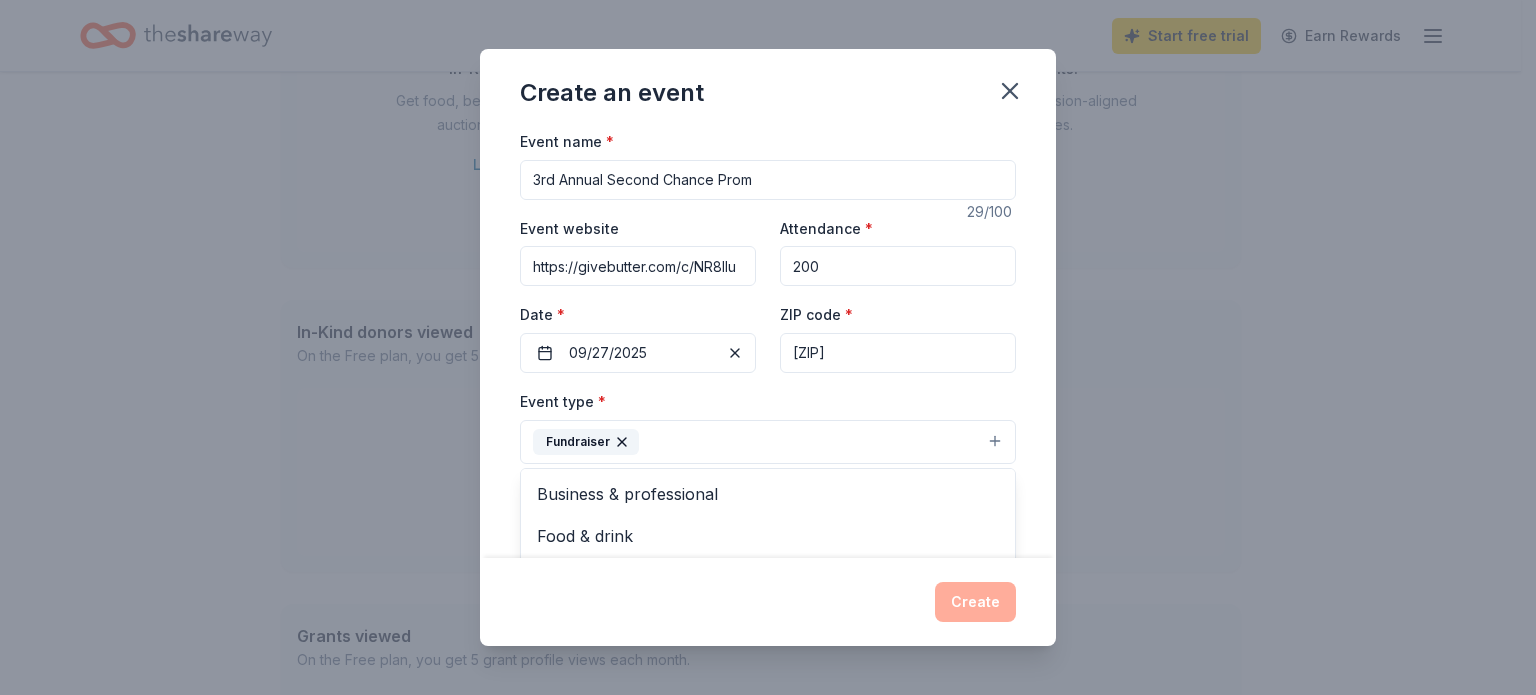 click on "Event name * 3rd Annual Second Chance Prom 29 /100 Event website https://givebutter.com/c/NR8lIu Attendance * 200 Date * 09/27/2025 ZIP code * [ZIP] Event type * Fundraiser Business & professional Food & drink Health & wellness Hobbies Music Performing & visual arts Demographic Select We use this information to help brands find events with their target demographic to sponsor their products. Mailing address Apt/unit Description What are you looking for? * Auction & raffle Meals Snacks Desserts Alcohol Beverages Send me reminders Email me reminders of donor application deadlines Recurring event" at bounding box center (768, 343) 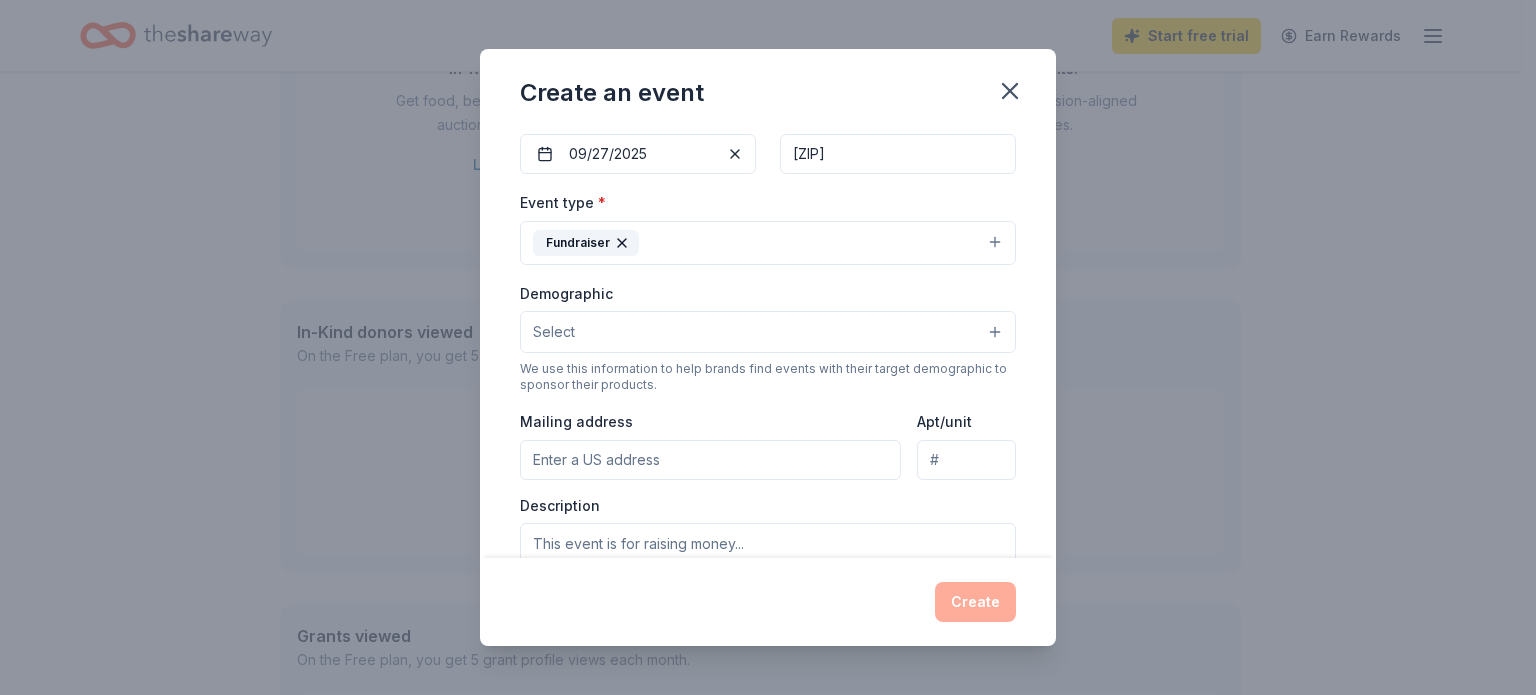 scroll, scrollTop: 200, scrollLeft: 0, axis: vertical 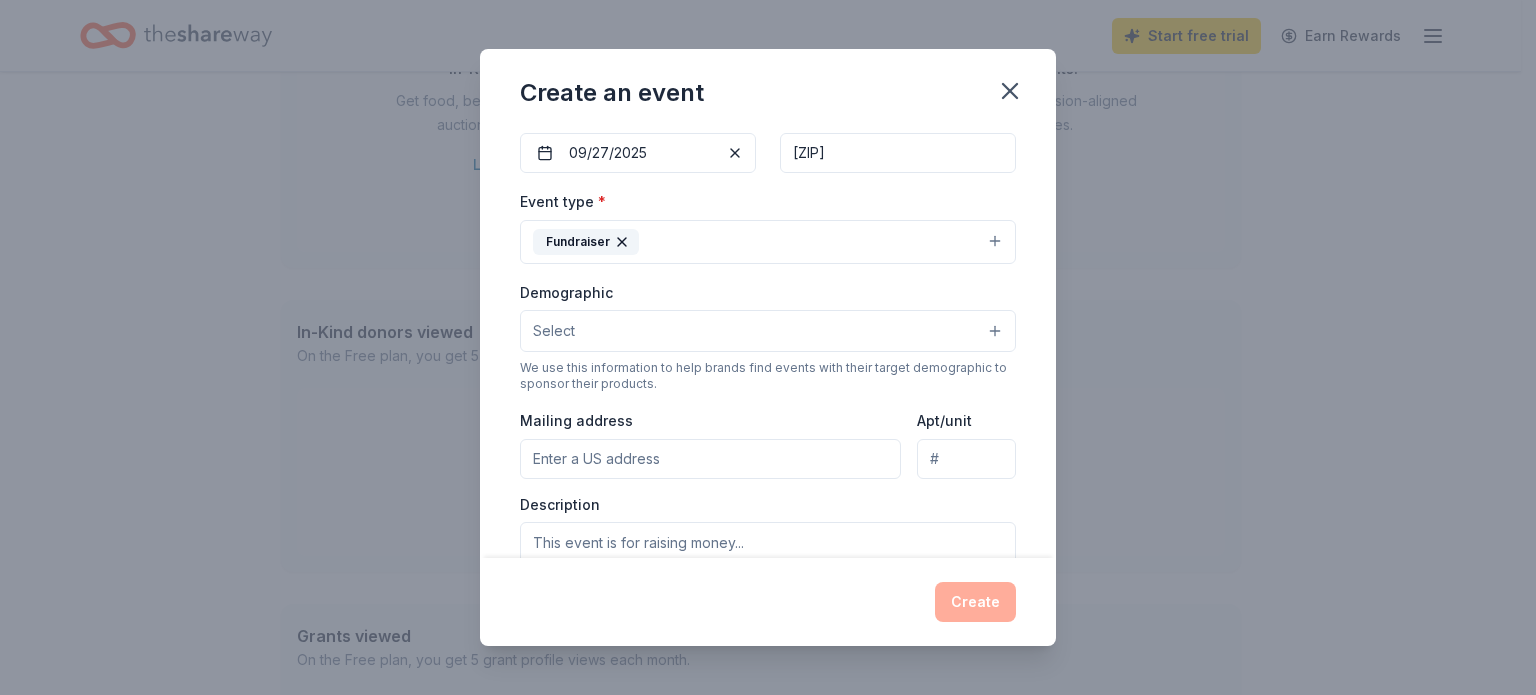 click on "Select" at bounding box center [768, 331] 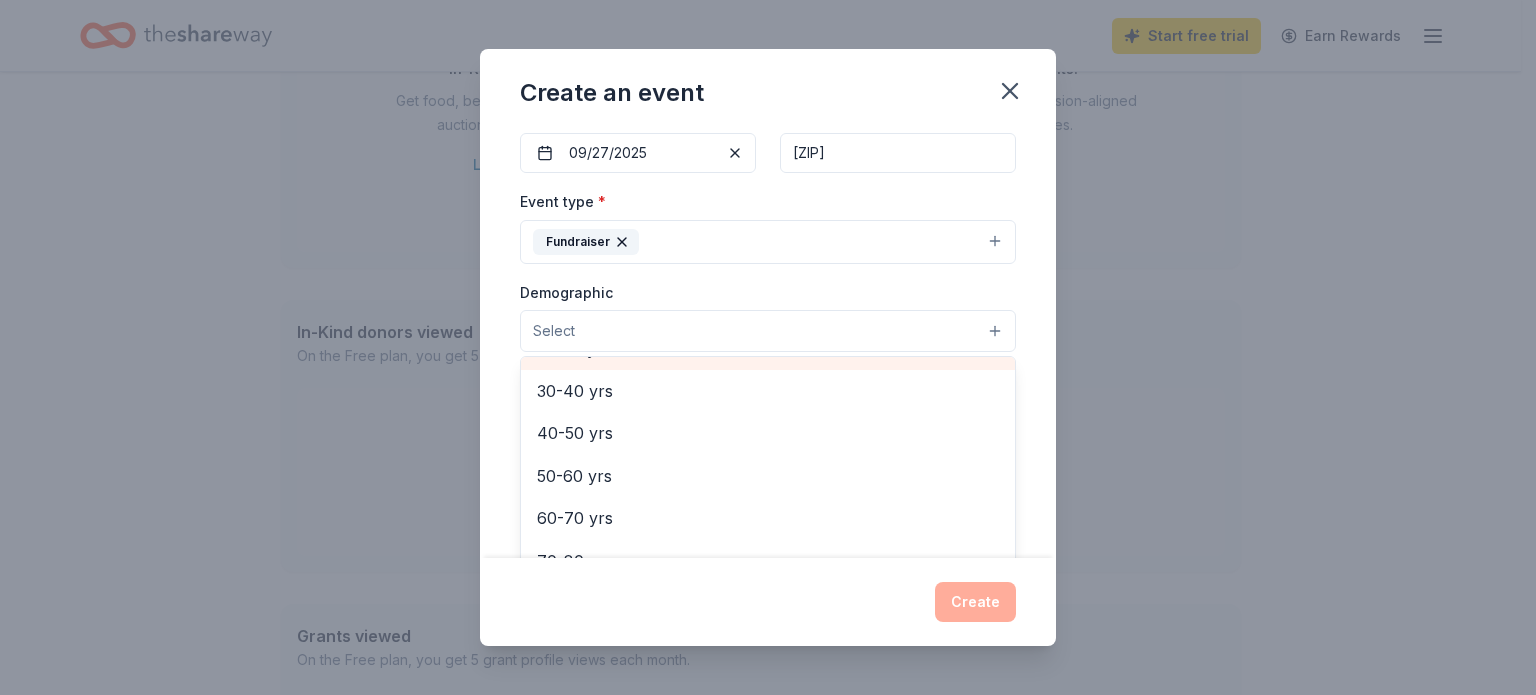 scroll, scrollTop: 320, scrollLeft: 0, axis: vertical 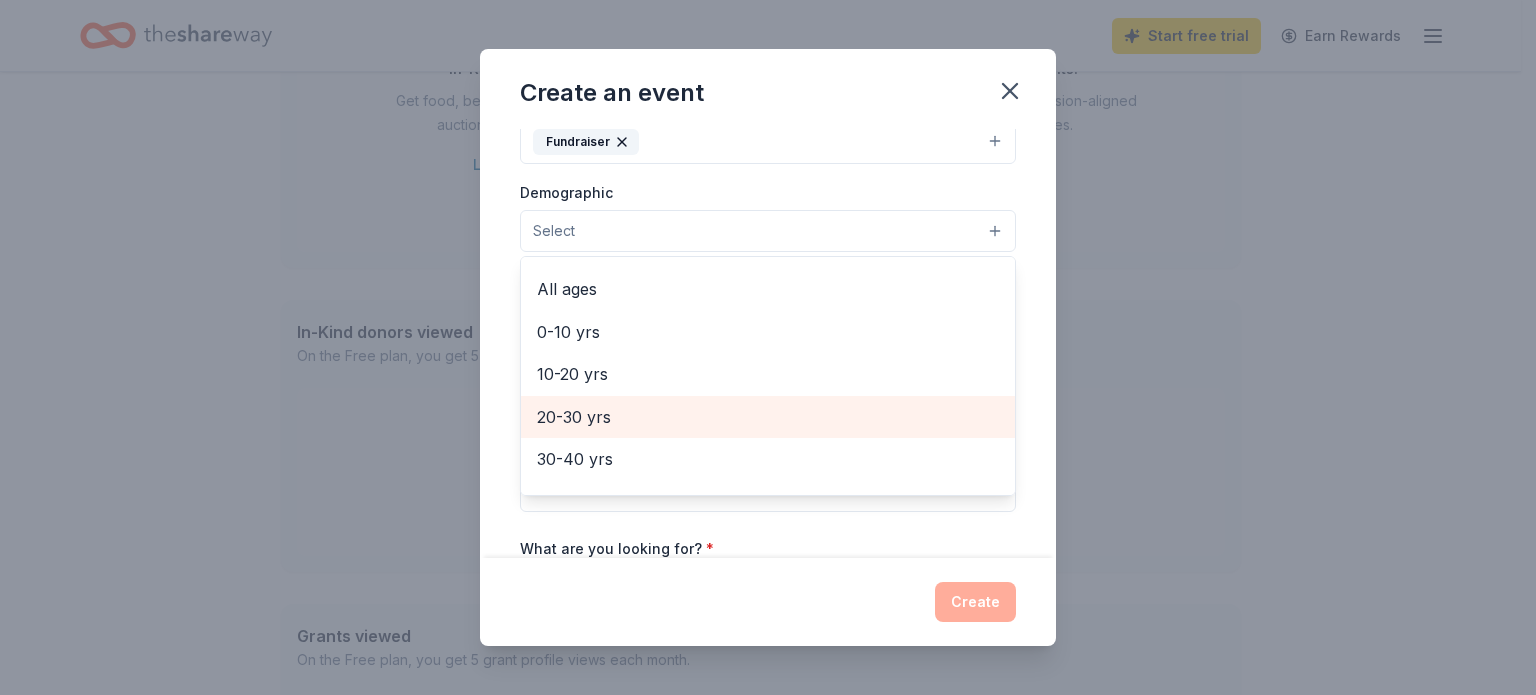 click on "20-30 yrs" at bounding box center [768, 417] 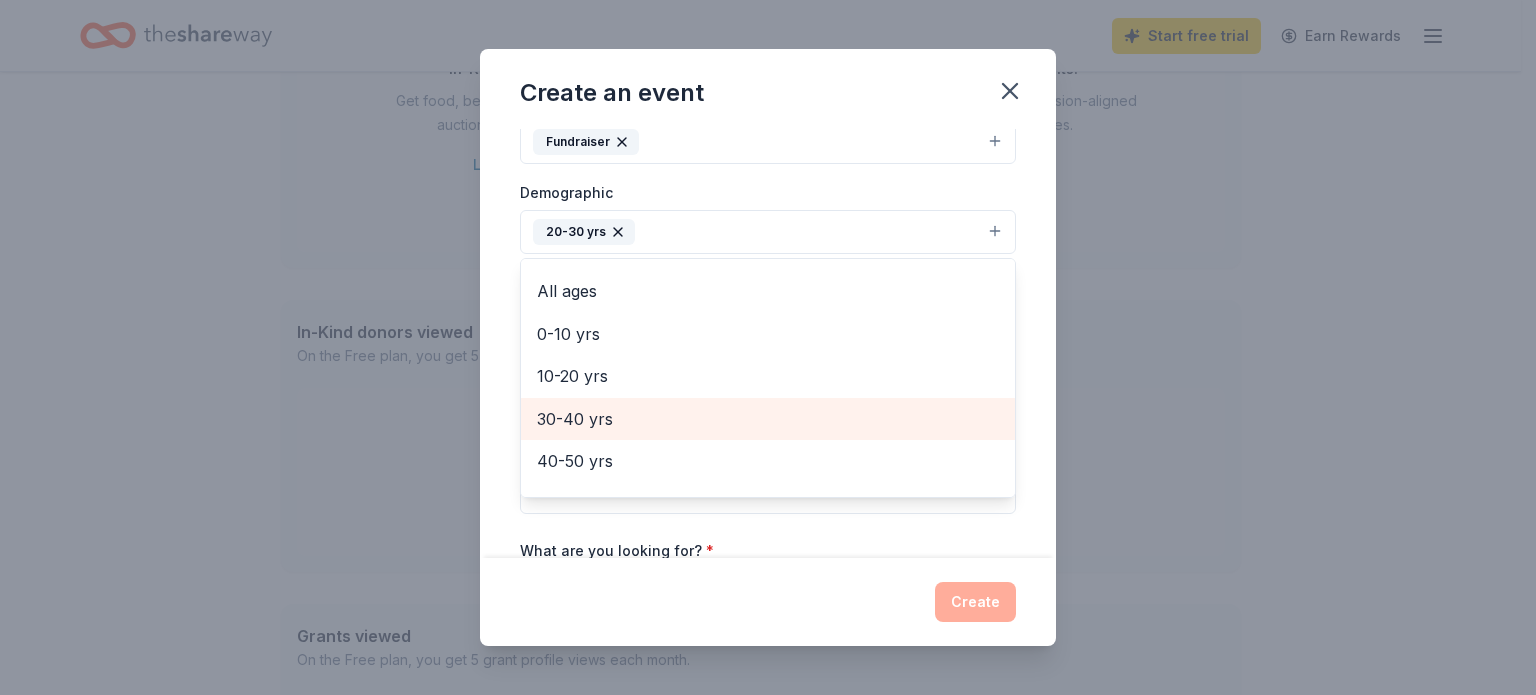 click on "30-40 yrs" at bounding box center [768, 419] 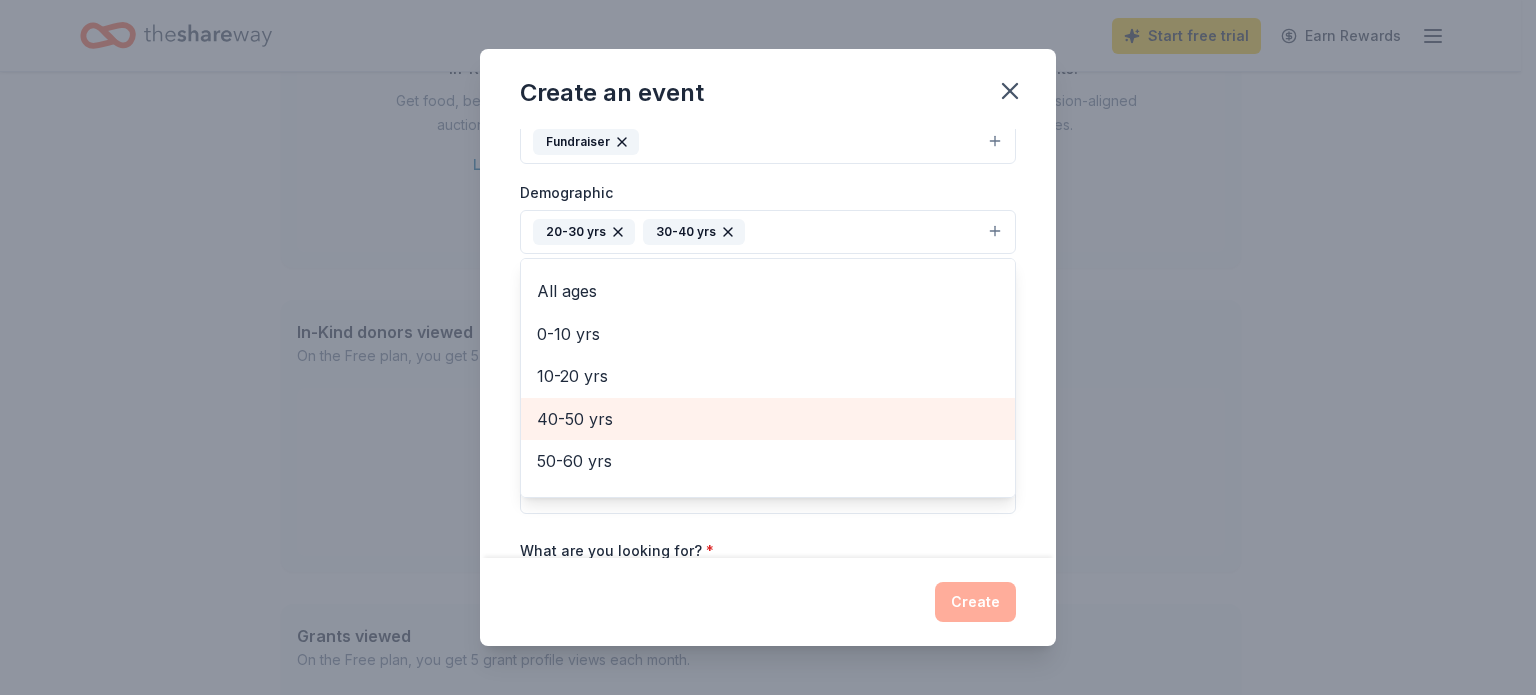click on "40-50 yrs" at bounding box center [768, 419] 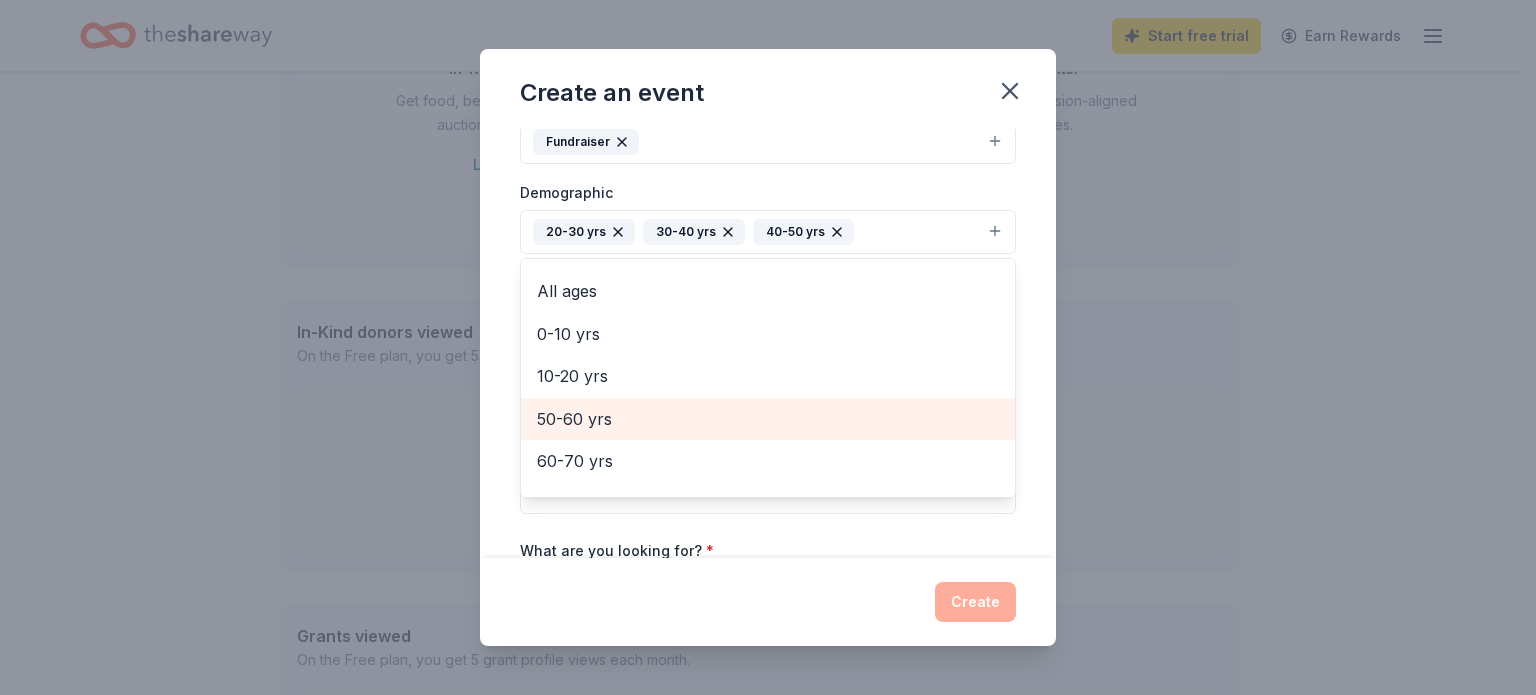click on "50-60 yrs" at bounding box center [768, 419] 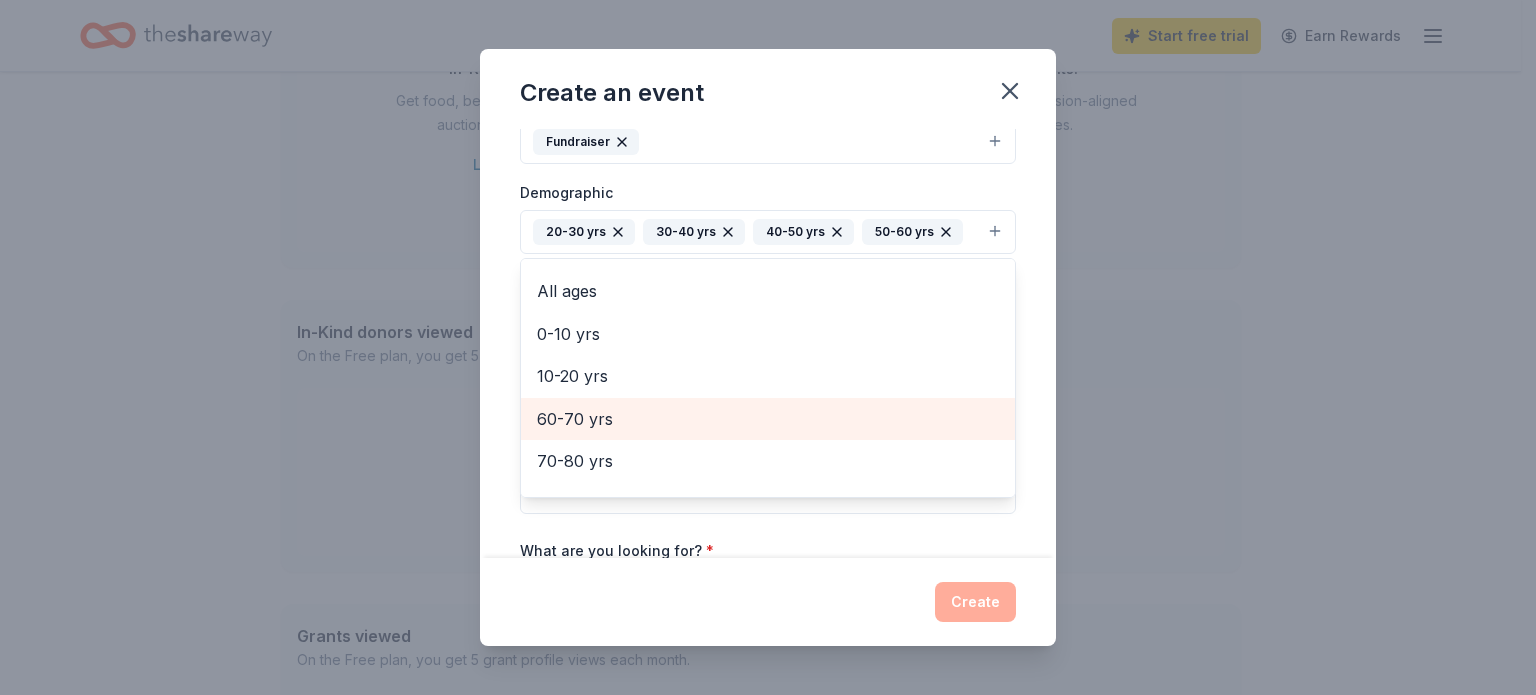 click on "60-70 yrs" at bounding box center [768, 419] 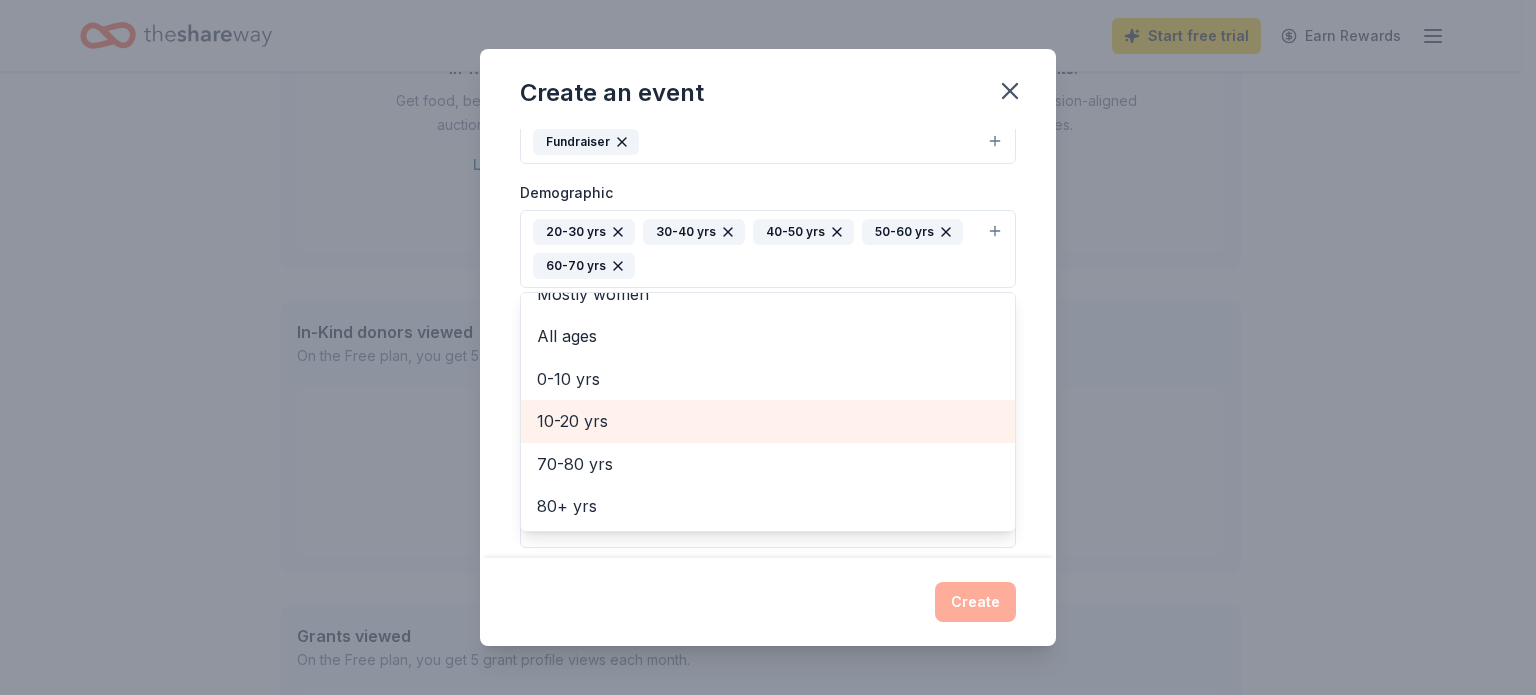 scroll, scrollTop: 108, scrollLeft: 0, axis: vertical 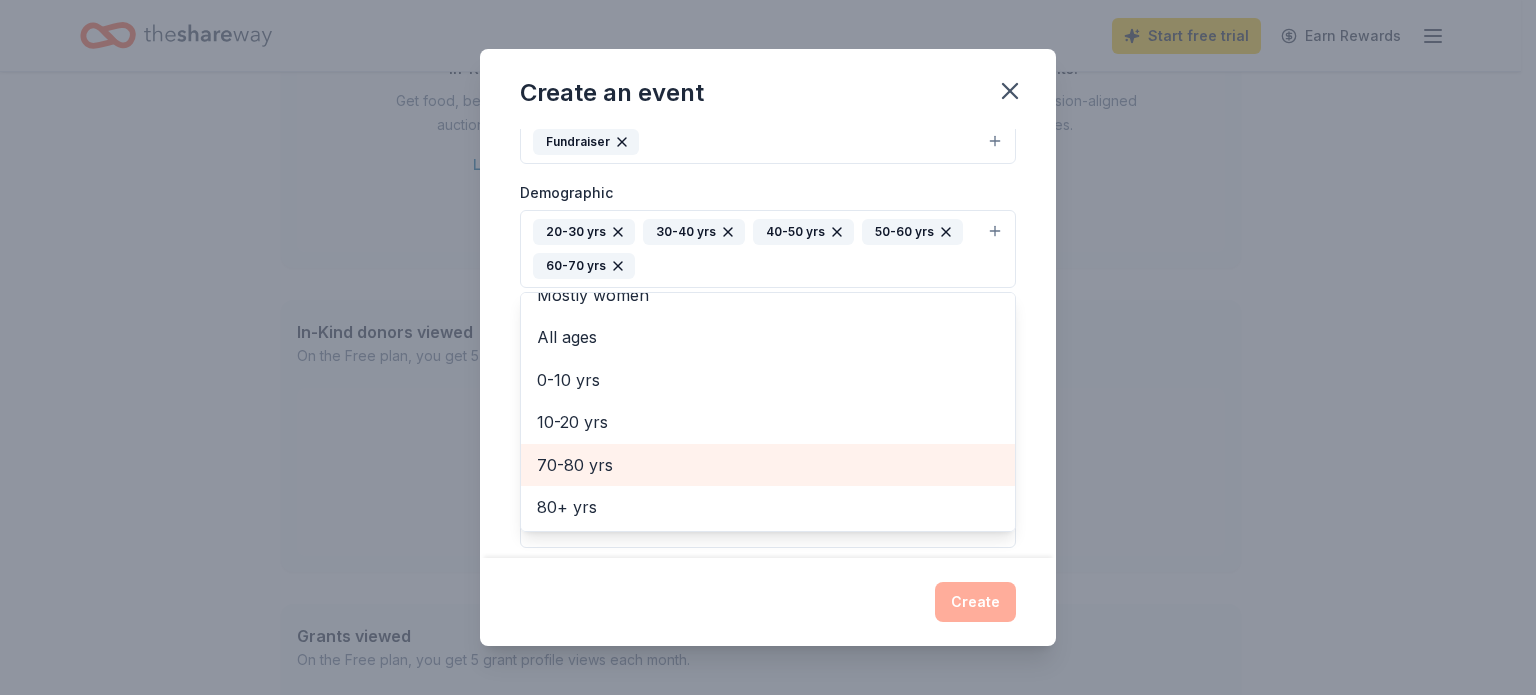 click on "70-80 yrs" at bounding box center [768, 465] 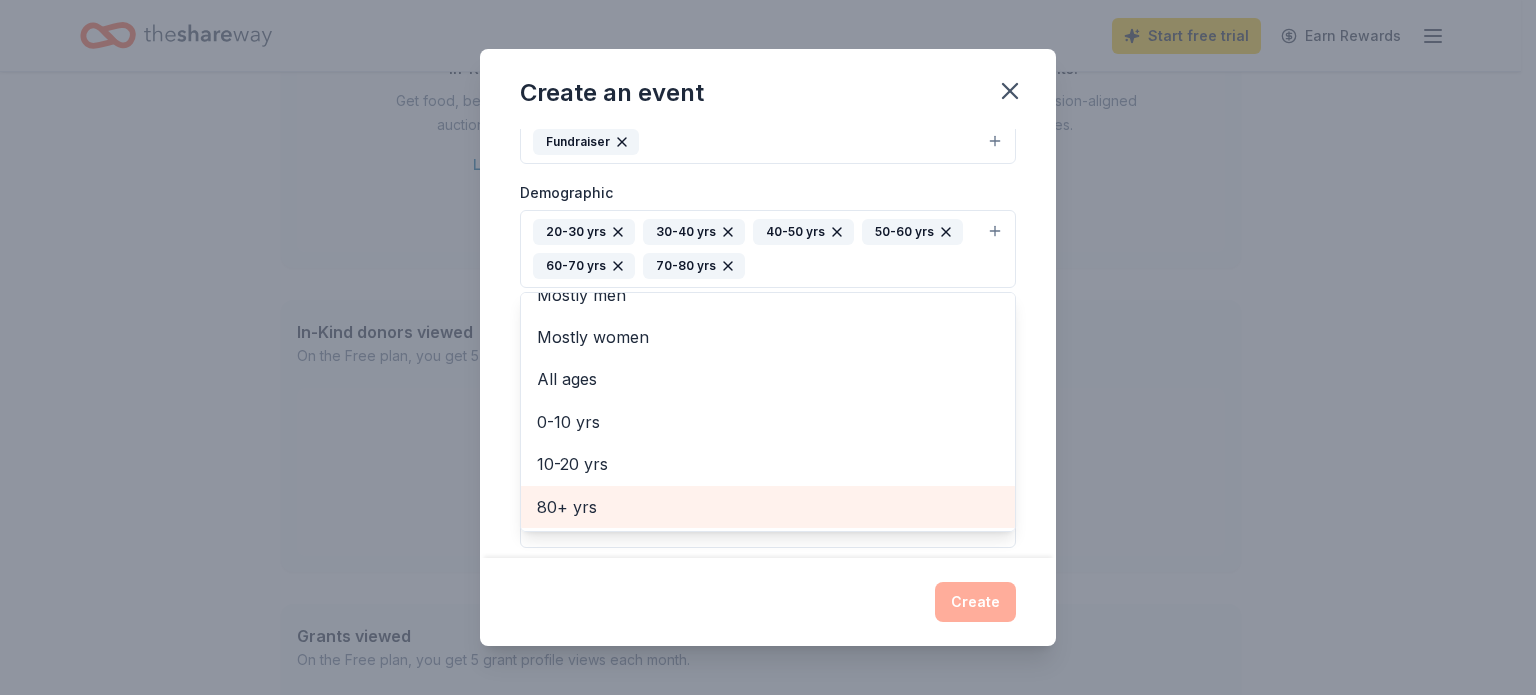 click on "80+ yrs" at bounding box center (768, 507) 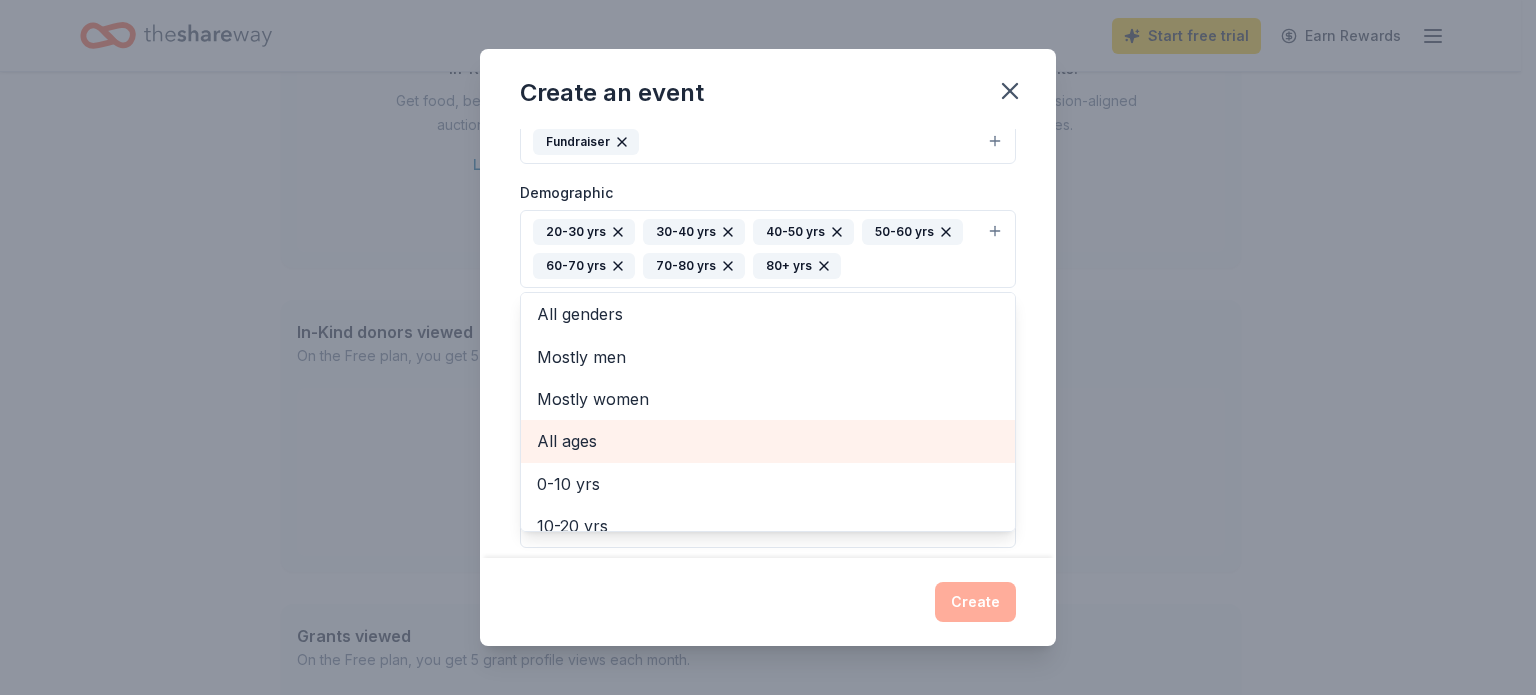 scroll, scrollTop: 0, scrollLeft: 0, axis: both 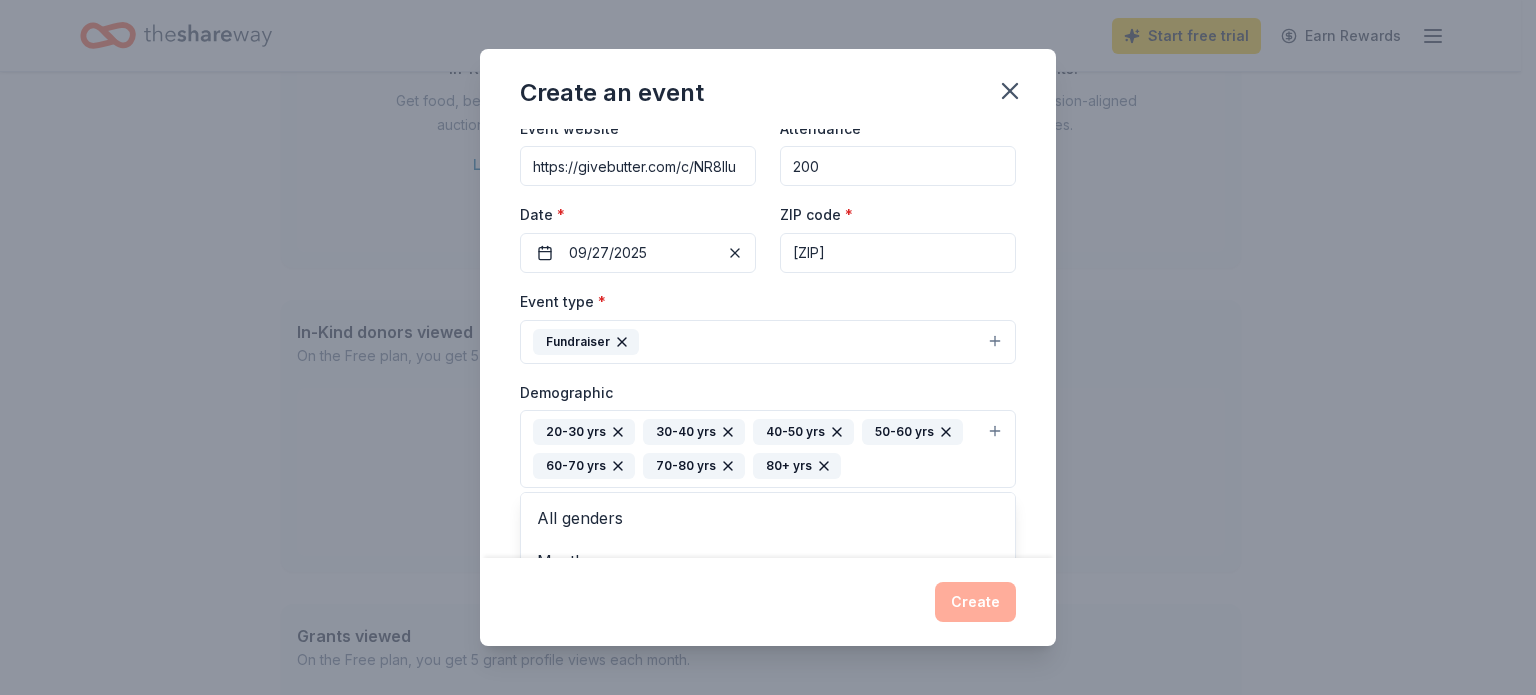 click on "Event name * 3rd Annual Second Chance Prom 29 /100 Event website https://givebutter.com/c/NR8lIu Attendance * 200 Date * 09/27/2025 ZIP code * [ZIP] Event type * Fundraiser Demographic 20-30 yrs 30-40 yrs 40-50 yrs 50-60 yrs 60-70 yrs 70-80 yrs 80+ yrs All genders Mostly men Mostly women All ages 0-10 yrs 10-20 yrs We use this information to help brands find events with their target demographic to sponsor their products. Mailing address Apt/unit Description What are you looking for? * Auction & raffle Meals Snacks Desserts Alcohol Beverages Send me reminders Email me reminders of donor application deadlines Recurring event" at bounding box center (768, 343) 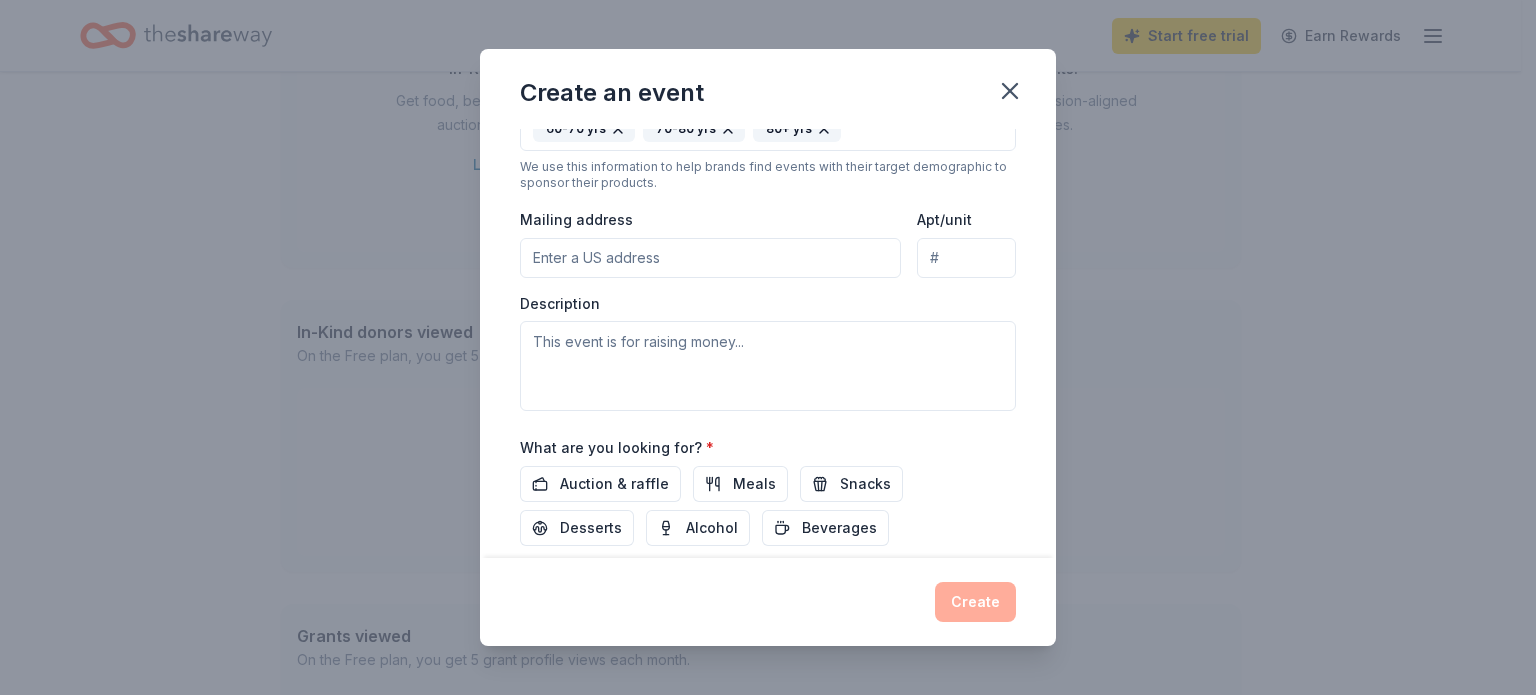 scroll, scrollTop: 440, scrollLeft: 0, axis: vertical 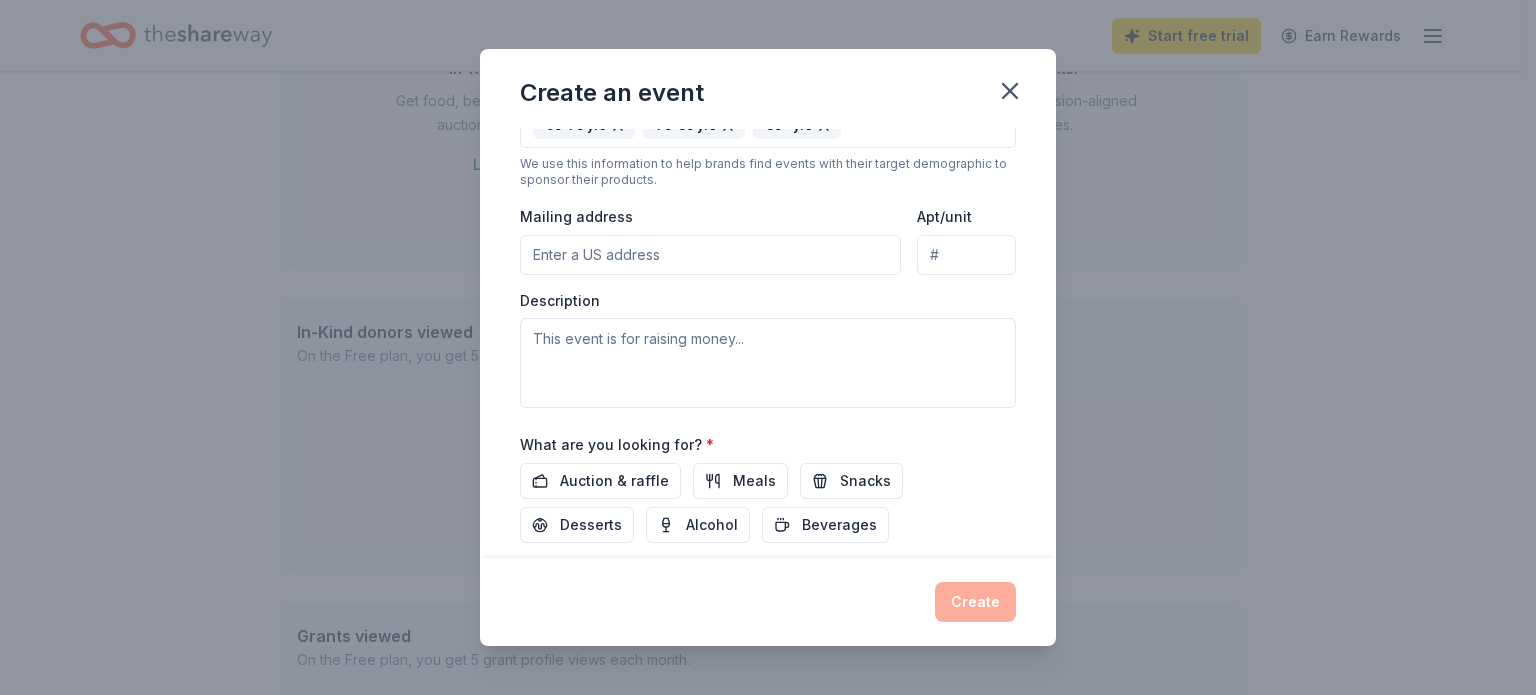 click on "Mailing address" at bounding box center (710, 255) 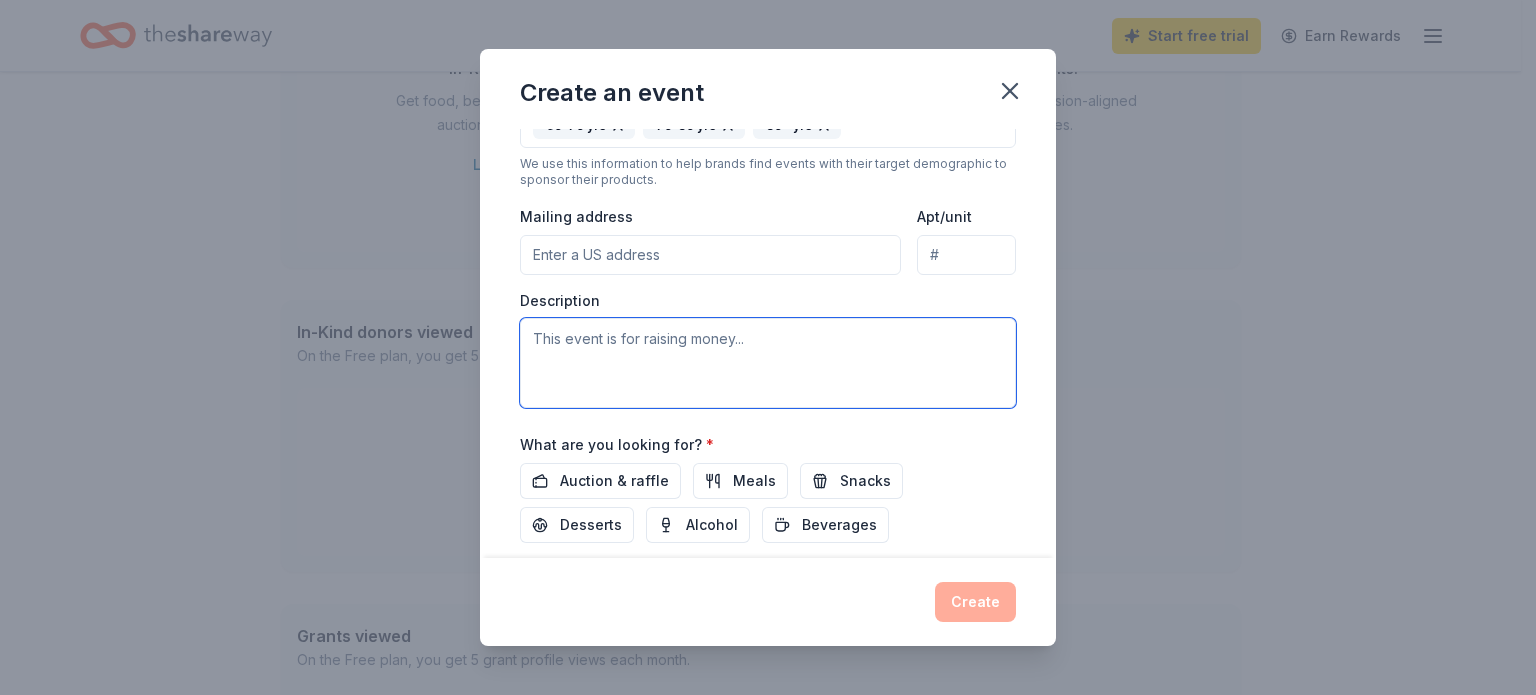 click at bounding box center [768, 363] 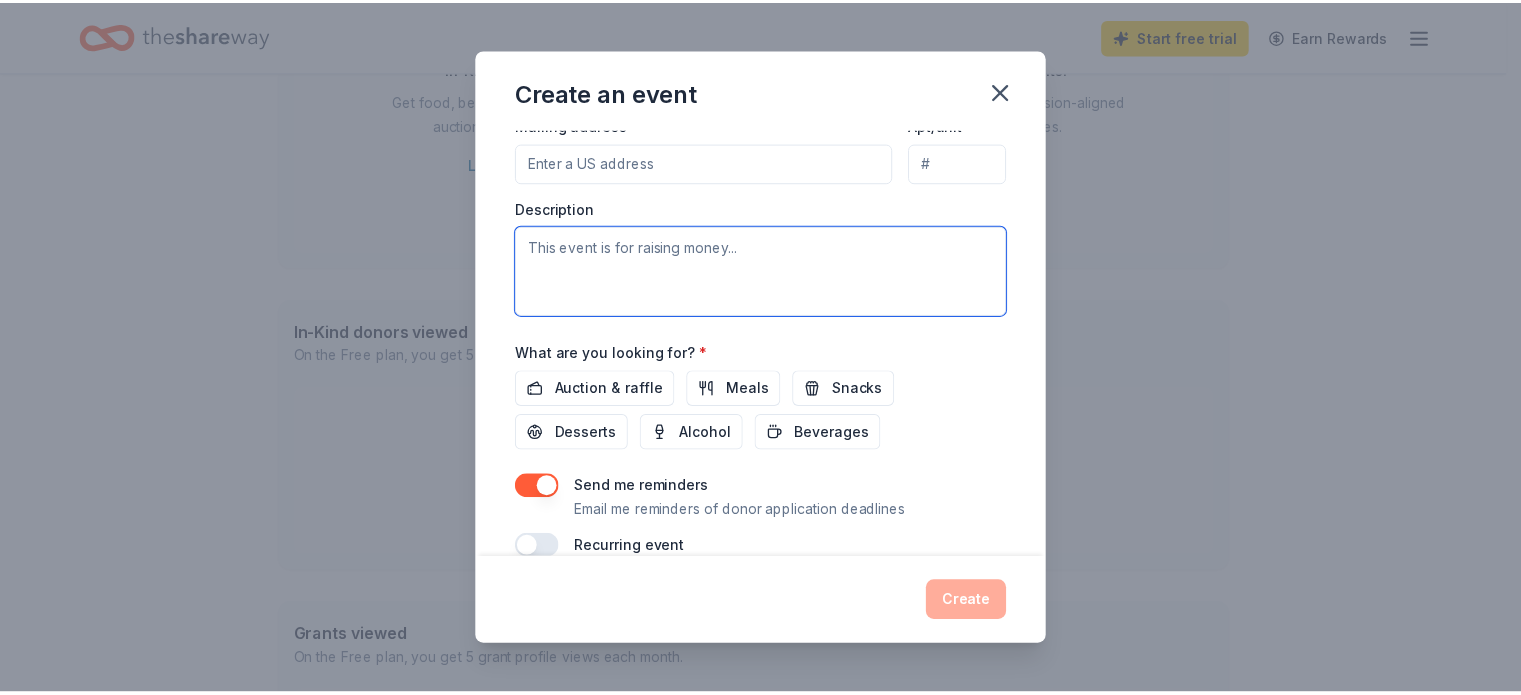 scroll, scrollTop: 563, scrollLeft: 0, axis: vertical 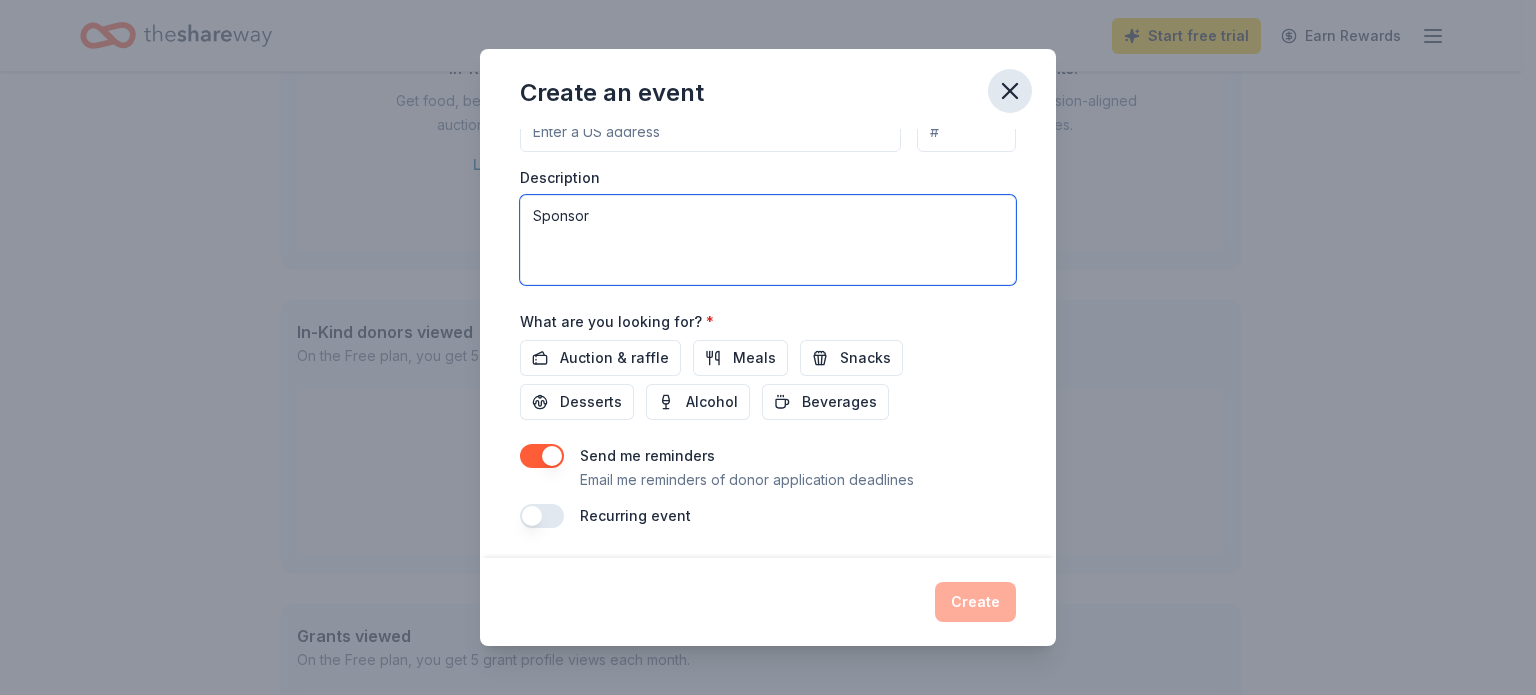 type on "Sponsor" 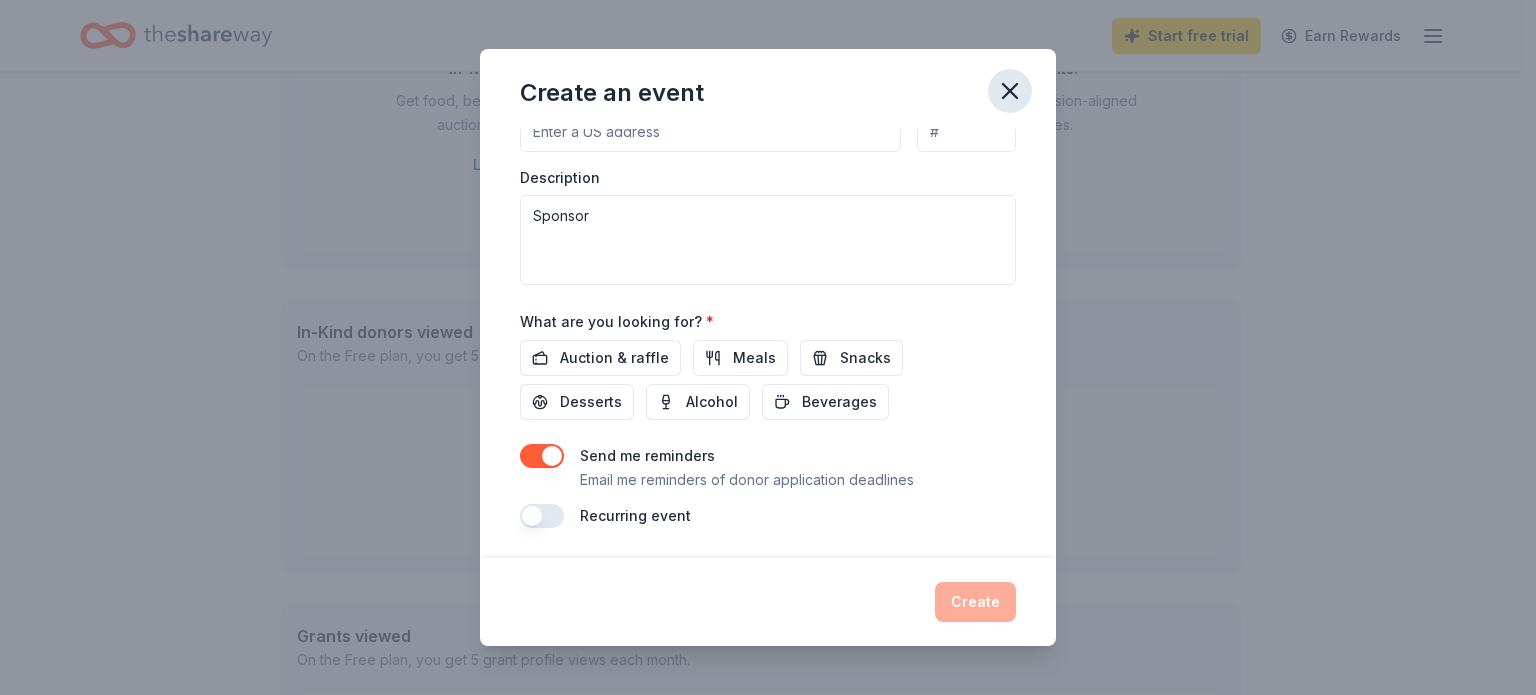 click 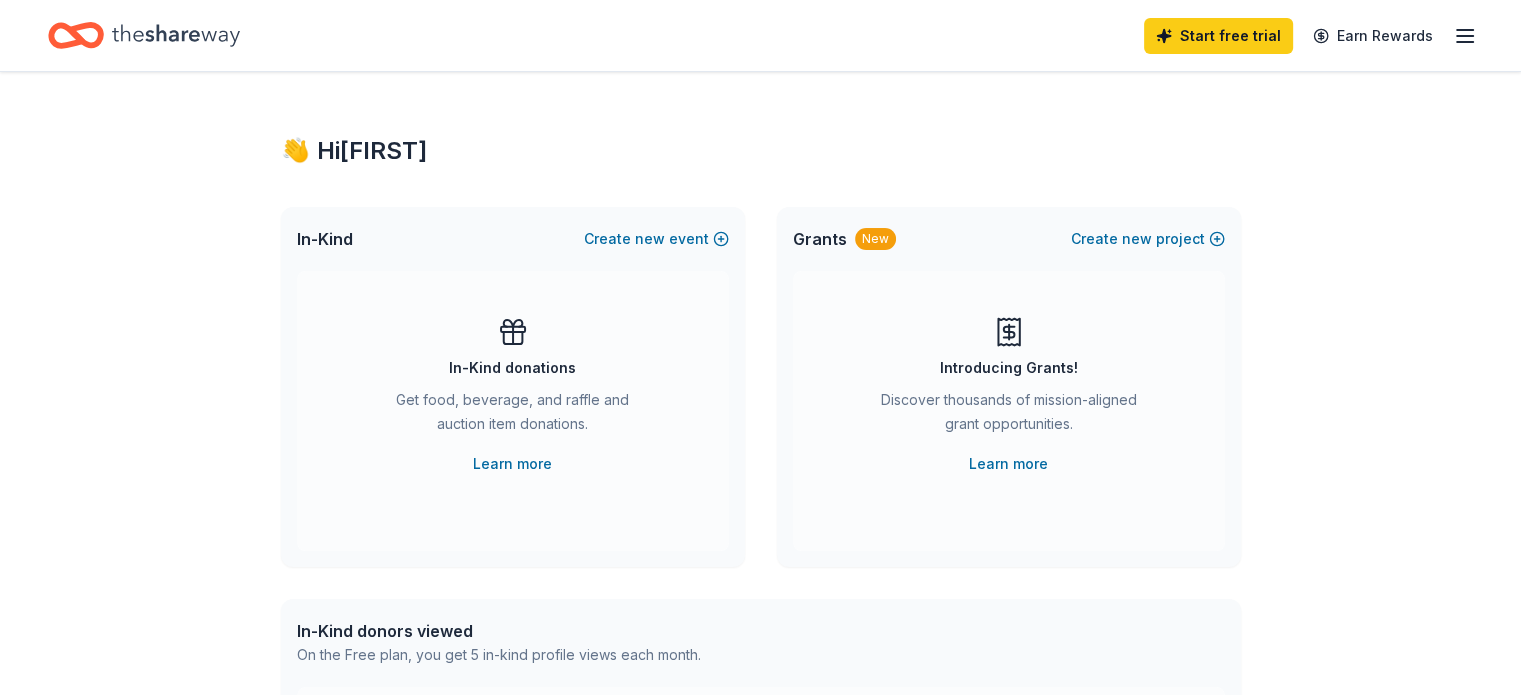 scroll, scrollTop: 0, scrollLeft: 0, axis: both 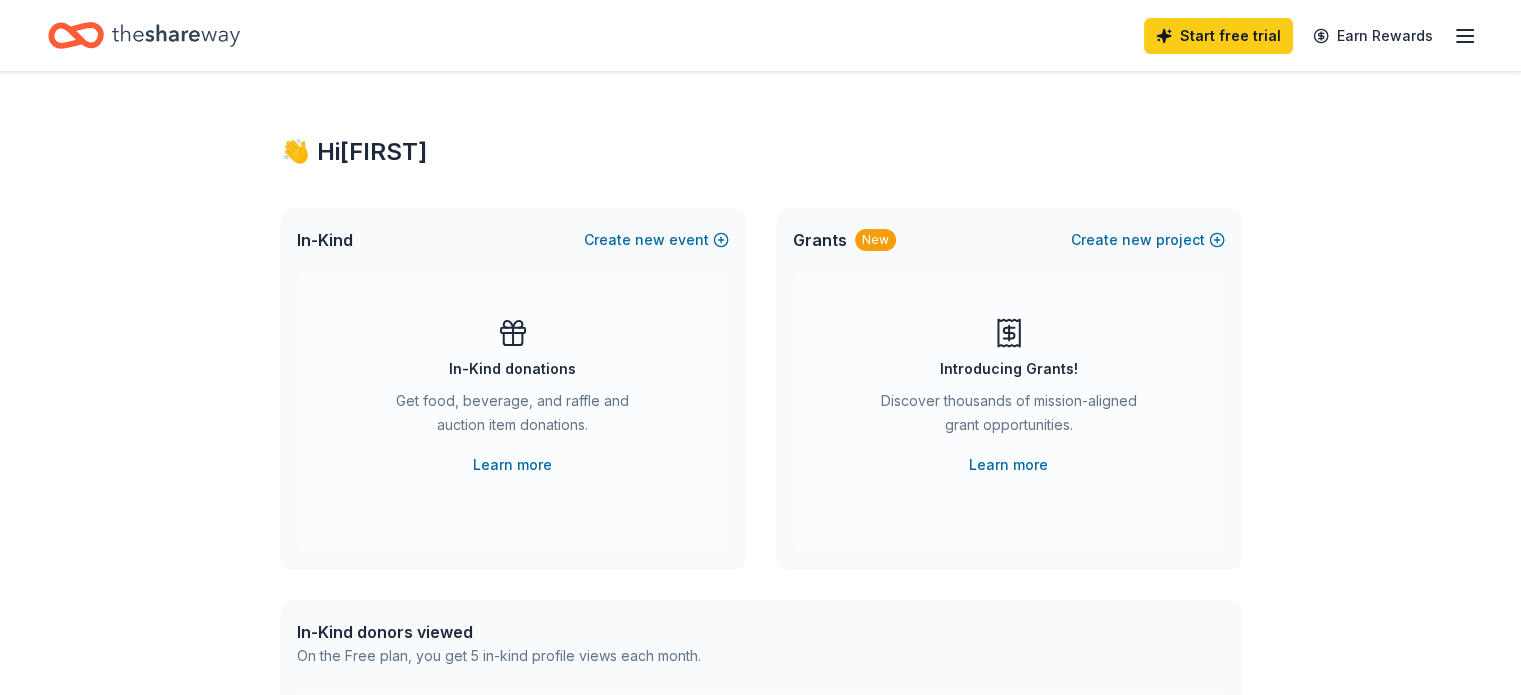 click 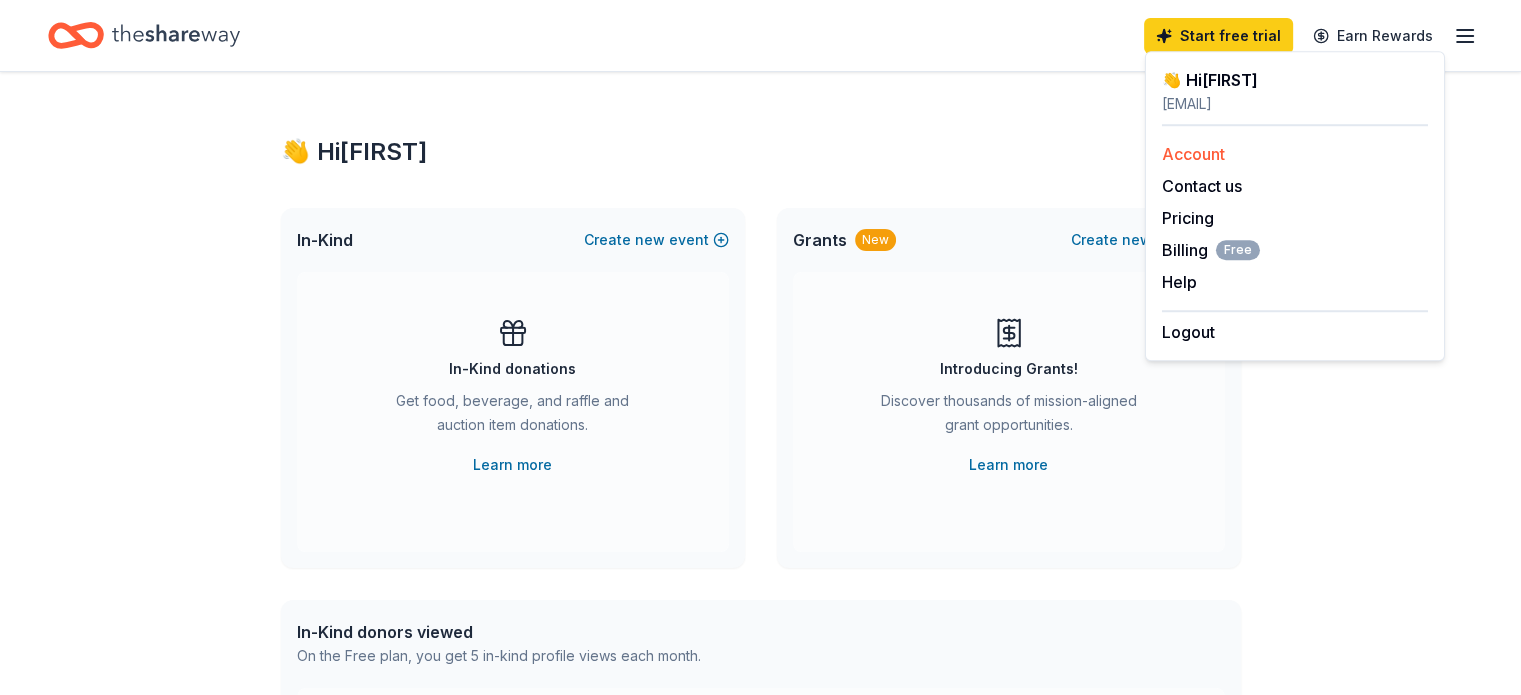 click on "Account" at bounding box center (1193, 154) 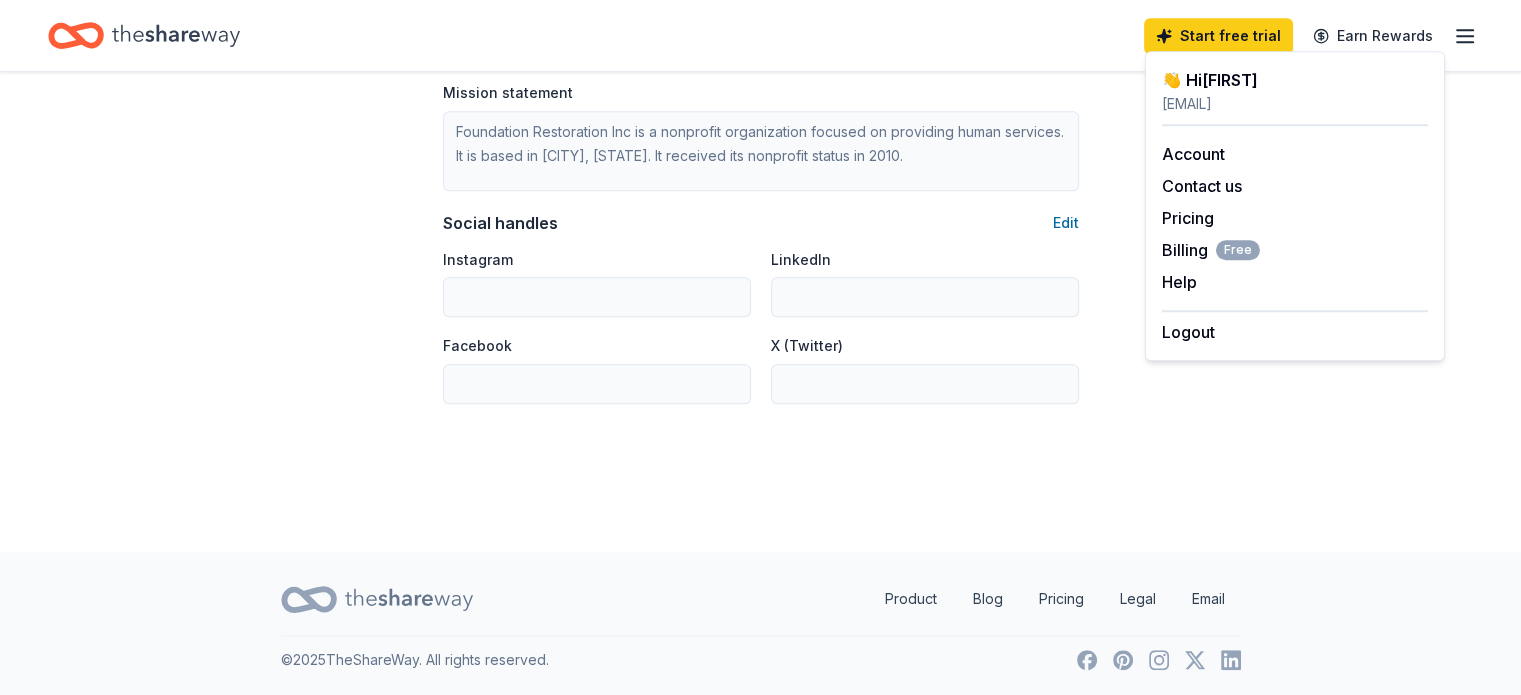 scroll, scrollTop: 1307, scrollLeft: 0, axis: vertical 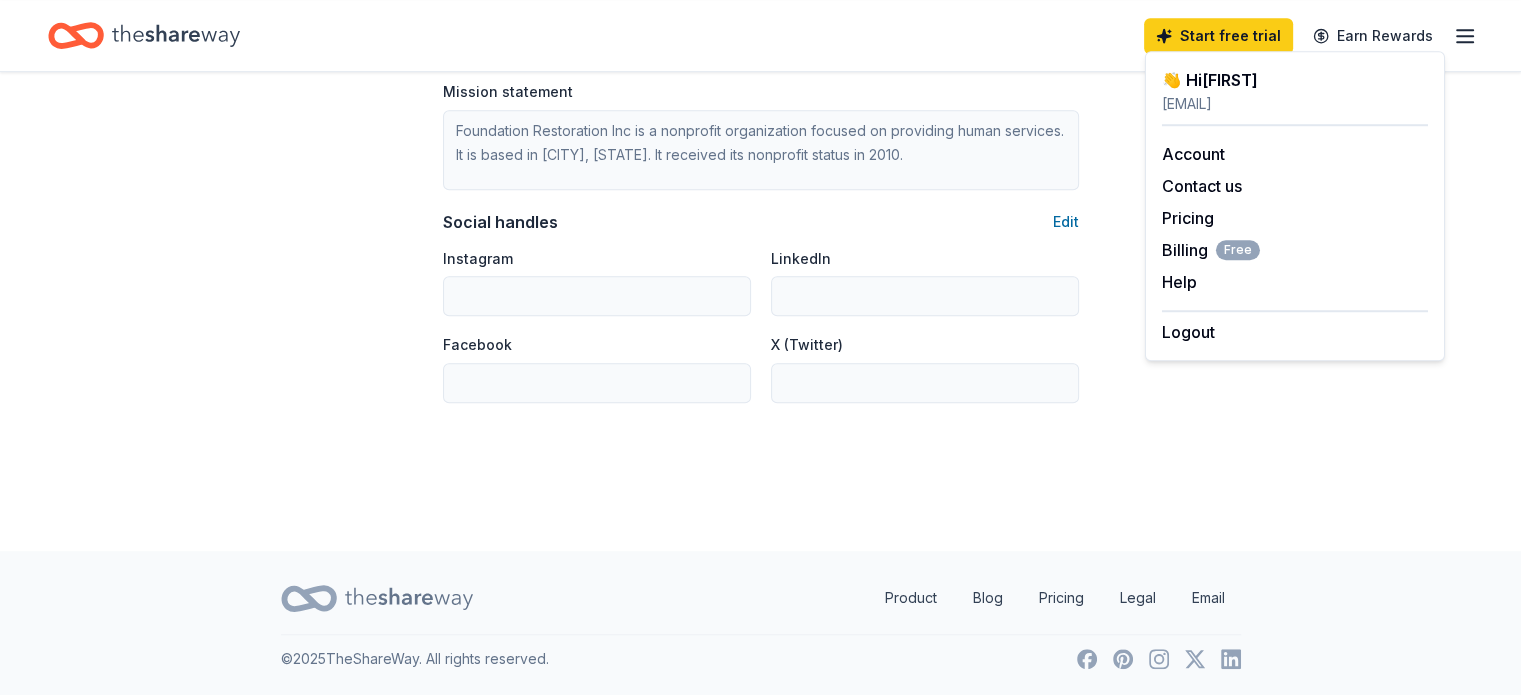 click on "Account About me Profile Edit First name [FIRST] Last name [LAST] Role Office Administrator Phone number Email Edit lisa@foundationrestoration.org Password Edit Organization details Organization profile Edit Organization name Foundation Restoration Inc ZIP code [ZIP] Website foundationrestoration.org EIN Edit 27-3069085 501(c)(3) Letter Edit About your organization Edit Cause tags Select Mission statement Foundation Restoration Inc is a nonprofit organization focused on providing human services. It is based in [CITY], [STATE]. It received its nonprofit status in 2010. Social handles Edit Instagram LinkedIn Facebook X (Twitter)" at bounding box center [761, -342] 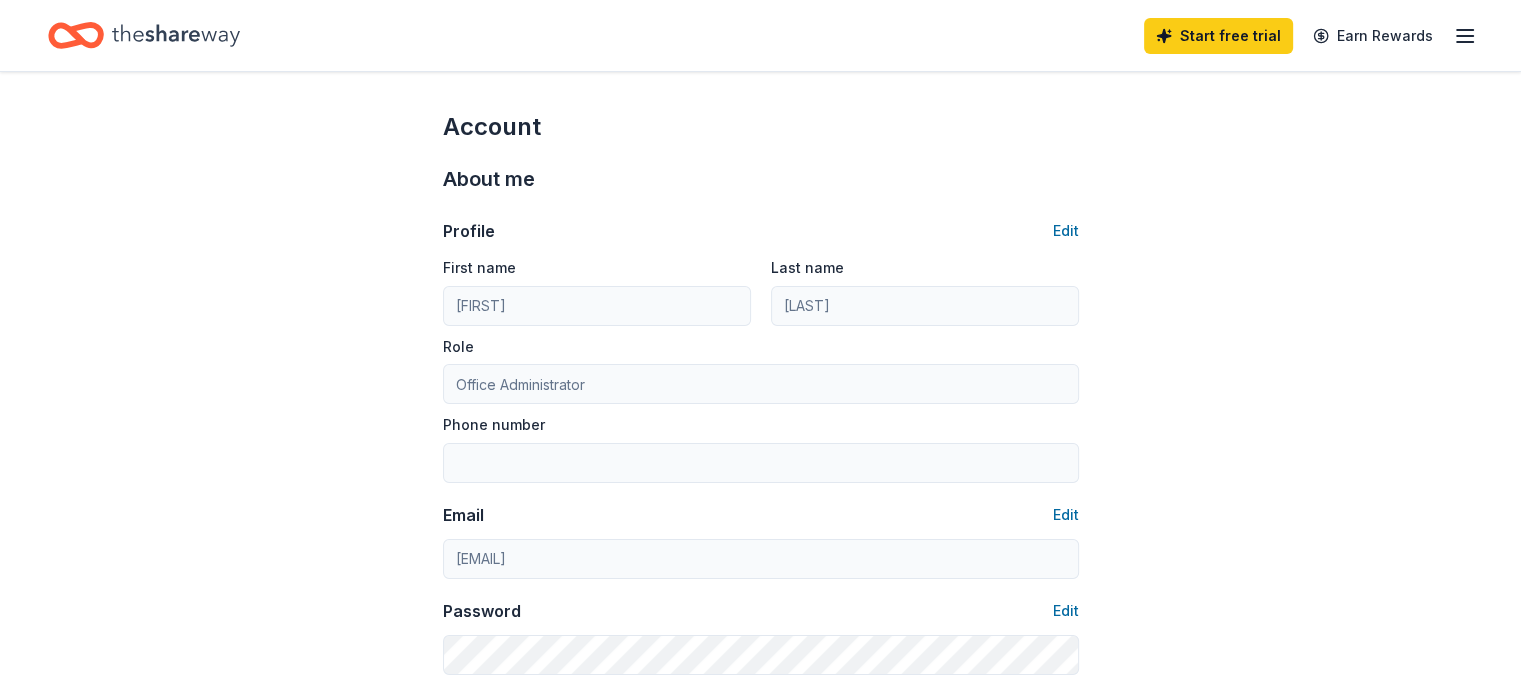 scroll, scrollTop: 0, scrollLeft: 0, axis: both 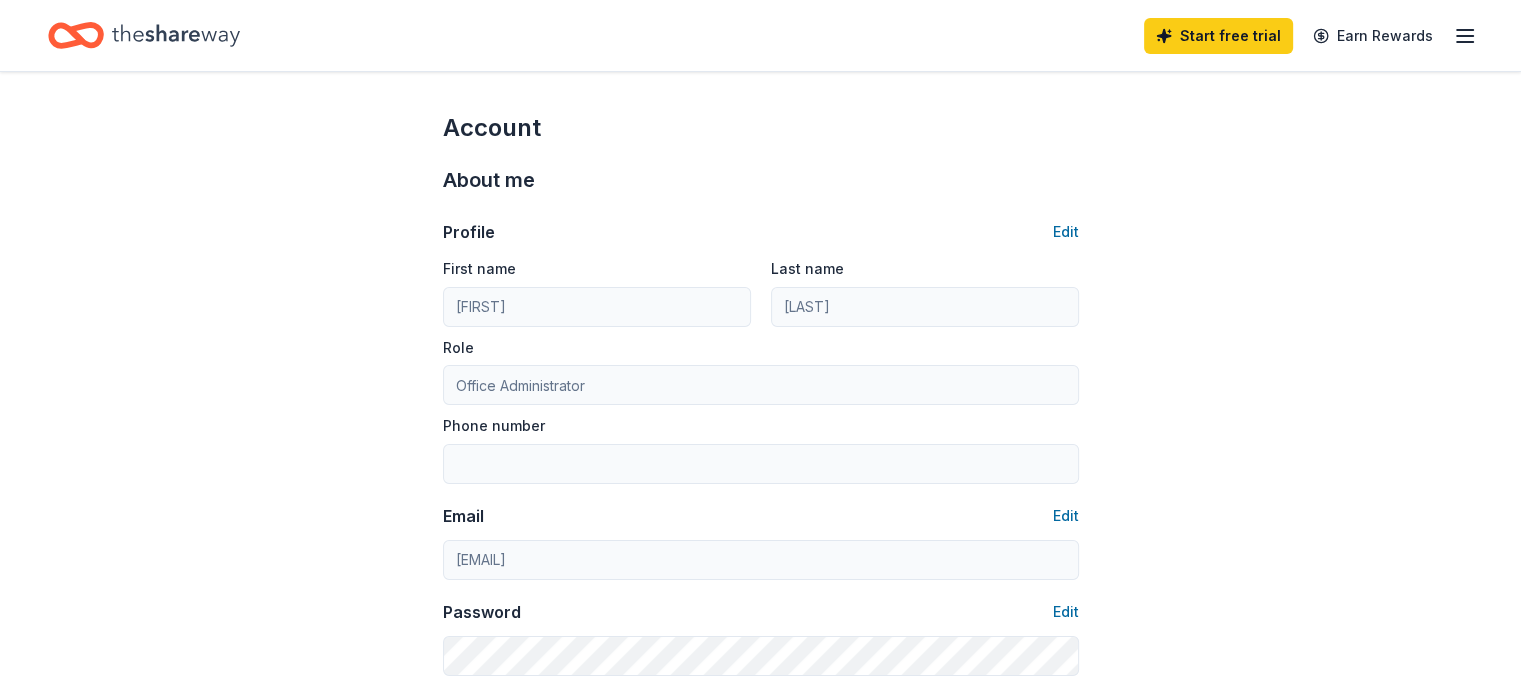 click 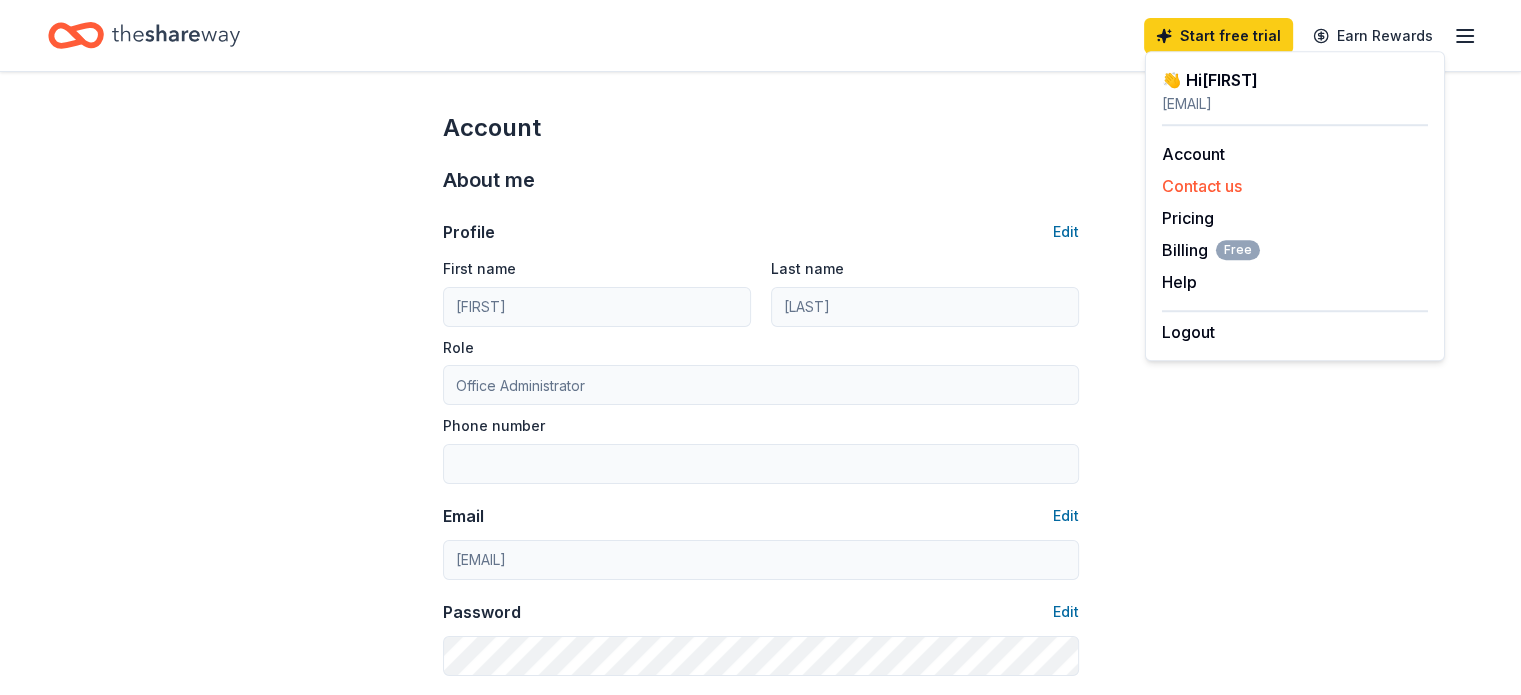 click on "Contact us" at bounding box center [1202, 186] 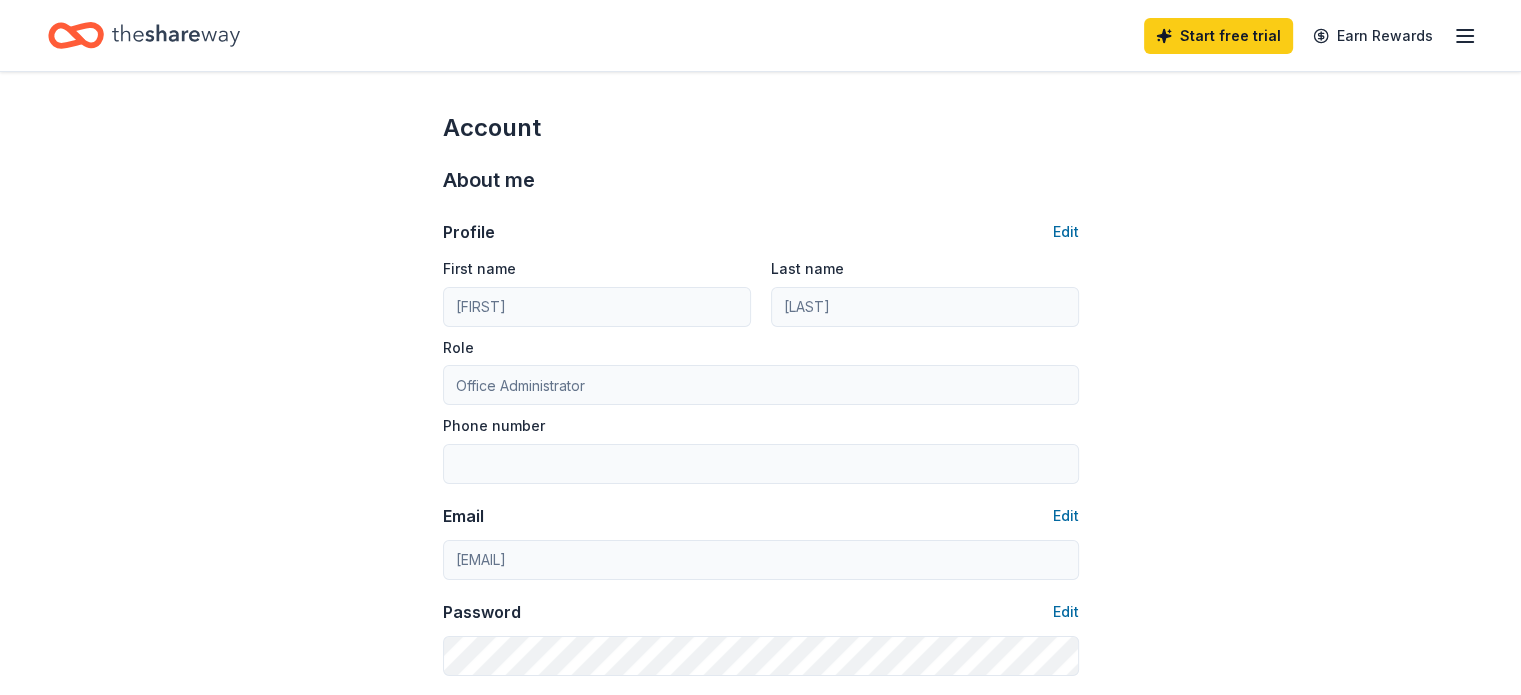 click 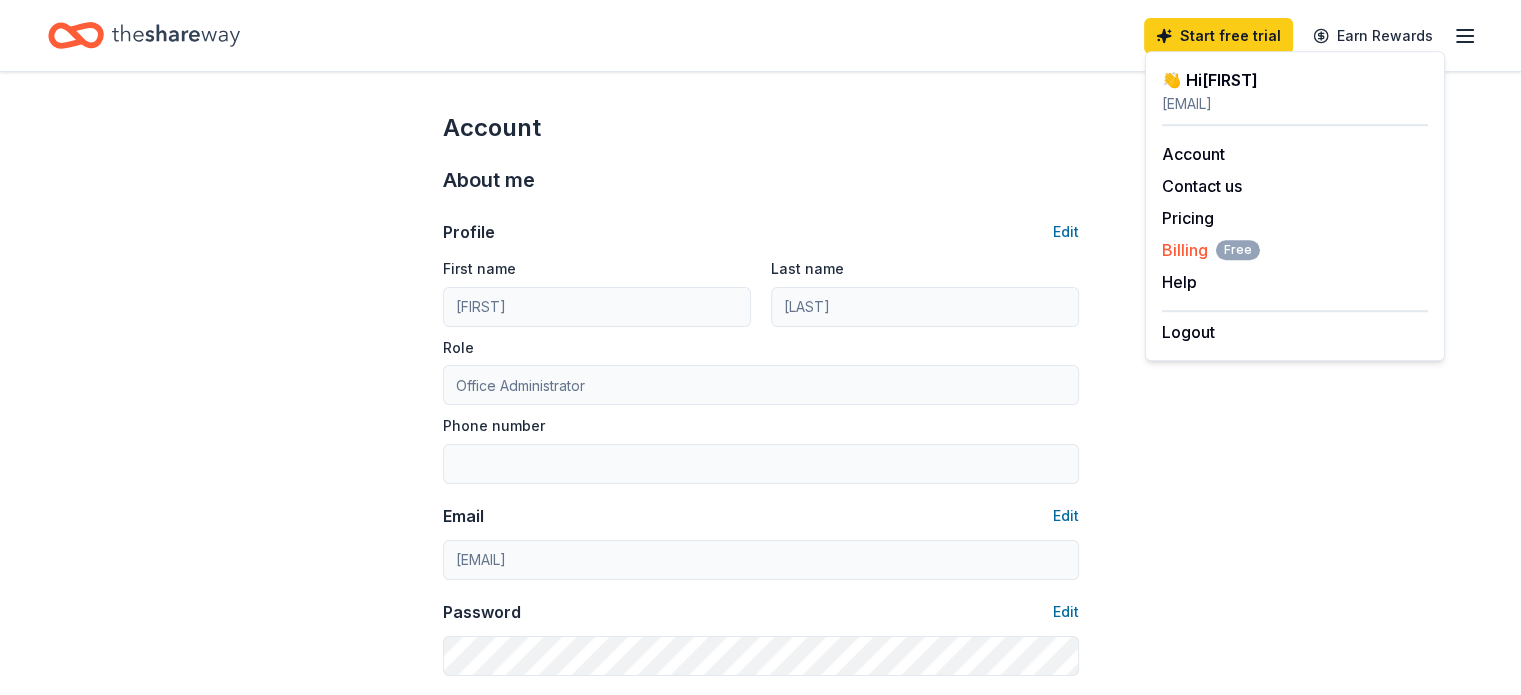 click on "Billing Free" at bounding box center (1211, 250) 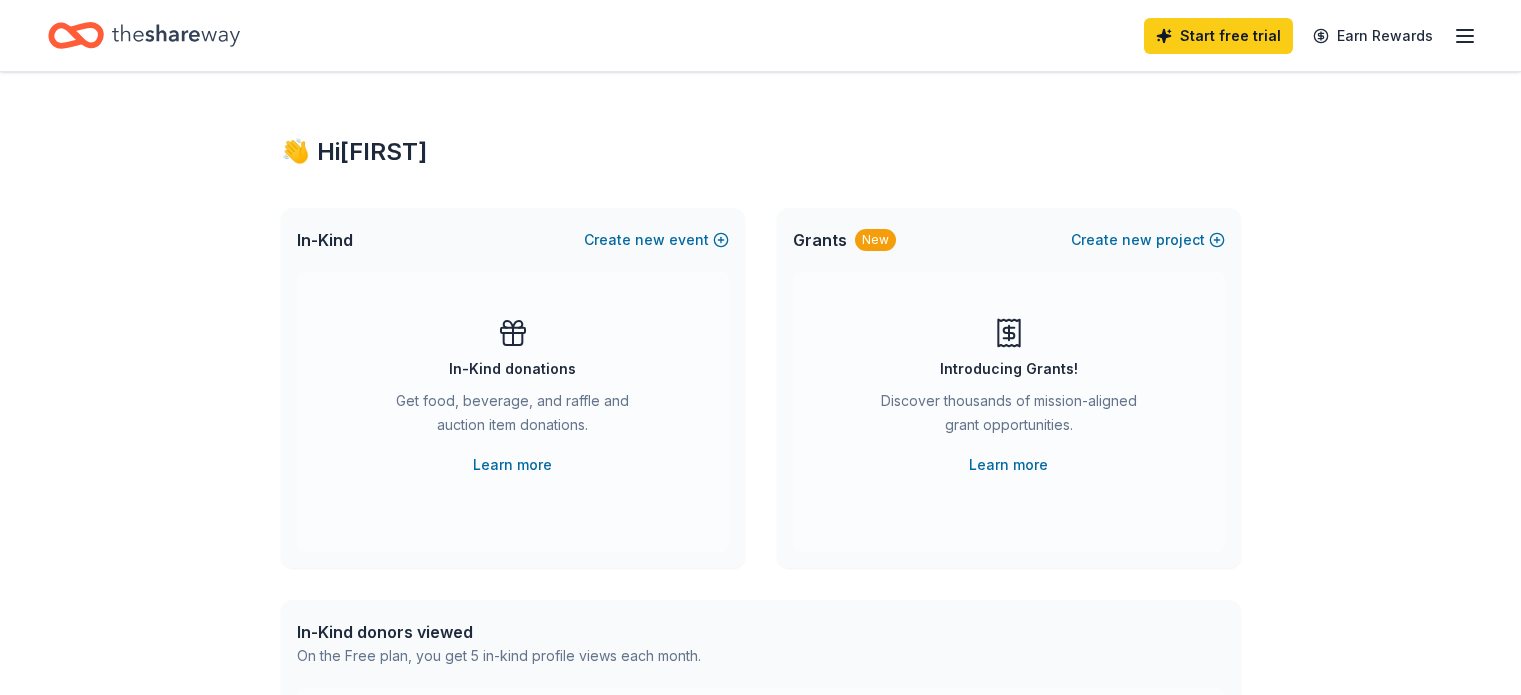 scroll, scrollTop: 0, scrollLeft: 0, axis: both 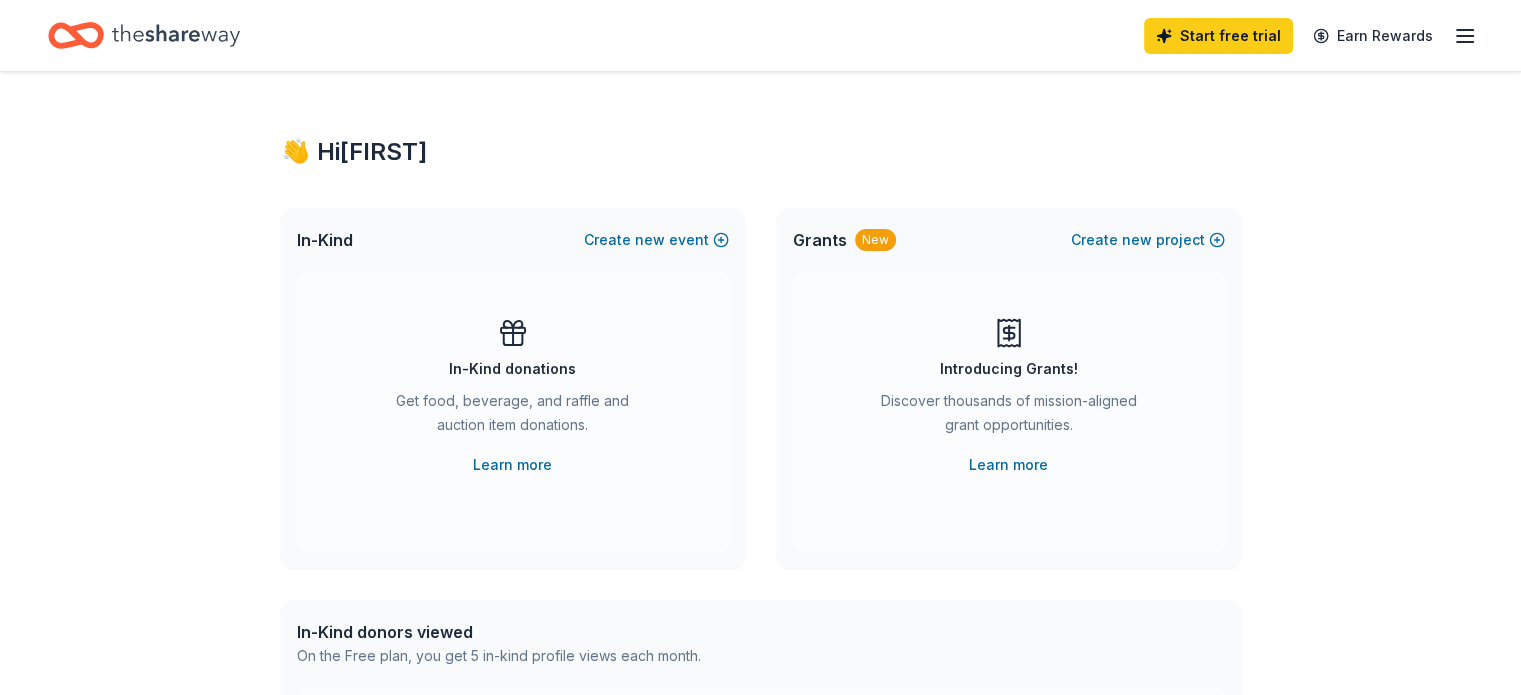 click 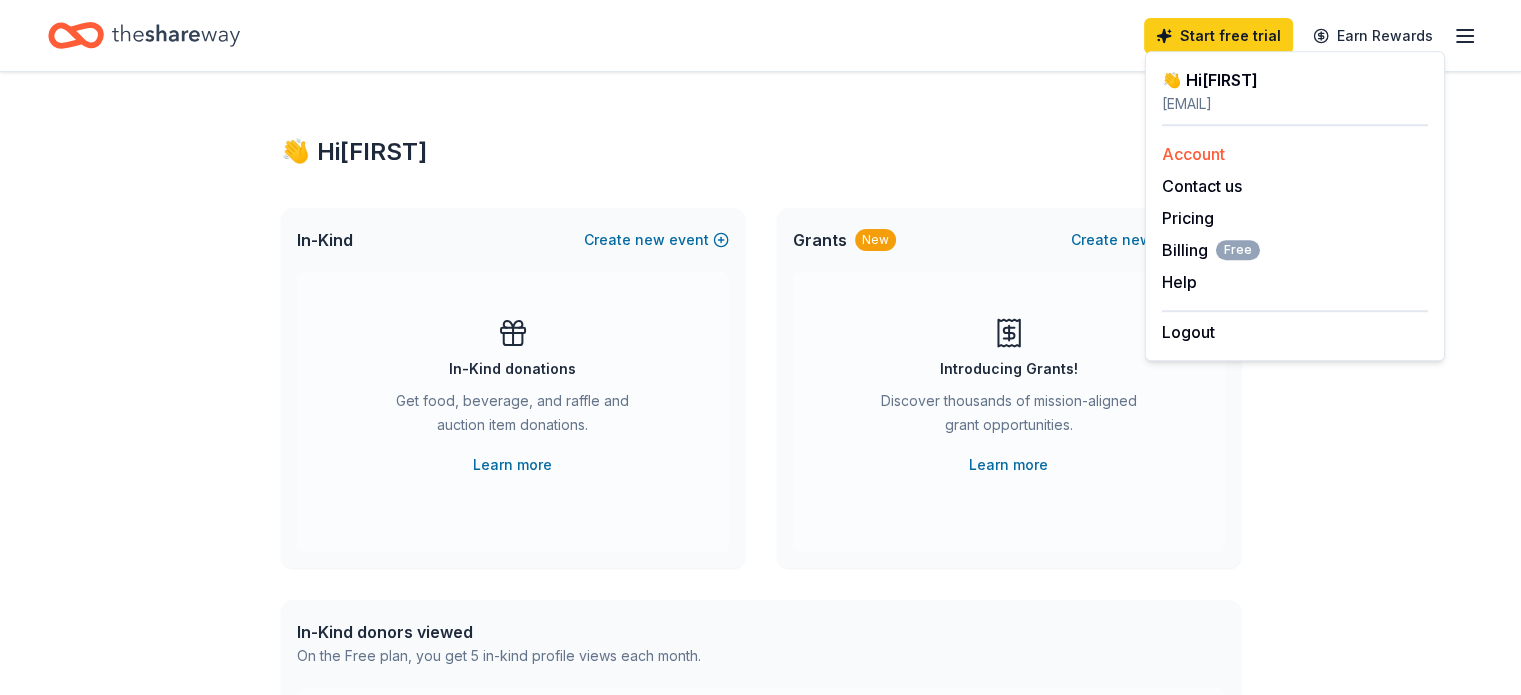click on "Account" at bounding box center (1193, 154) 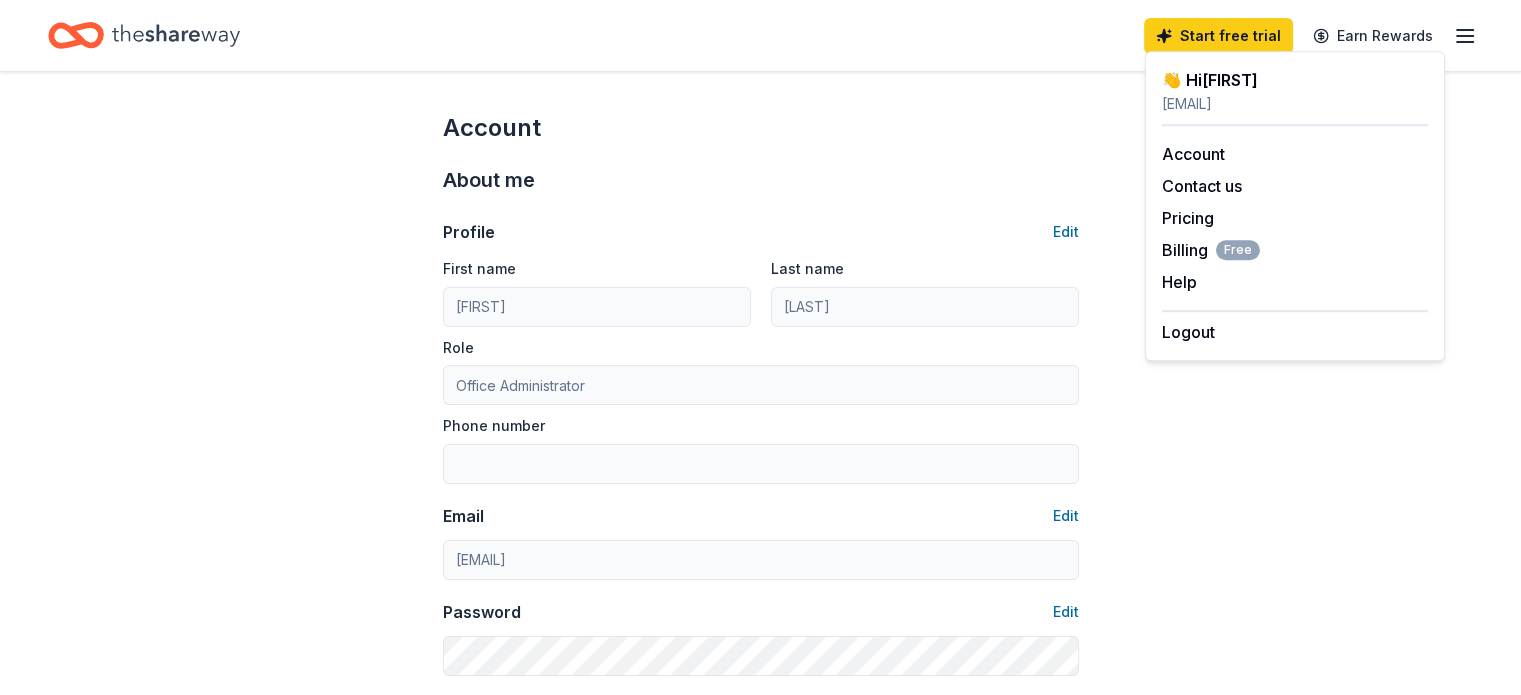 click on "Profile Edit First name [FIRST] Last name [LAST] Role Office Administrator Phone number Email Edit [EMAIL] Password Edit" at bounding box center (761, 436) 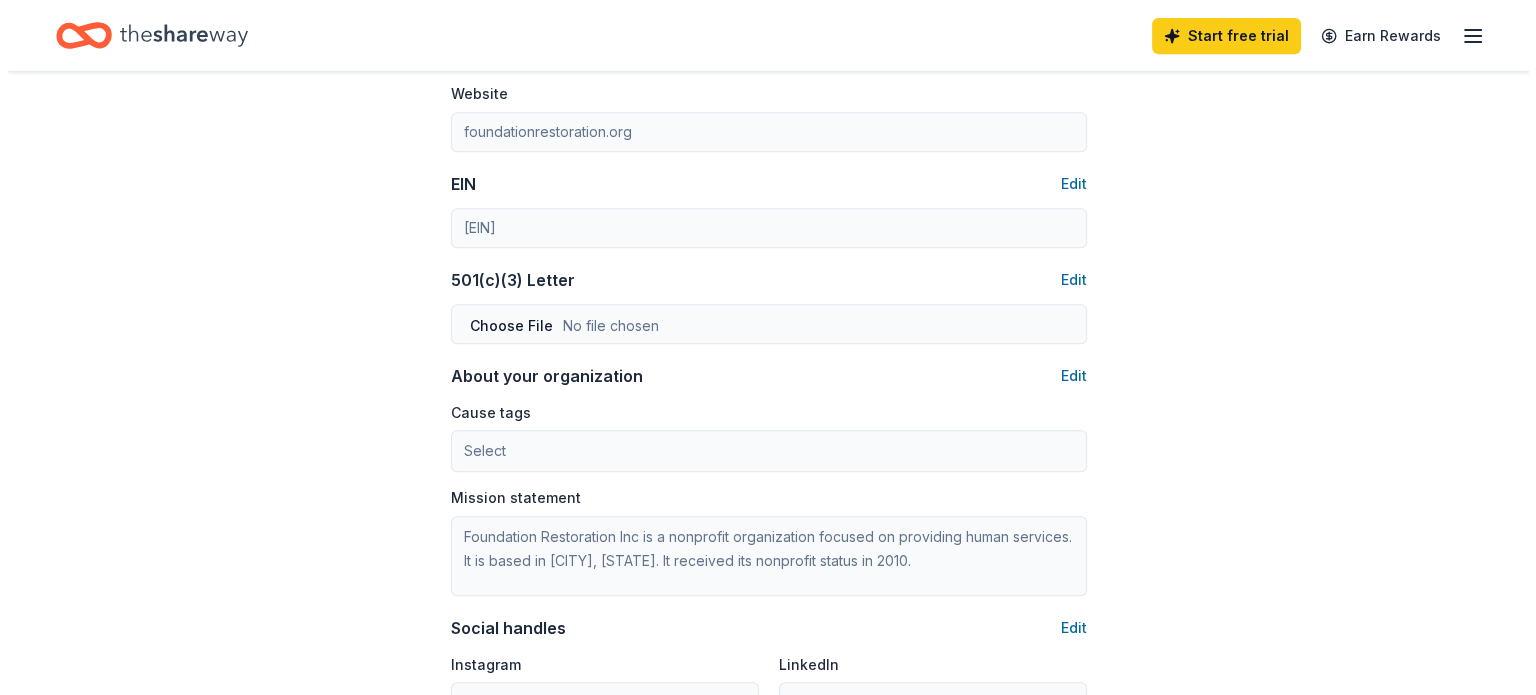 scroll, scrollTop: 1000, scrollLeft: 0, axis: vertical 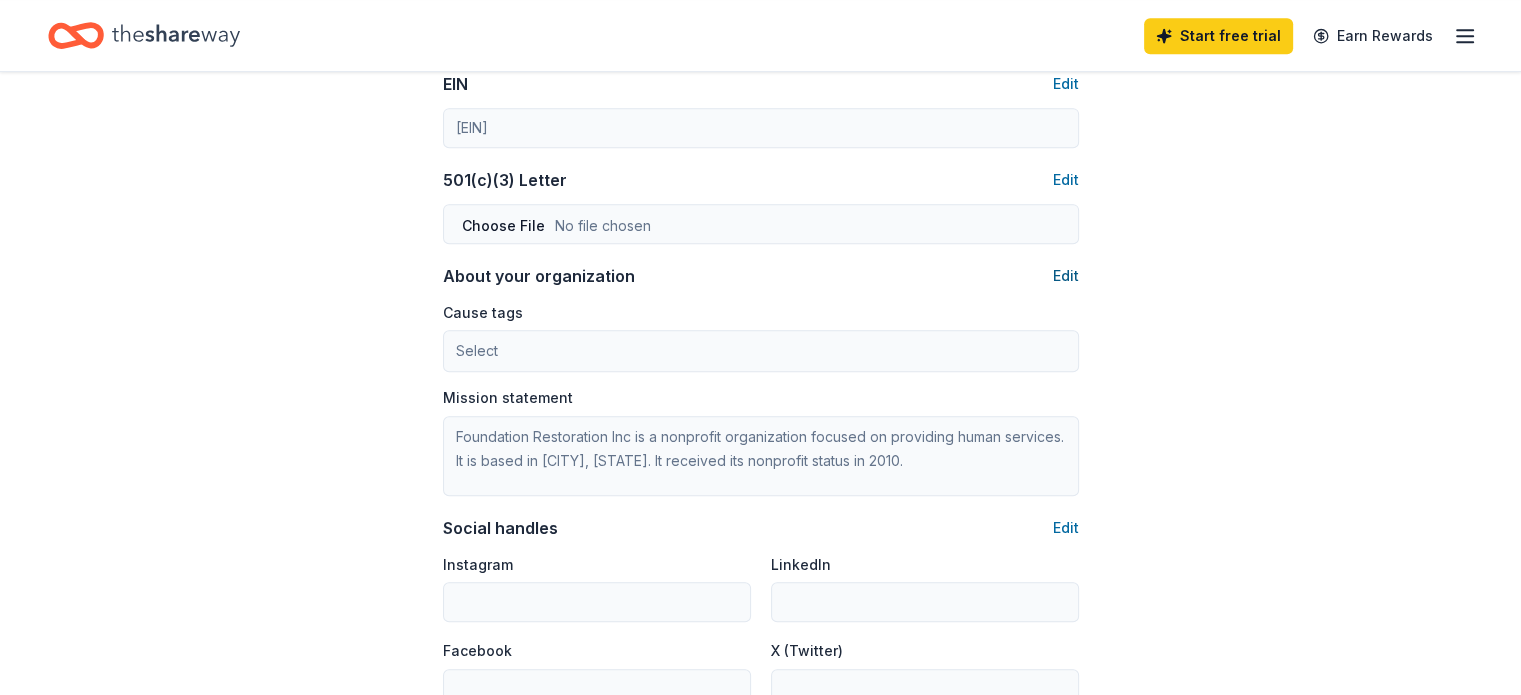 click on "Edit" at bounding box center [1066, 276] 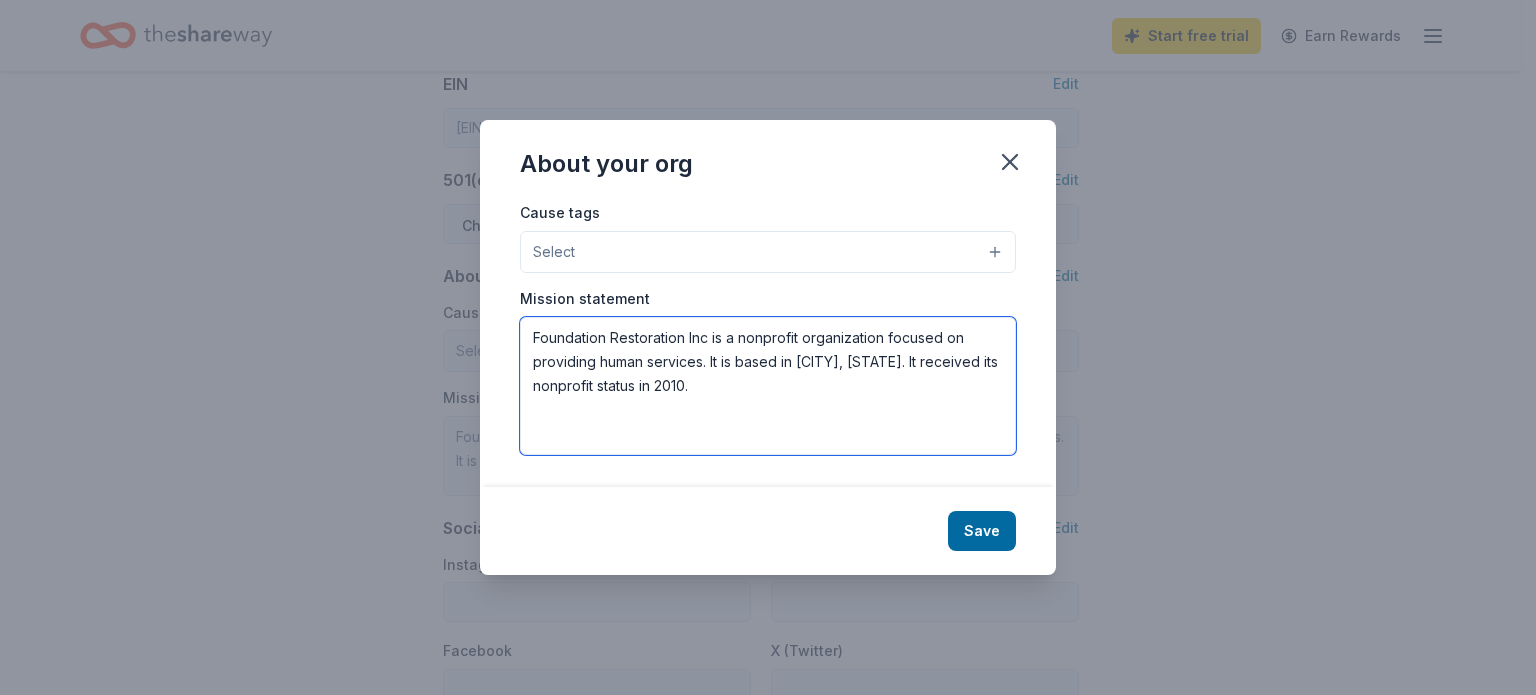 drag, startPoint x: 700, startPoint y: 362, endPoint x: 961, endPoint y: 341, distance: 261.84348 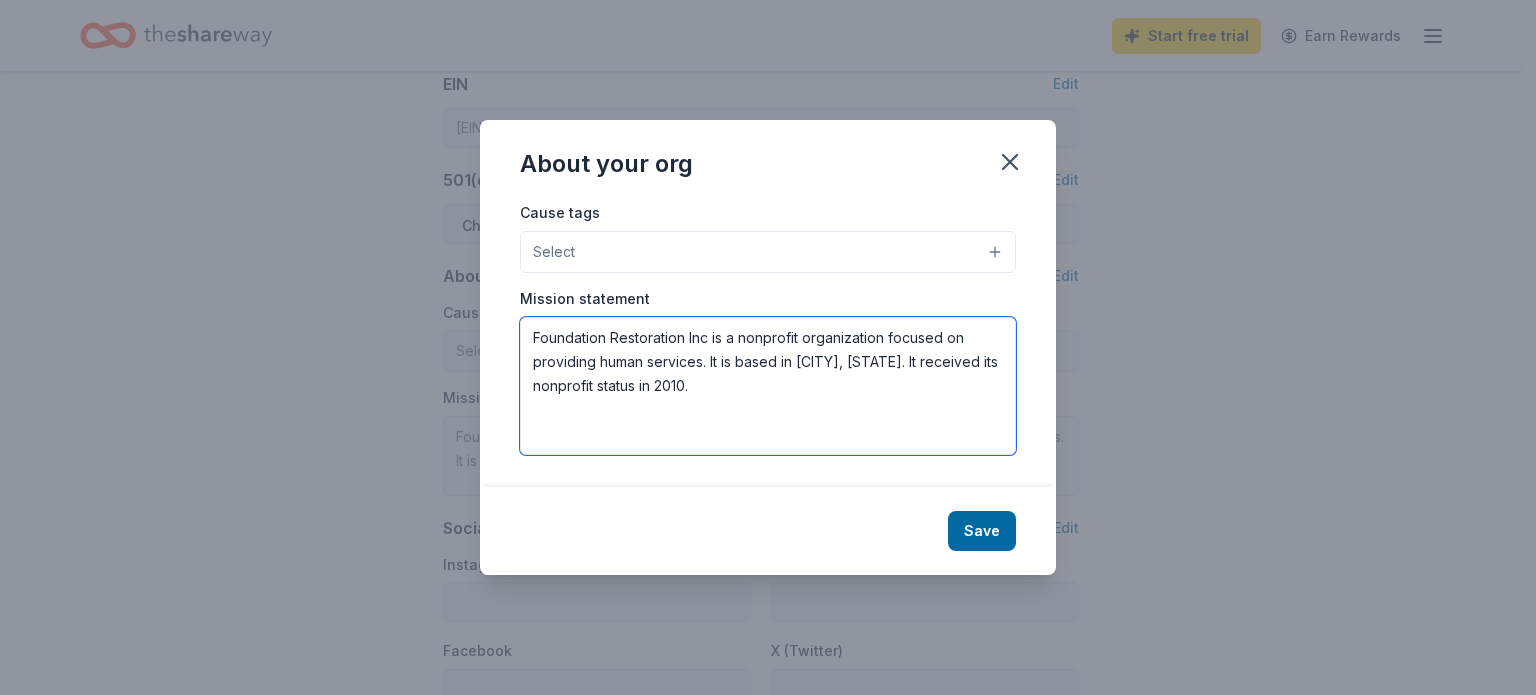 click on "Foundation Restoration Inc is a nonprofit organization focused on providing human services. It is based in [CITY], [STATE]. It received its nonprofit status in 2010." at bounding box center [768, 386] 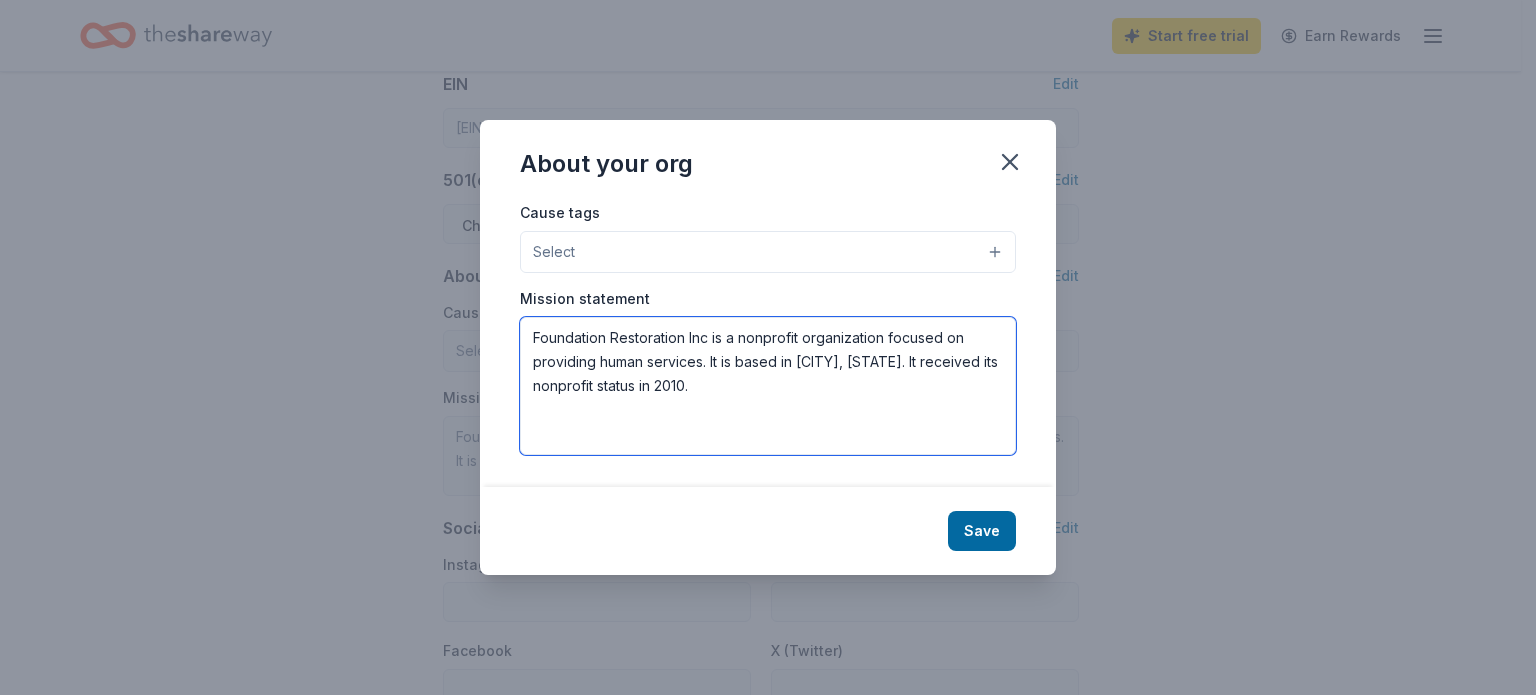 paste on "To save lives, marriages, and families through clinical expertise and a biblical perspective." 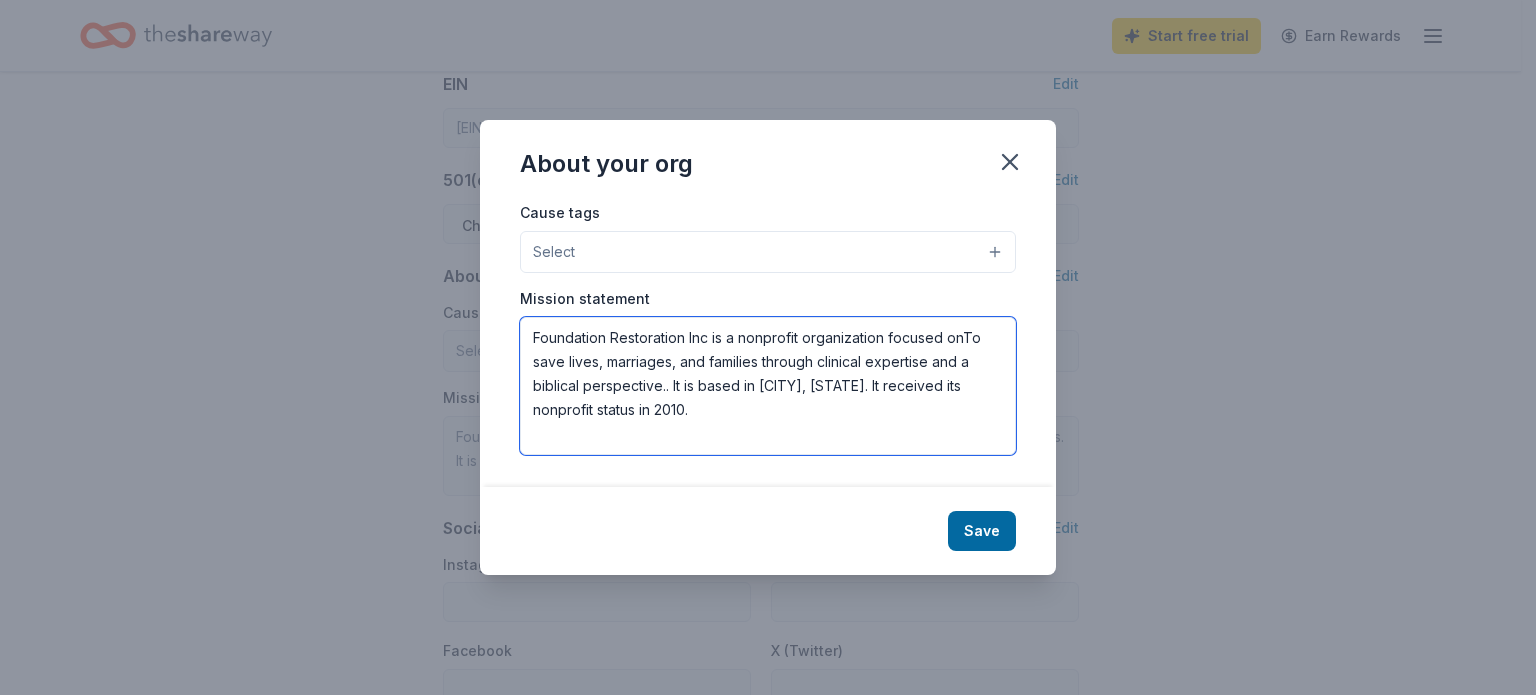 click on "Foundation Restoration Inc is a nonprofit organization focused onTo save lives, marriages, and families through clinical expertise and a biblical perspective.. It is based in [CITY], [STATE]. It received its nonprofit status in 2010." at bounding box center [768, 386] 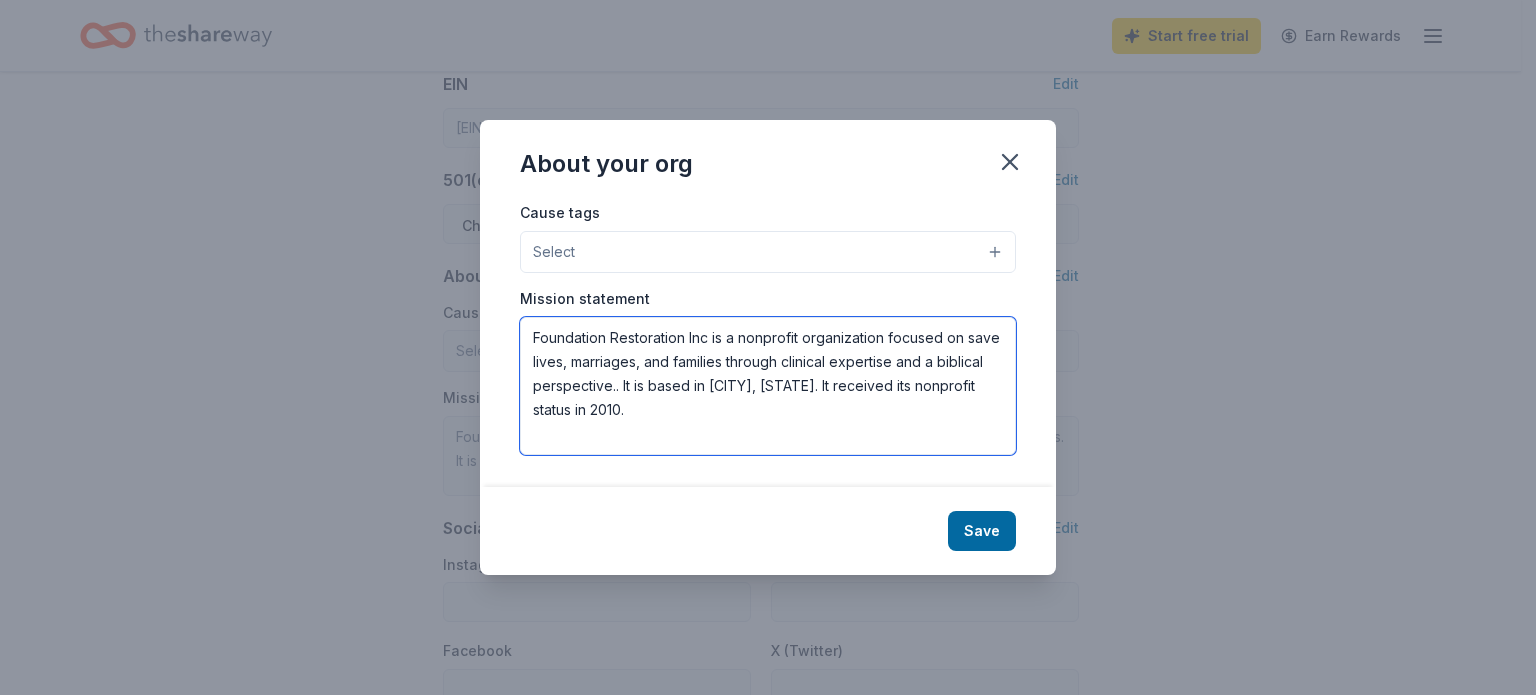 click on "Foundation Restoration Inc is a nonprofit organization focused on save lives, marriages, and families through clinical expertise and a biblical perspective.. It is based in [CITY], [STATE]. It received its nonprofit status in 2010." at bounding box center (768, 386) 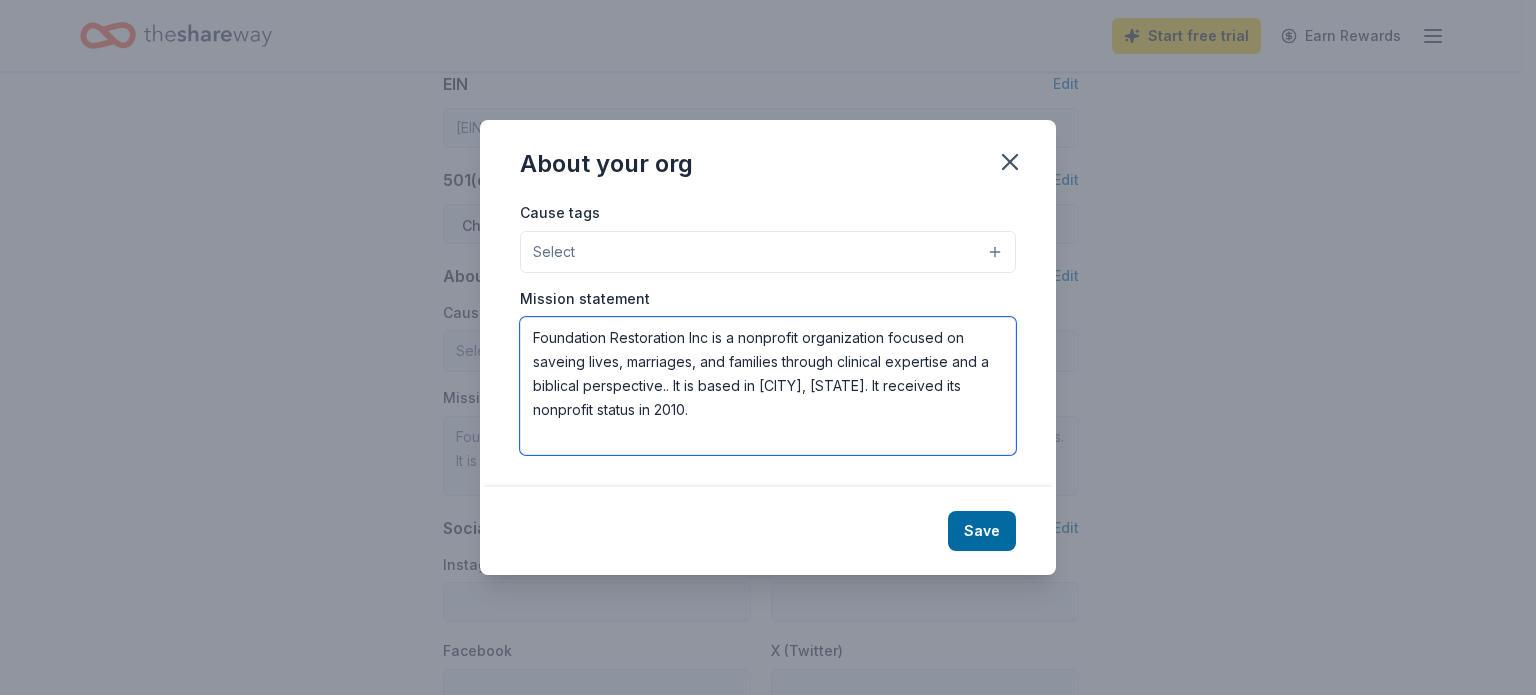 click on "Foundation Restoration Inc is a nonprofit organization focused on saveing lives, marriages, and families through clinical expertise and a biblical perspective.. It is based in Raleigh, NC. It received its nonprofit status in 2010." at bounding box center [768, 386] 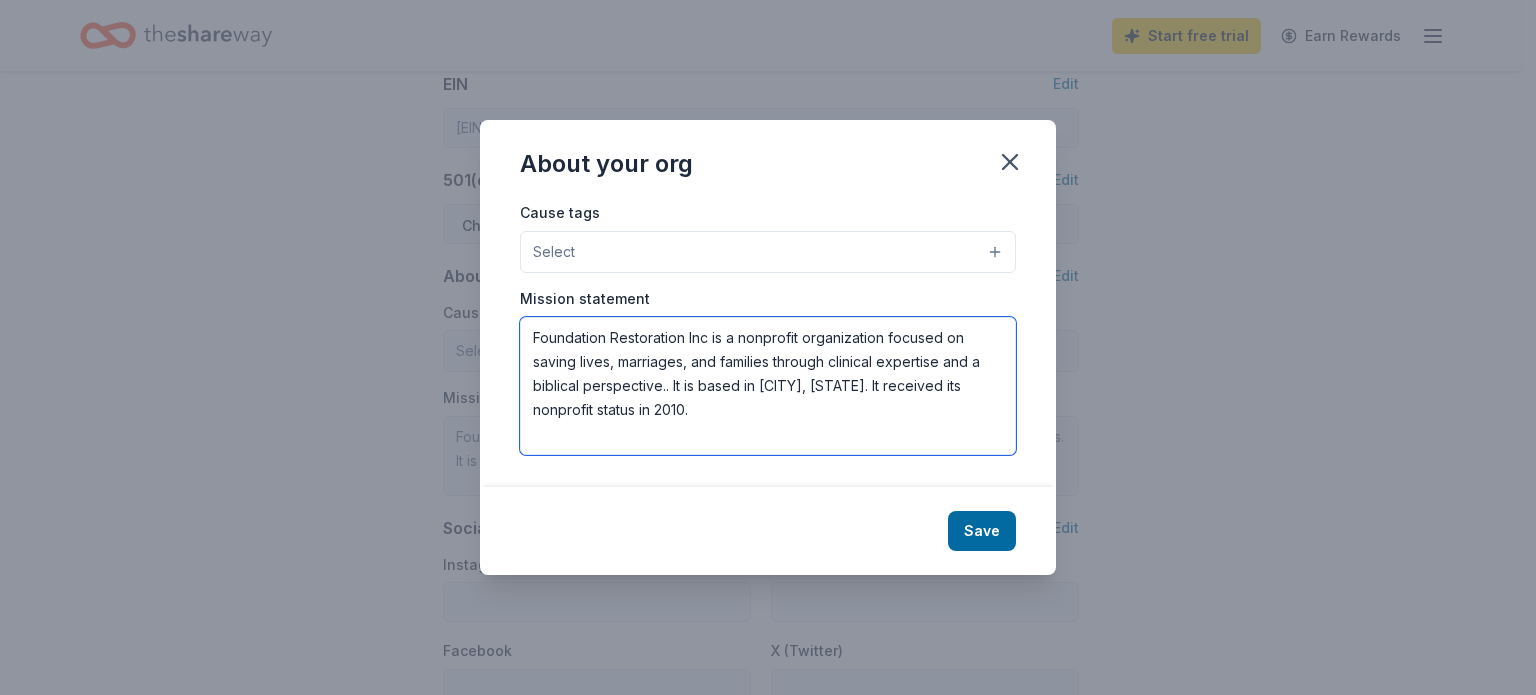 click on "Foundation Restoration Inc is a nonprofit organization focused on saving lives, marriages, and families through clinical expertise and a biblical perspective.. It is based in Raleigh, NC. It received its nonprofit status in 2010." at bounding box center [768, 386] 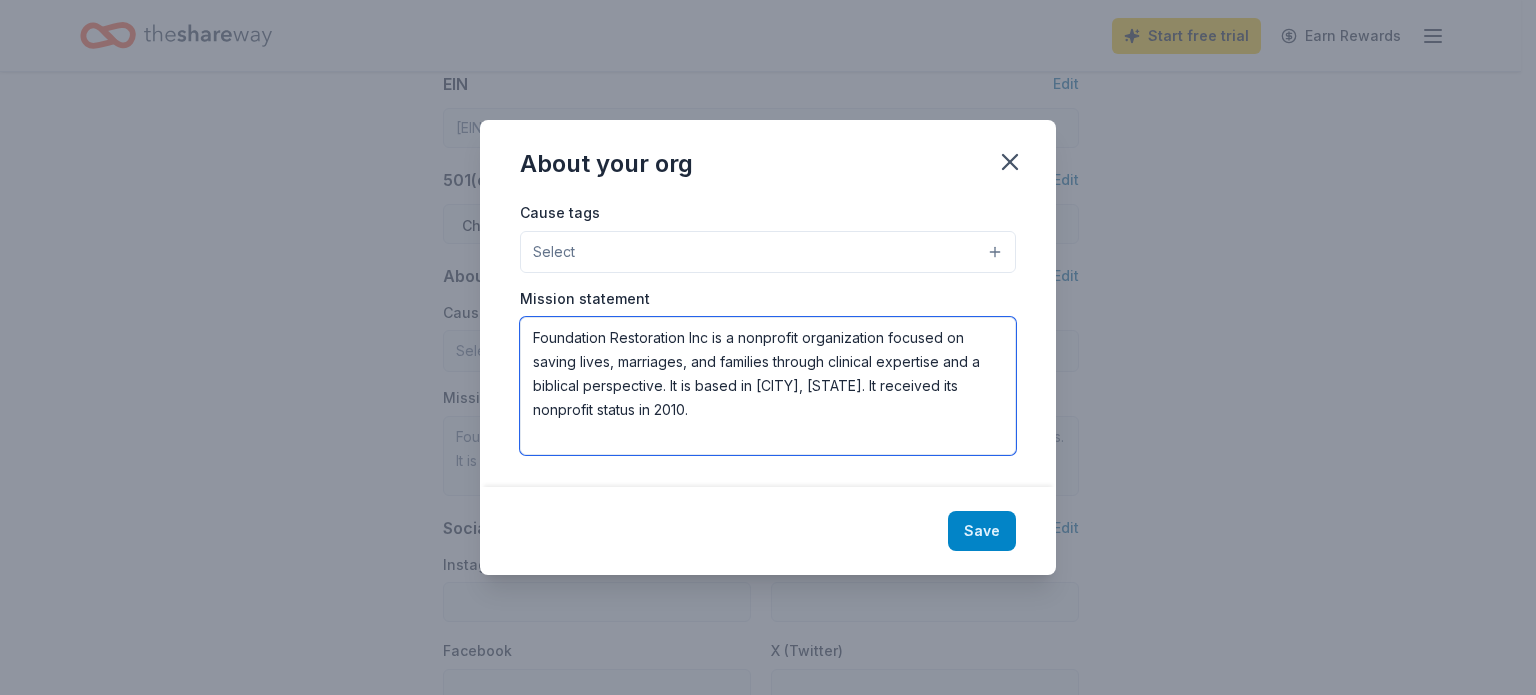 type on "Foundation Restoration Inc is a nonprofit organization focused on saving lives, marriages, and families through clinical expertise and a biblical perspective. It is based in Raleigh, NC. It received its nonprofit status in 2010." 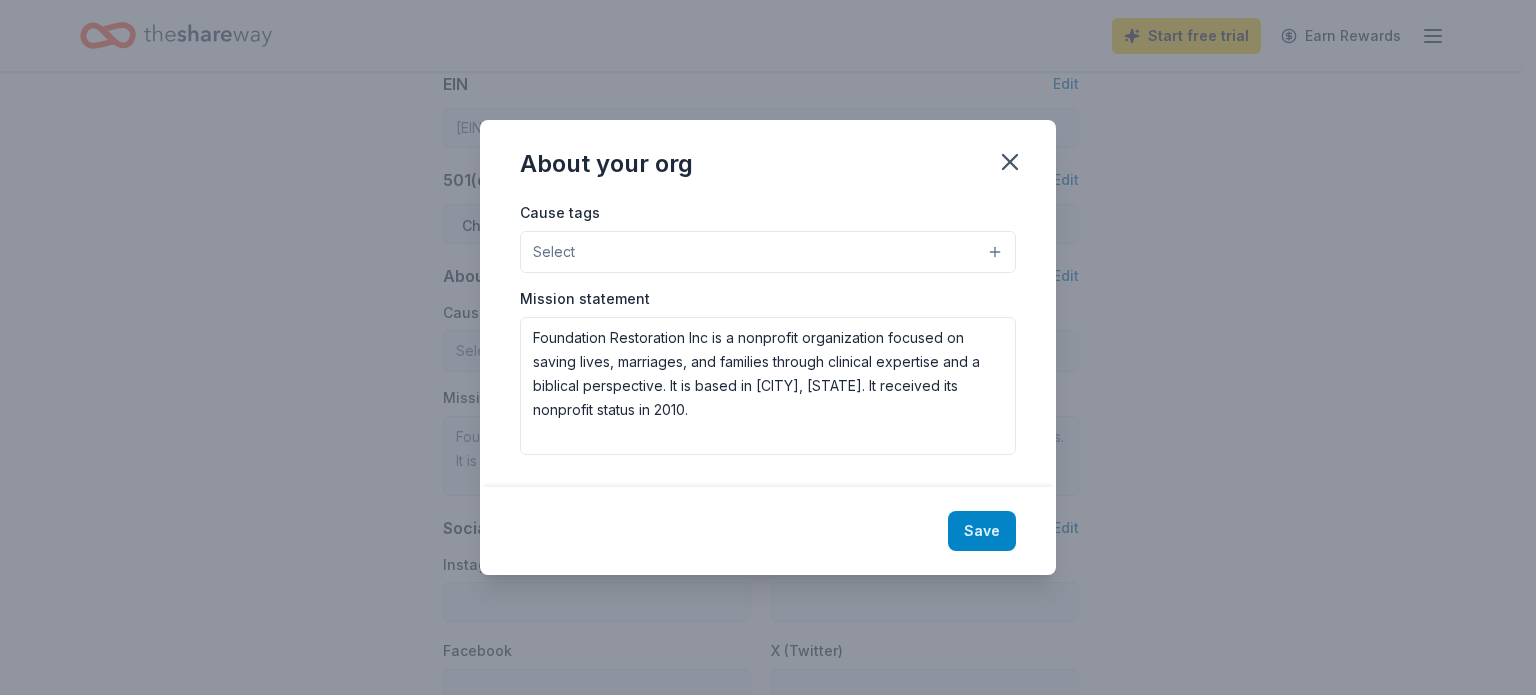 click on "Save" at bounding box center [982, 531] 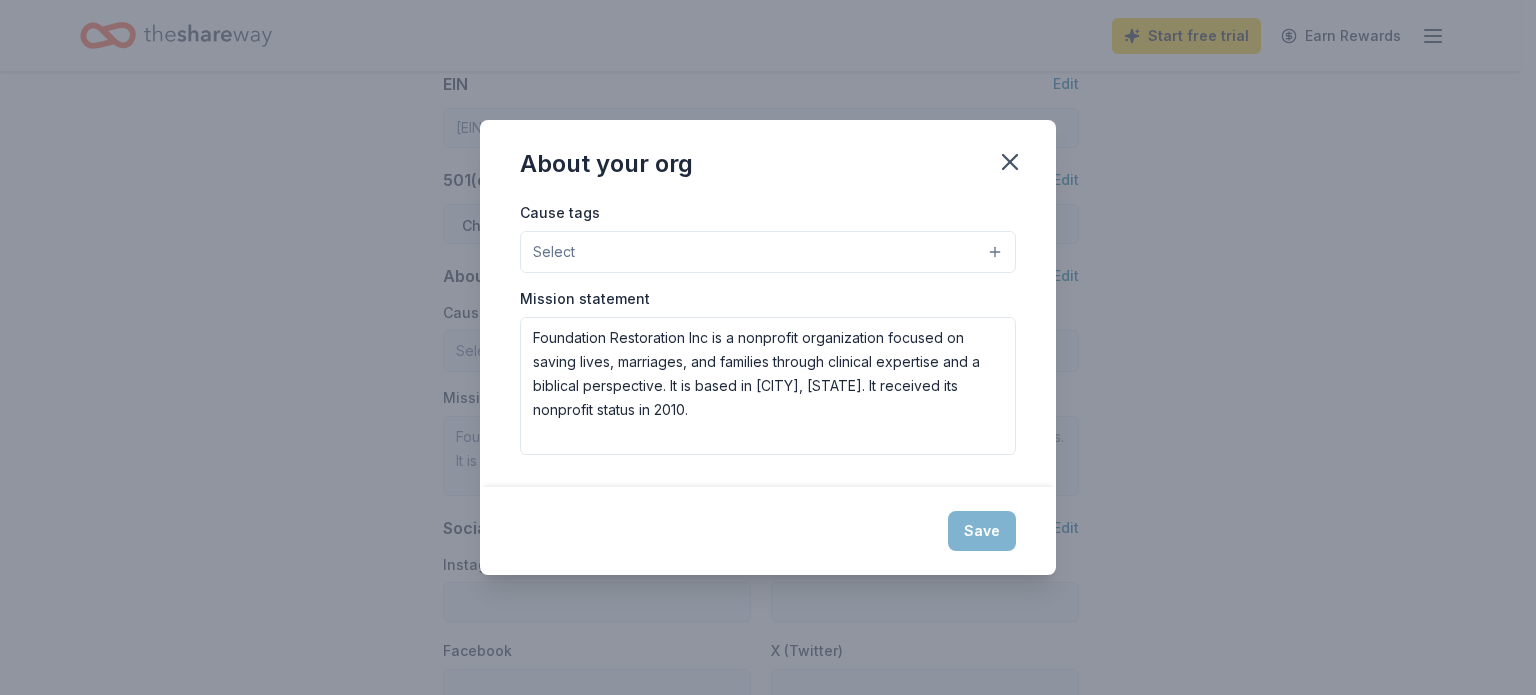 click on "Select" at bounding box center [768, 252] 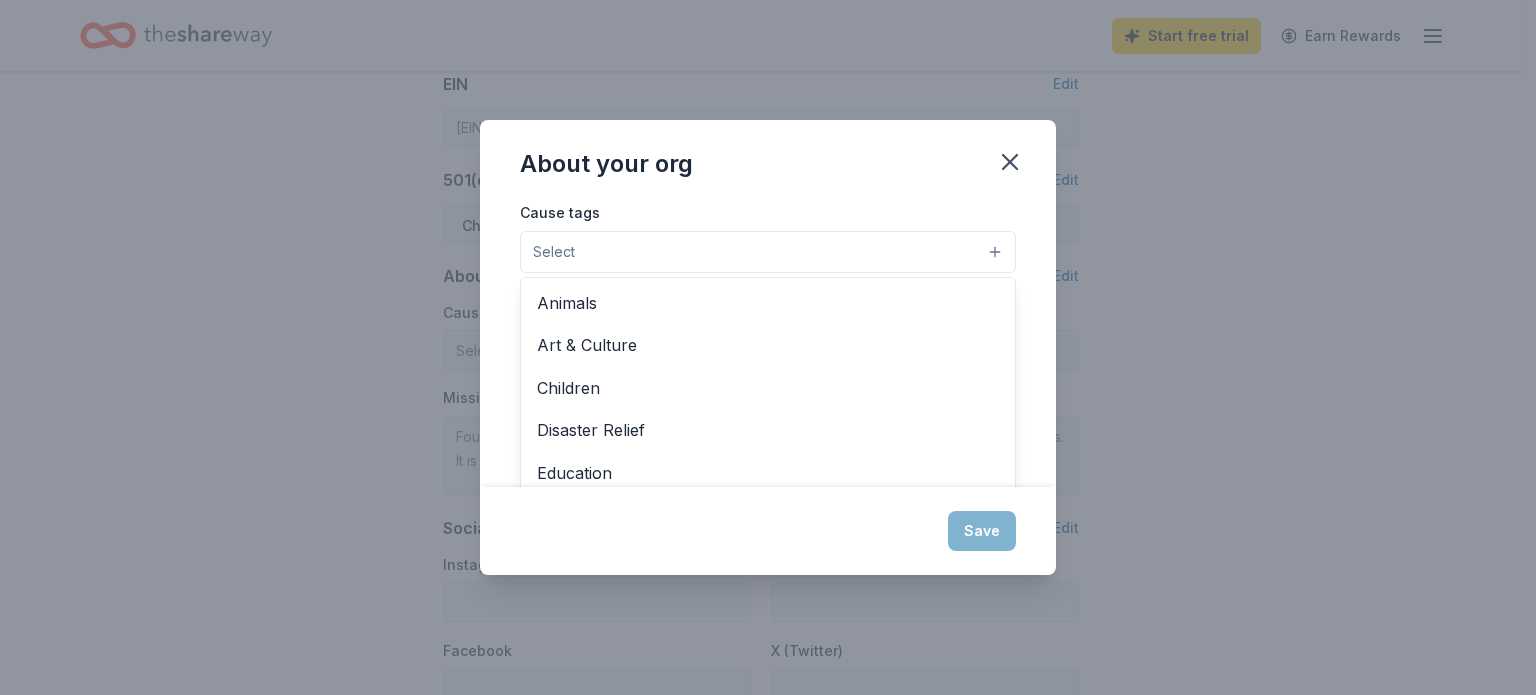 type on "Foundation Restoration Inc is a nonprofit organization focused on saving lives, marriages, and families through clinical expertise and a biblical perspective. It is based in Raleigh, NC. It received its nonprofit status in 2010." 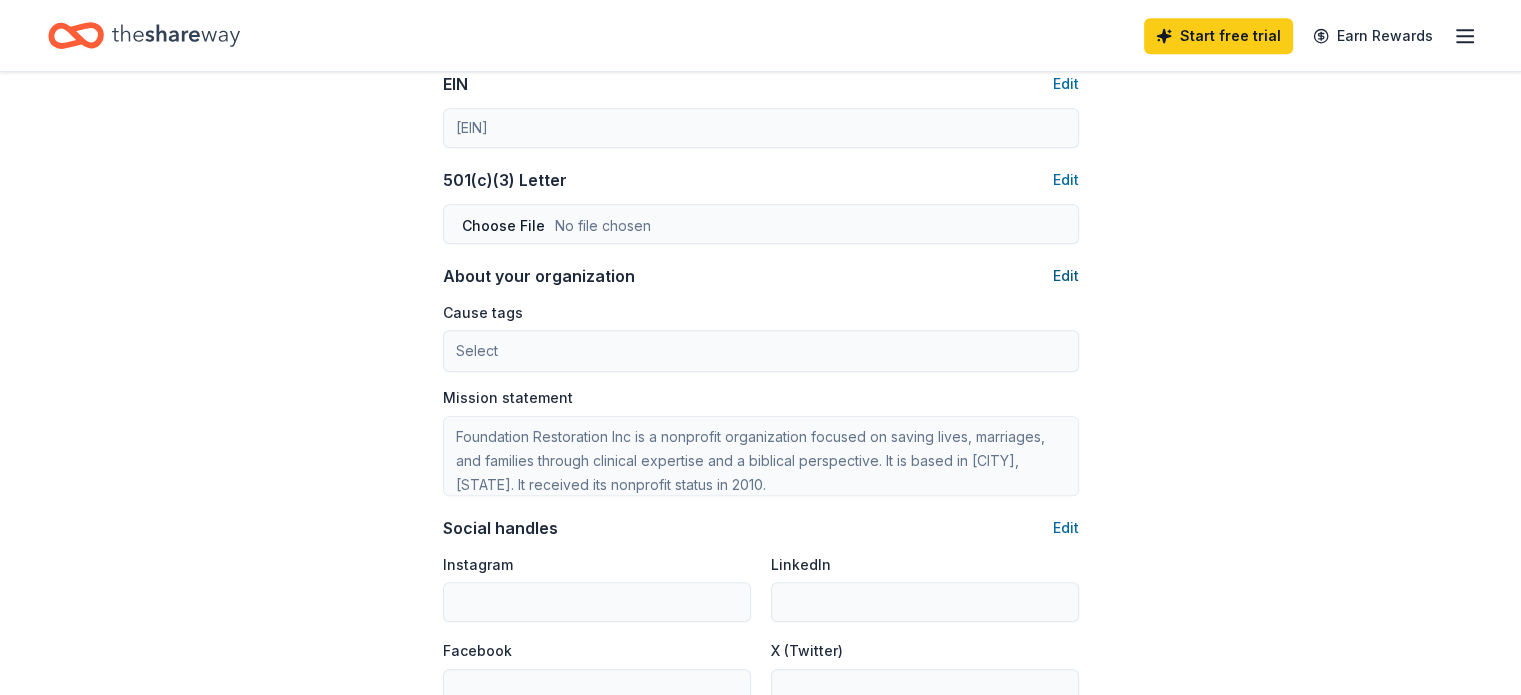 click on "Edit" at bounding box center [1066, 276] 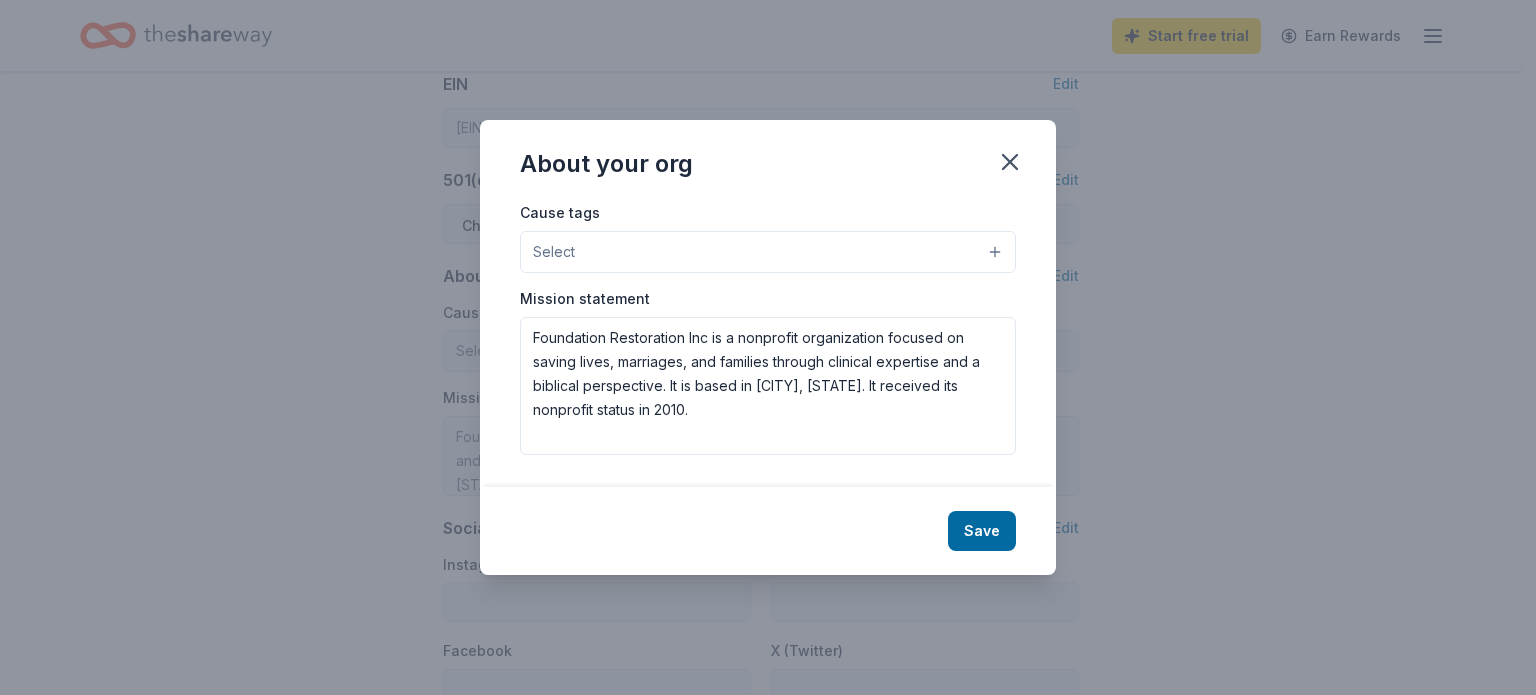 click on "Select" at bounding box center [768, 252] 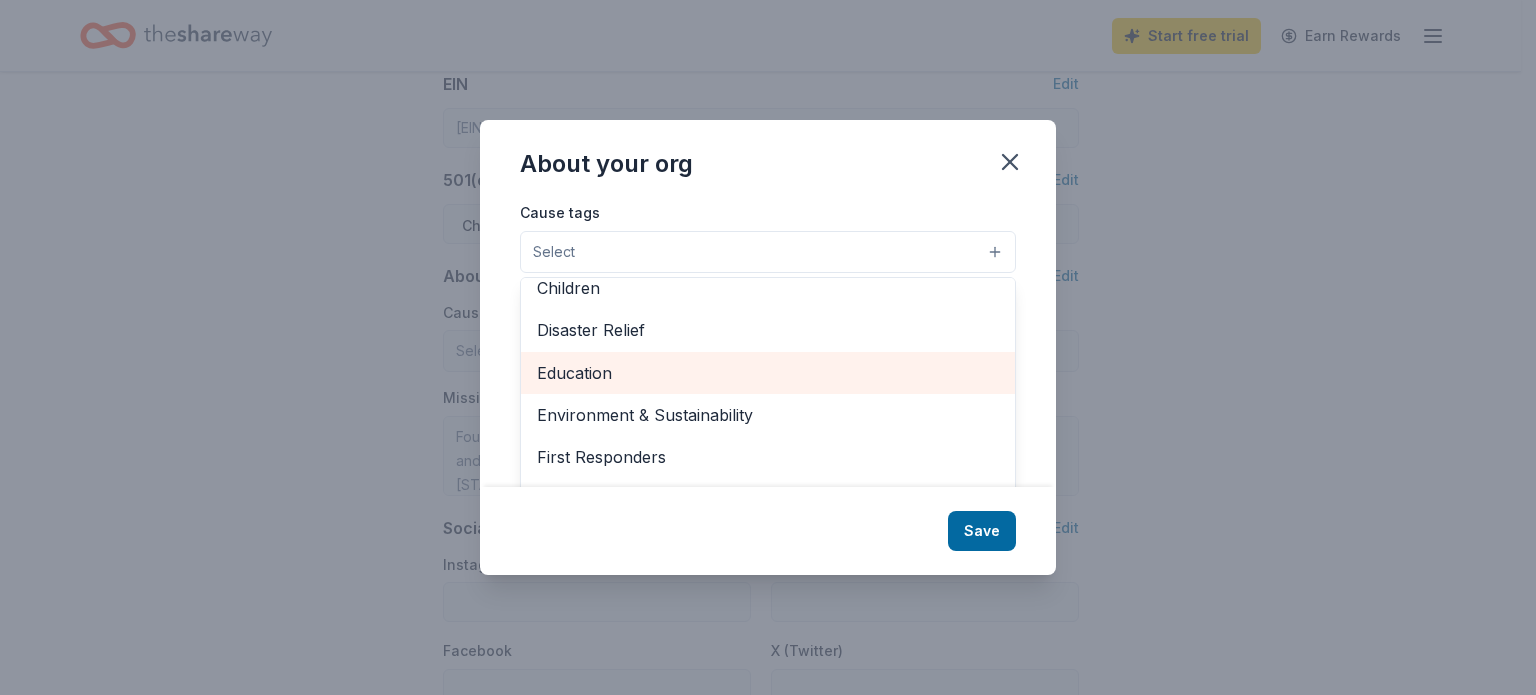 scroll, scrollTop: 200, scrollLeft: 0, axis: vertical 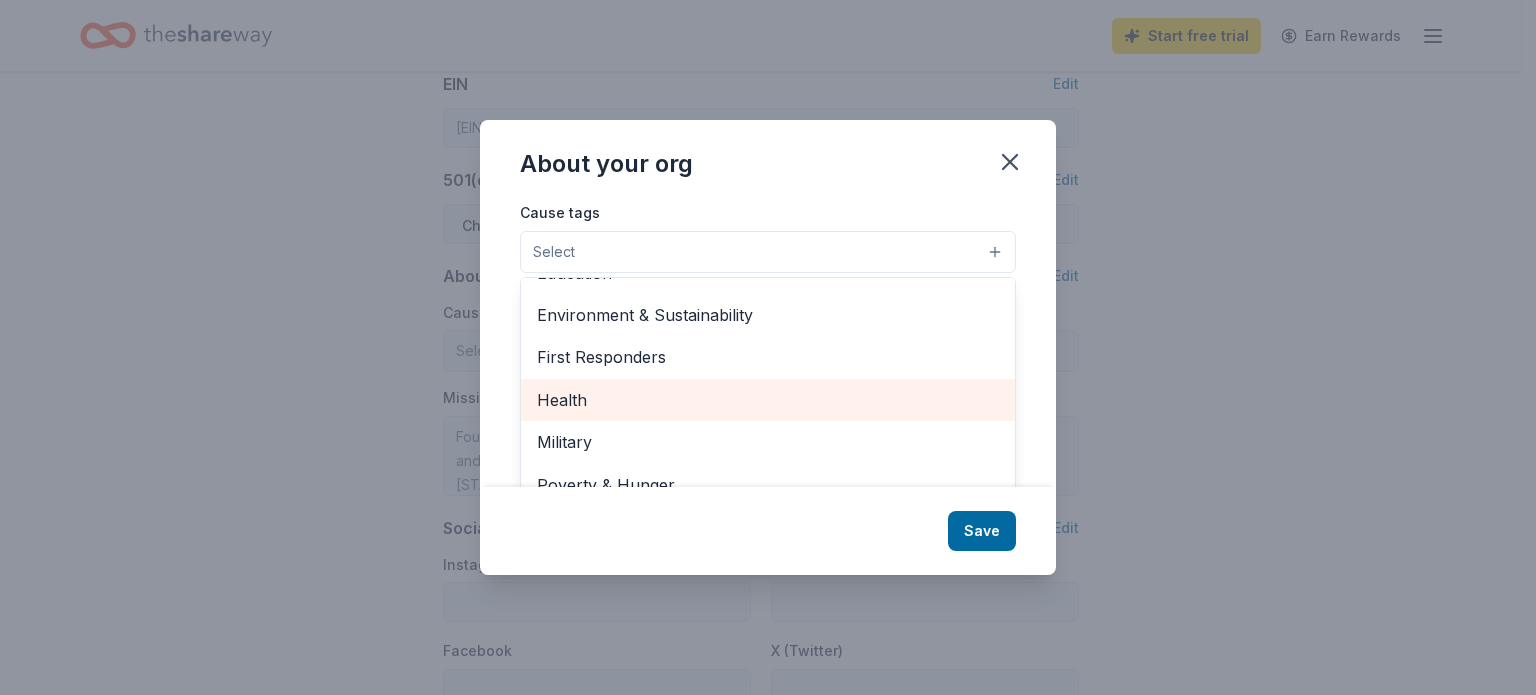 click on "Health" at bounding box center (768, 400) 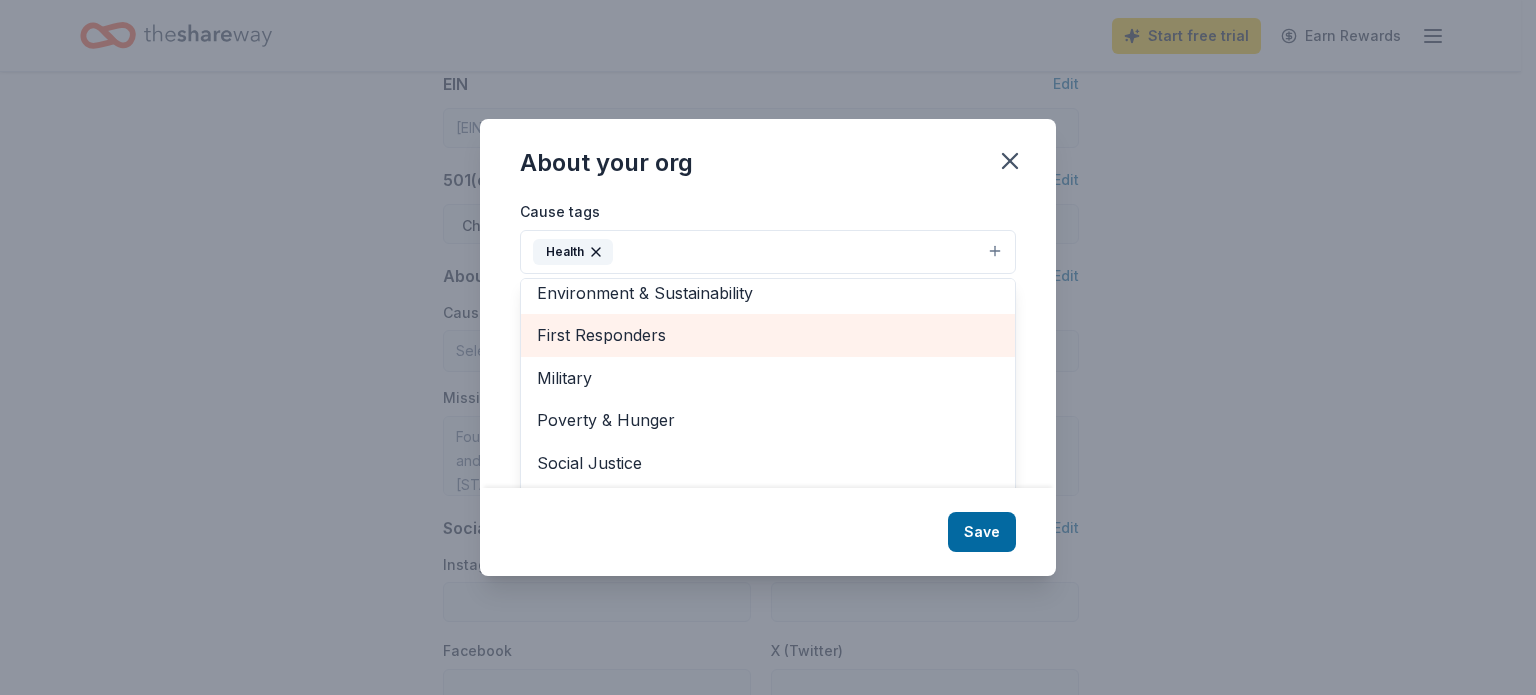 scroll, scrollTop: 236, scrollLeft: 0, axis: vertical 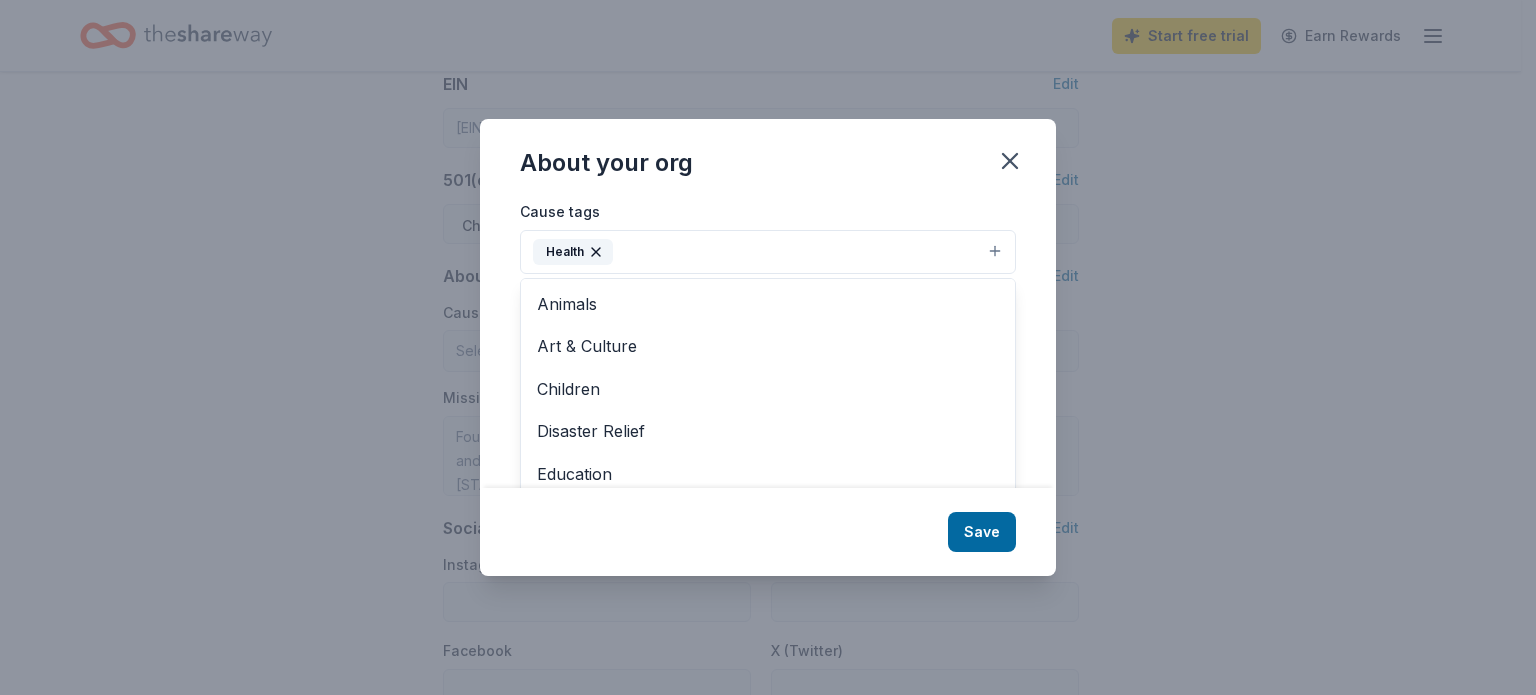 click on "About your org Cause tags Health Animals Art & Culture Children Disaster Relief Education Environment & Sustainability First Responders Military Poverty & Hunger Social Justice Wellness & Fitness Mission statement Foundation Restoration Inc is a nonprofit organization focused on saving lives, marriages, and families through clinical expertise and a biblical perspective. It is based in Raleigh, NC. It received its nonprofit status in 2010. Save" at bounding box center (768, 347) 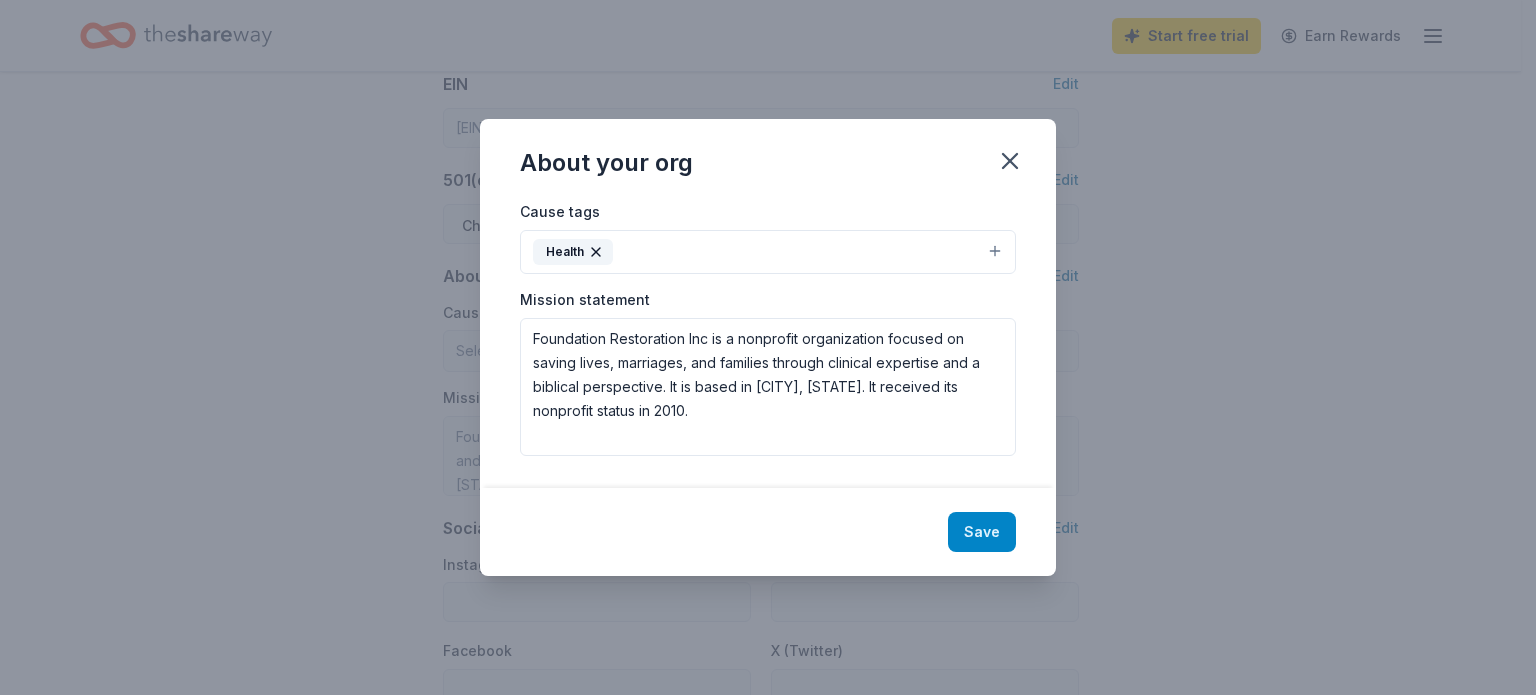 click on "Save" at bounding box center [982, 532] 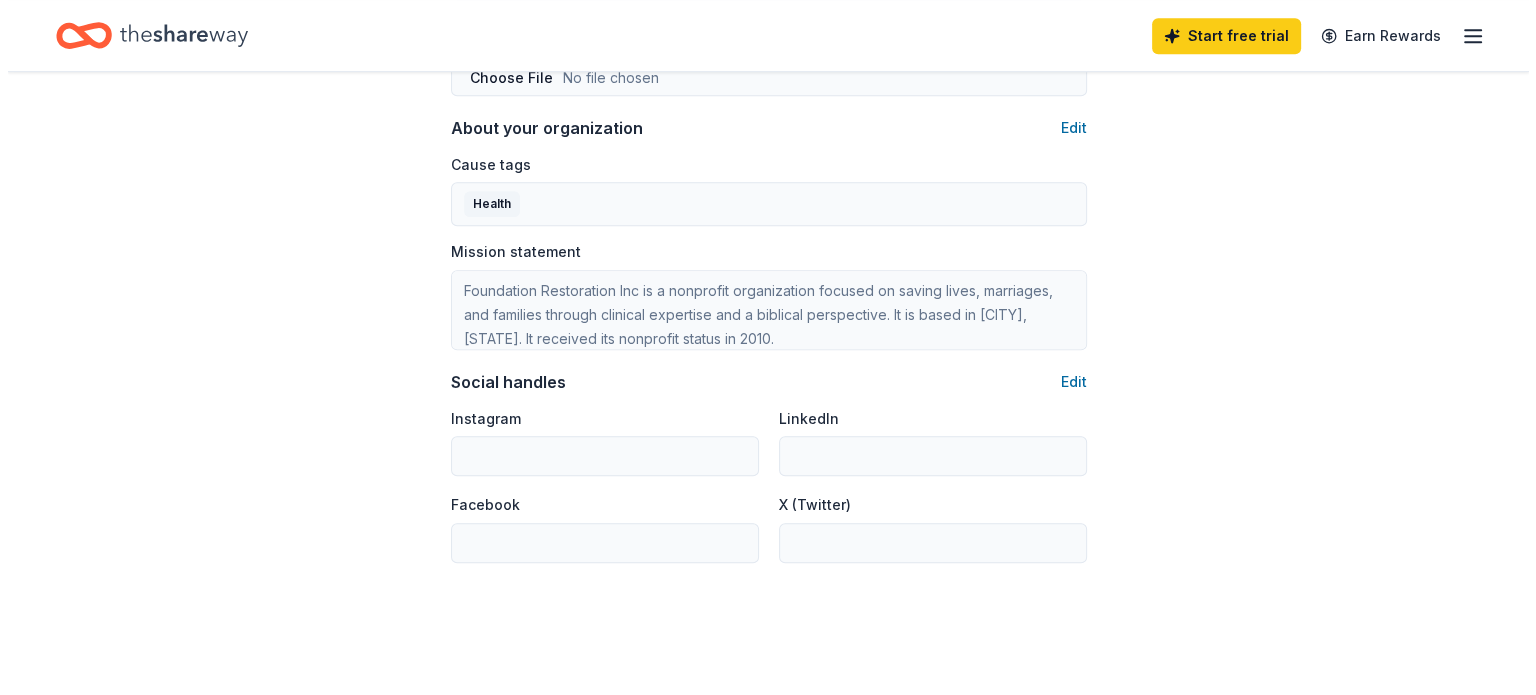 scroll, scrollTop: 1200, scrollLeft: 0, axis: vertical 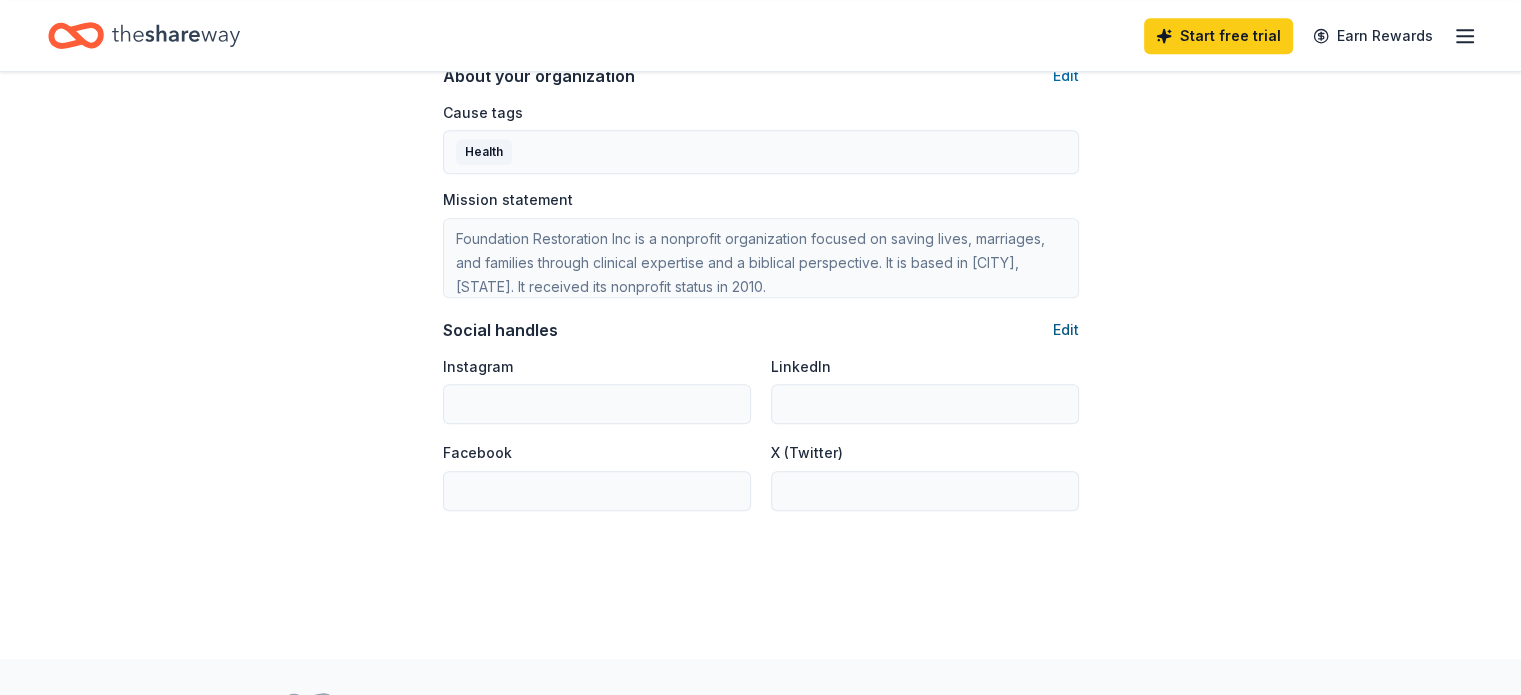click on "Edit" at bounding box center [1066, 330] 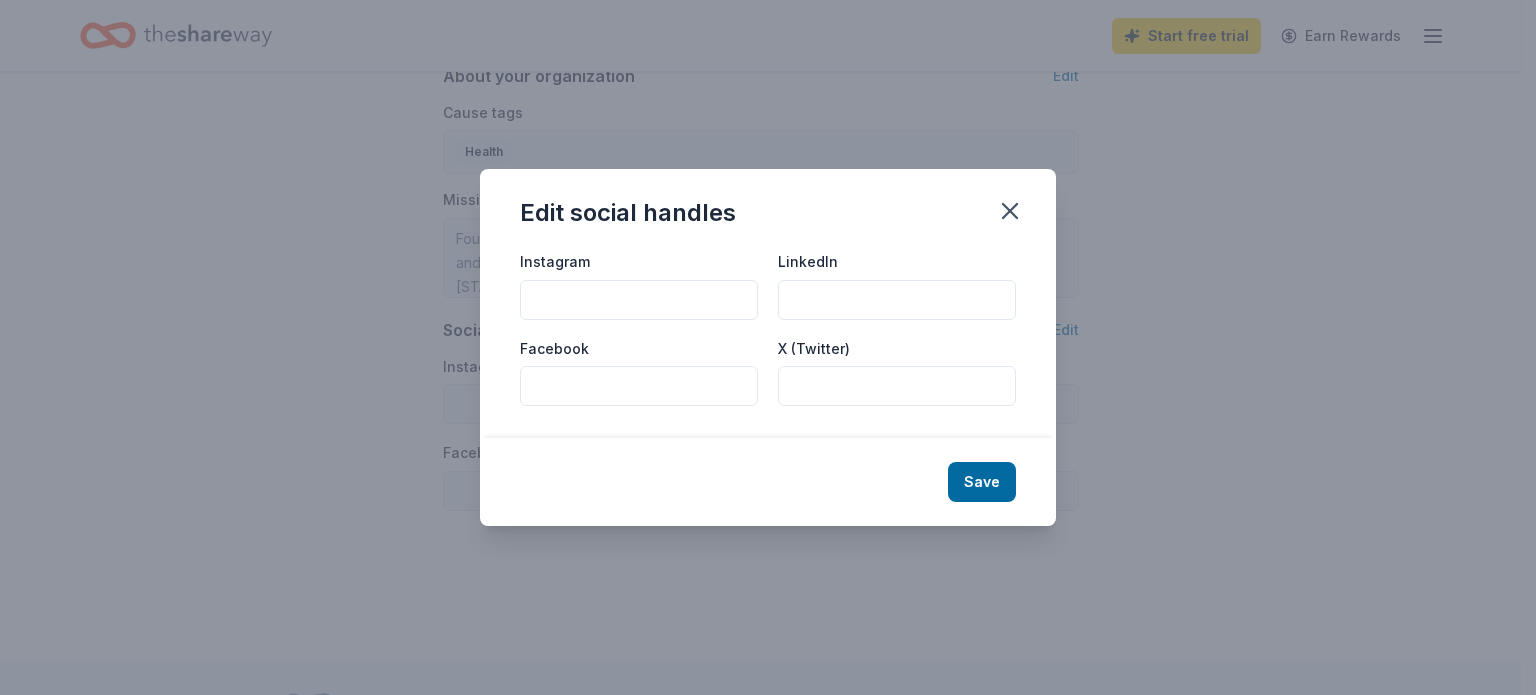click on "Instagram" at bounding box center [639, 300] 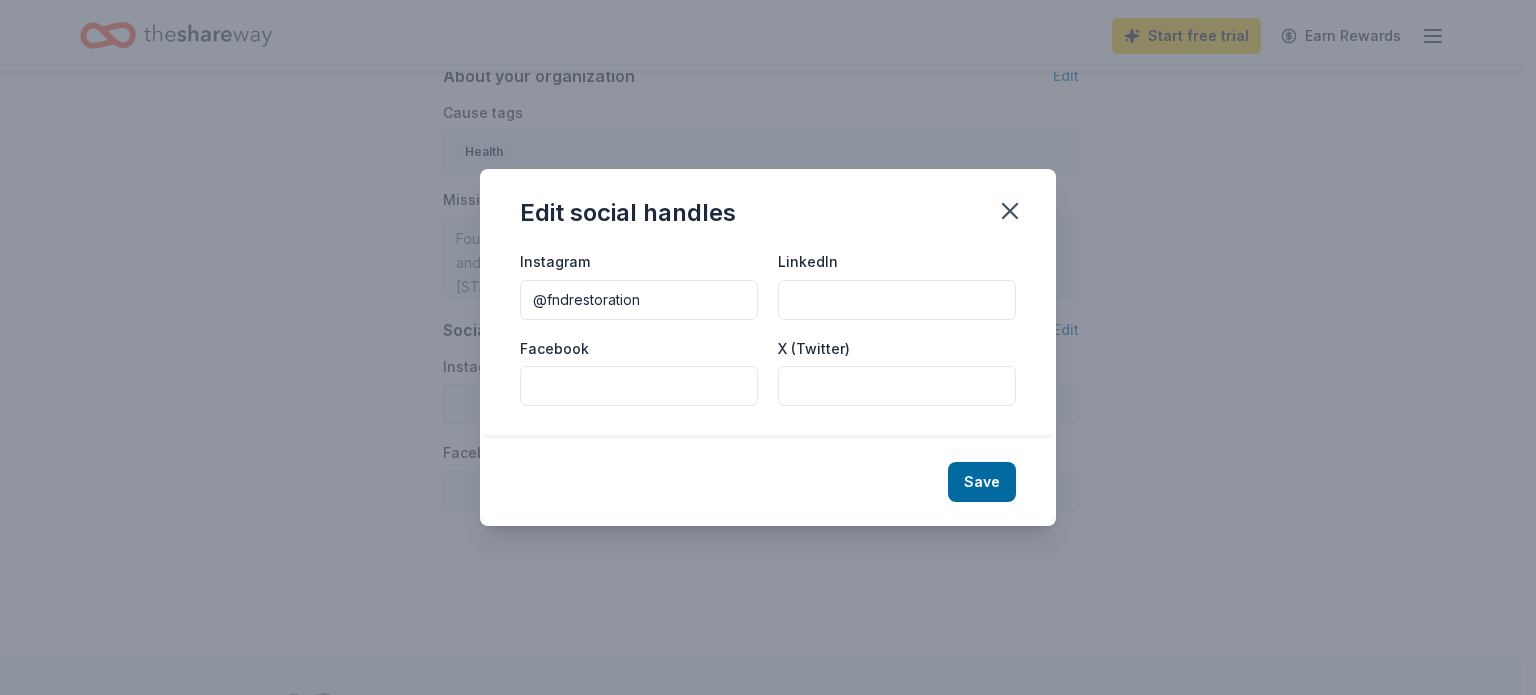 type on "@fndrestoration" 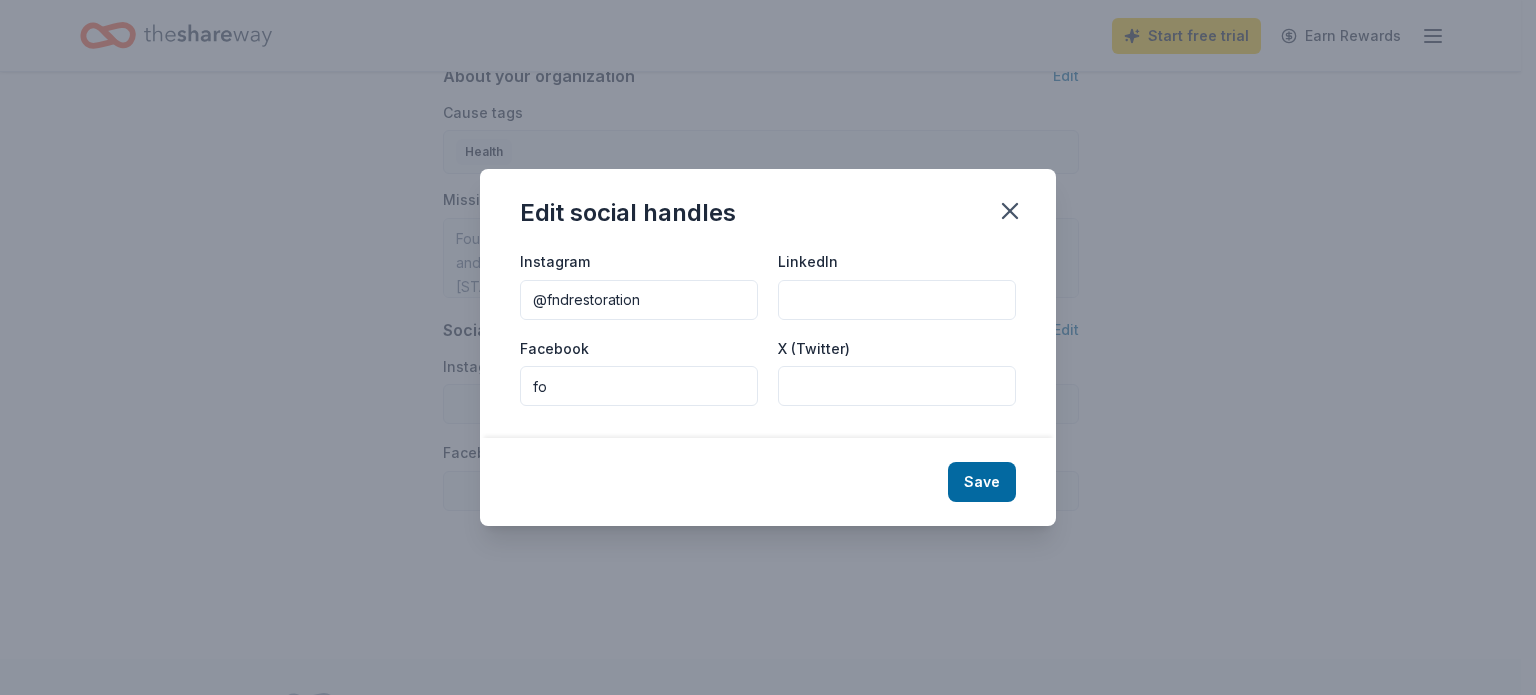type on "f" 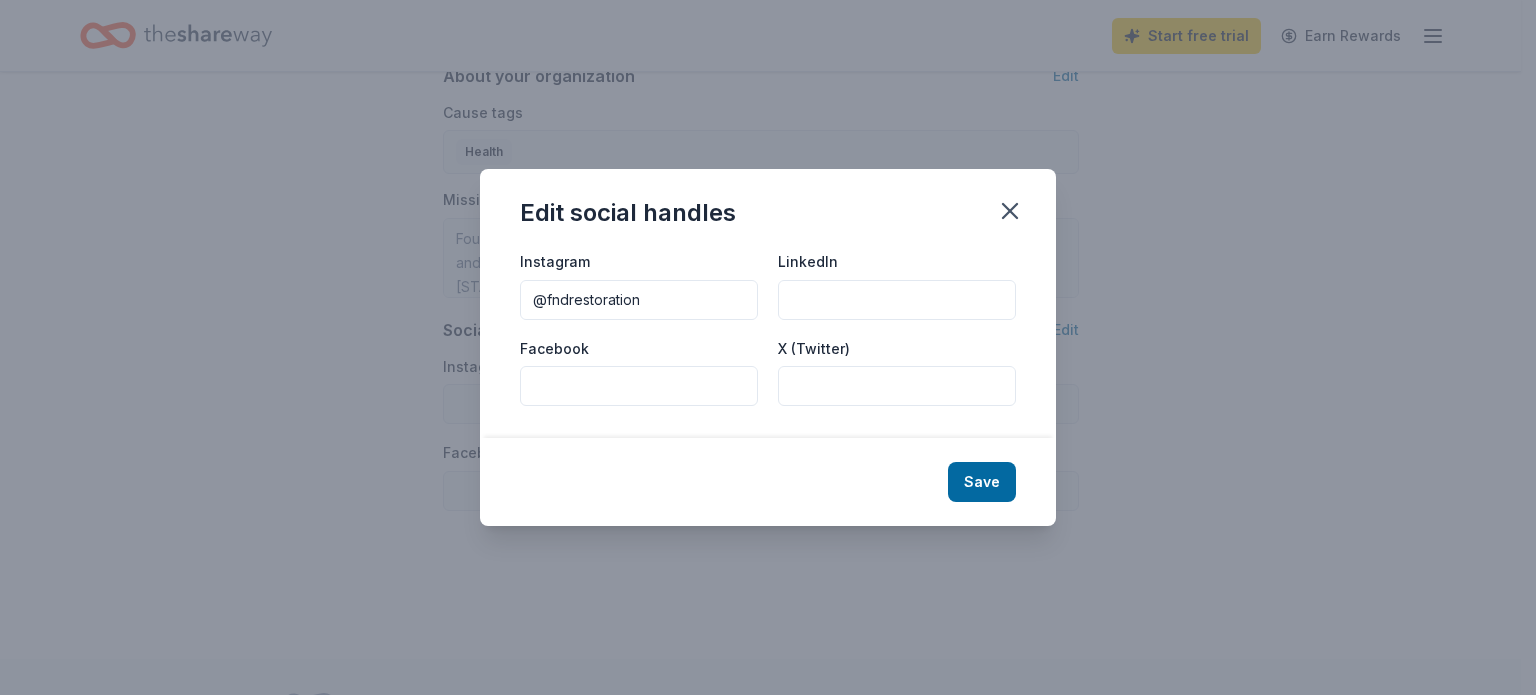 click on "Facebook" at bounding box center (639, 386) 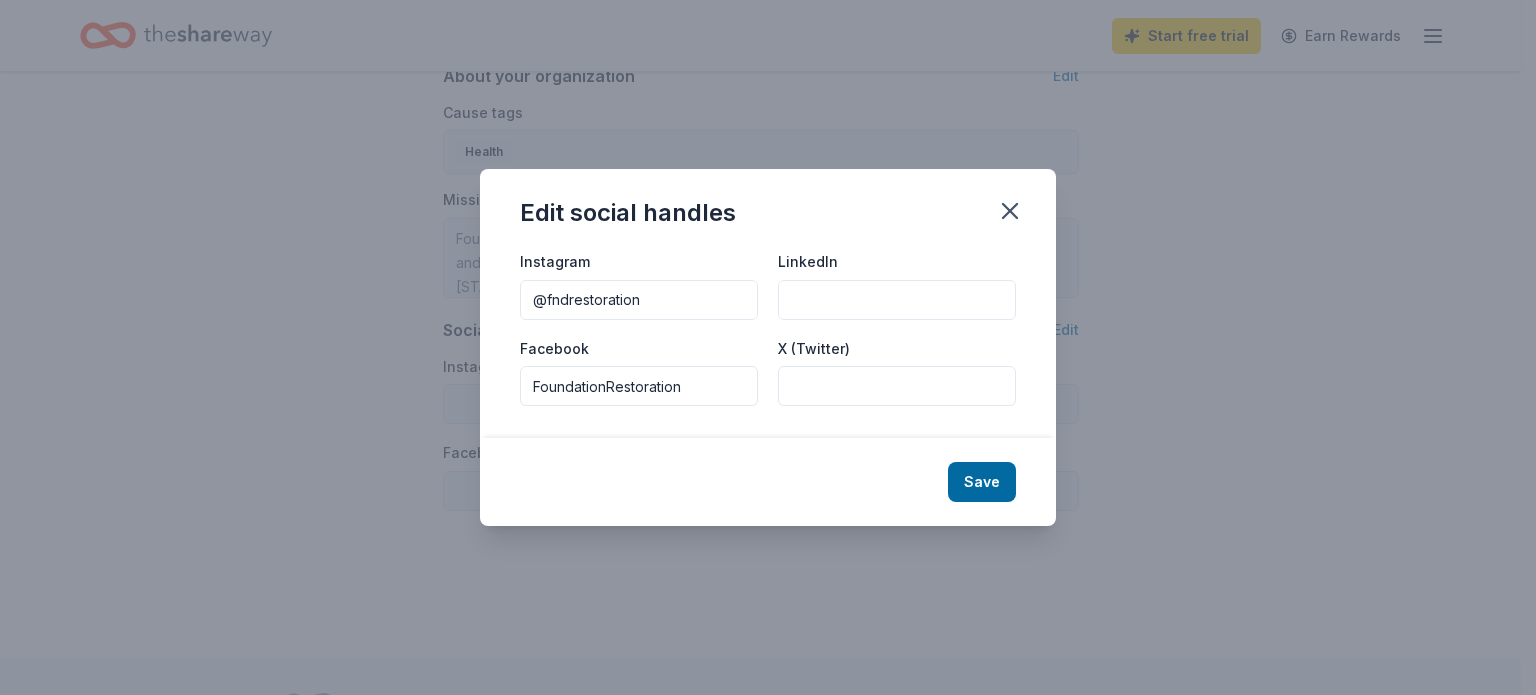 drag, startPoint x: 700, startPoint y: 387, endPoint x: 406, endPoint y: 387, distance: 294 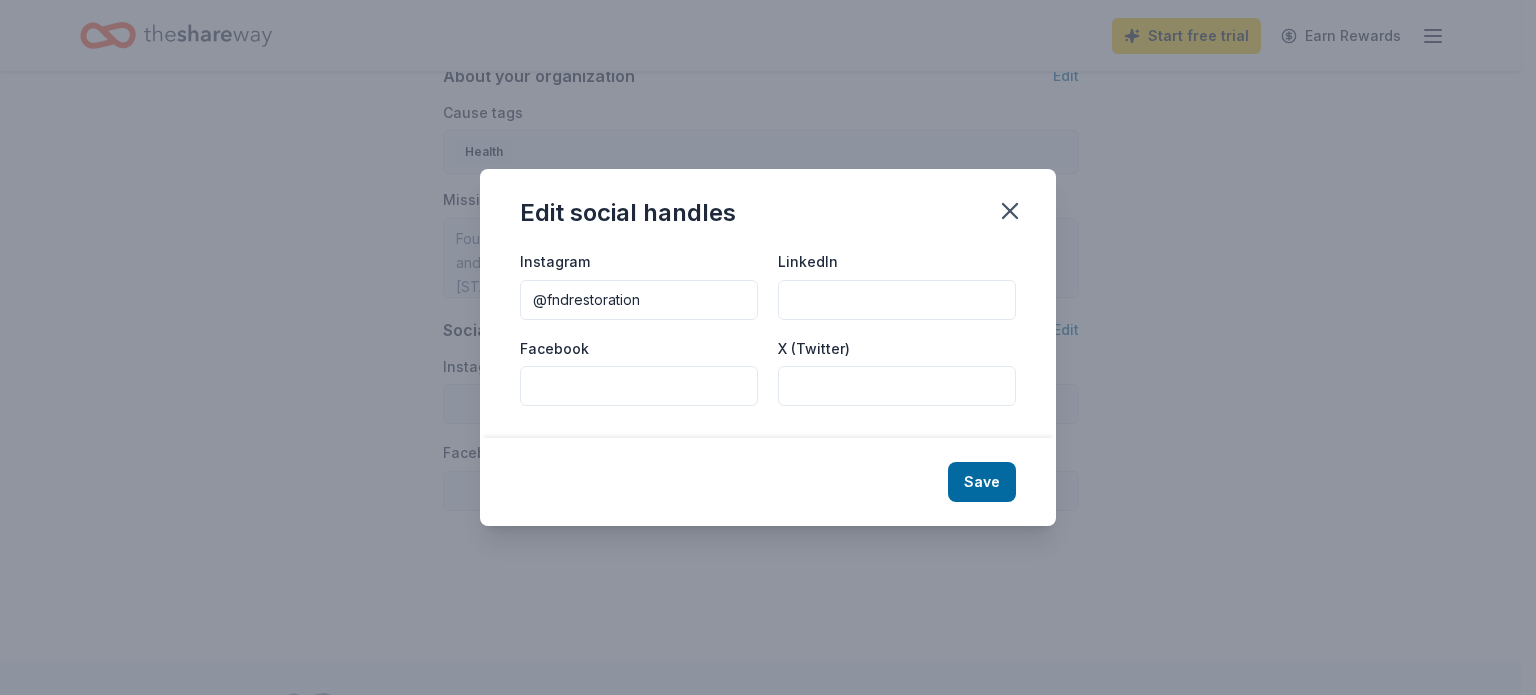 click on "Facebook" at bounding box center (639, 386) 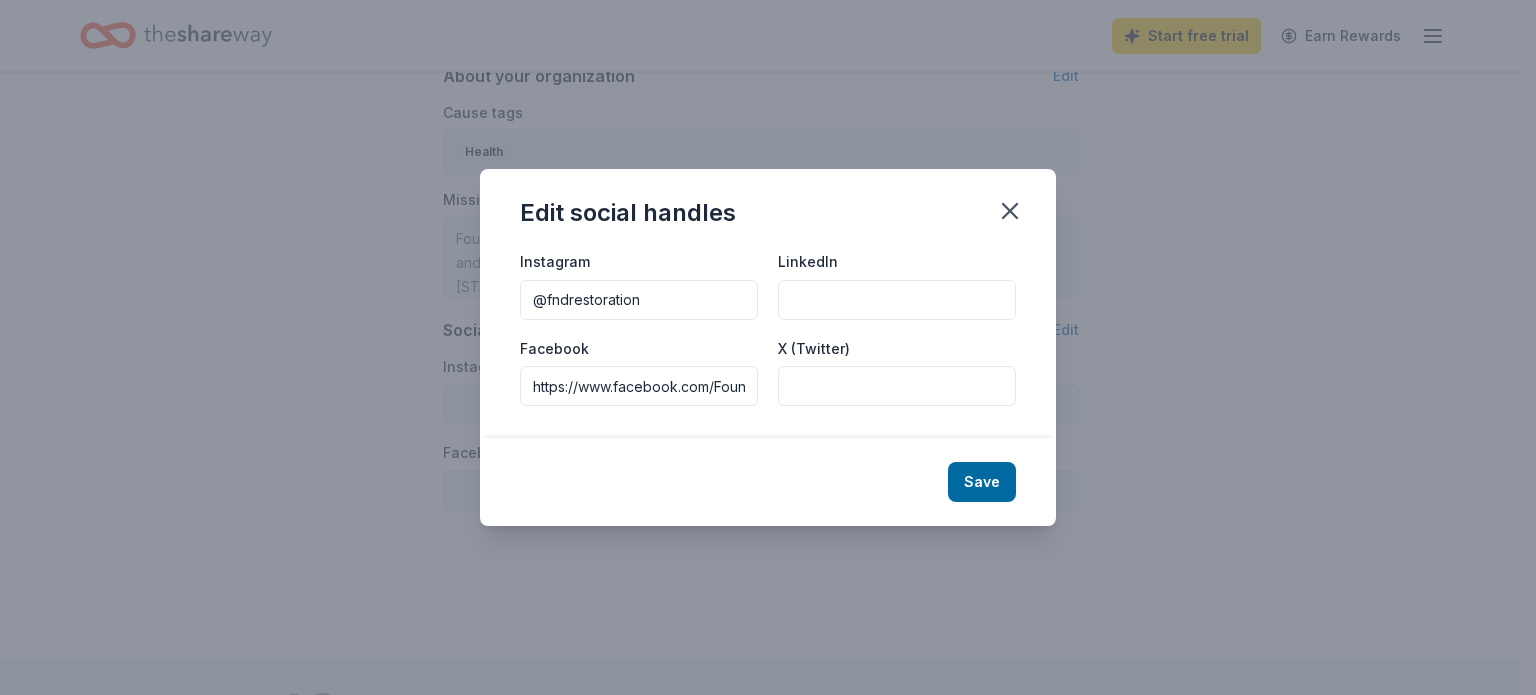 scroll, scrollTop: 0, scrollLeft: 120, axis: horizontal 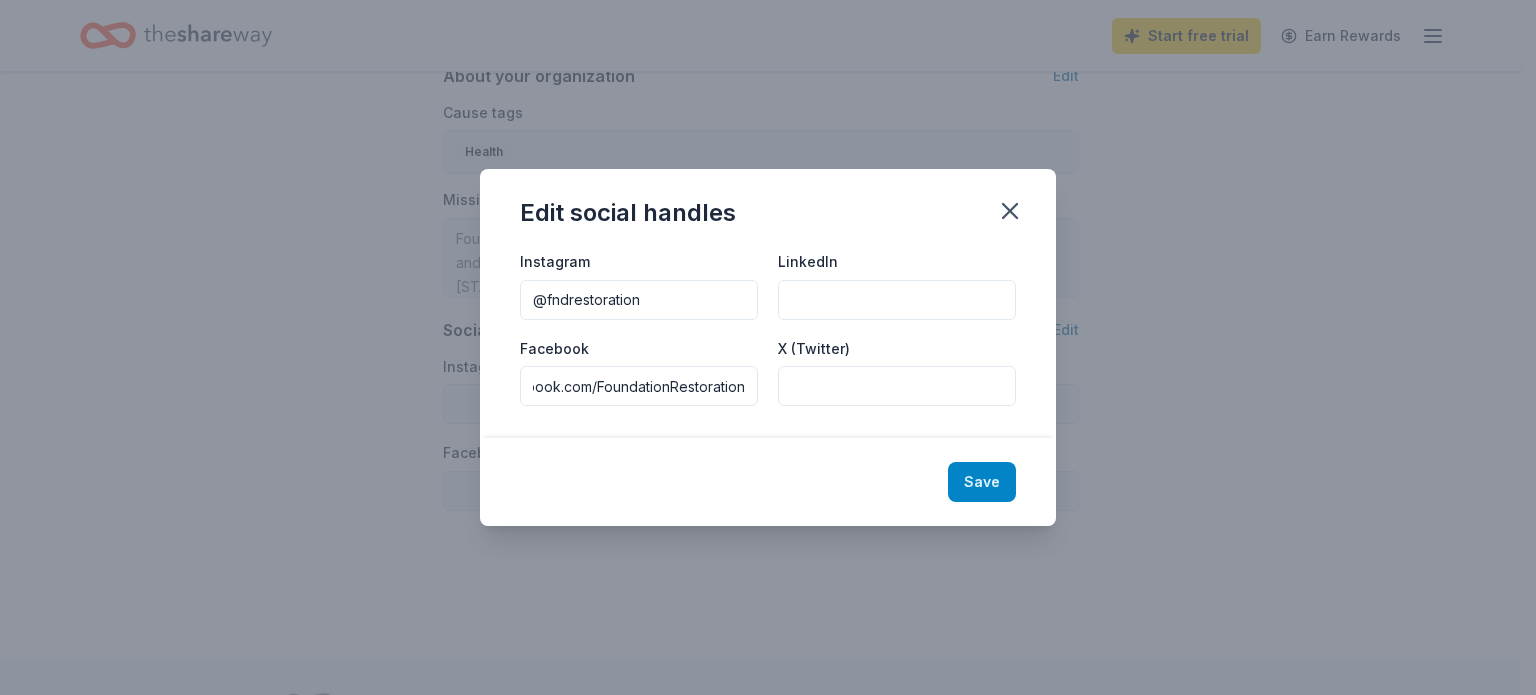 type on "https://www.facebook.com/FoundationRestoration" 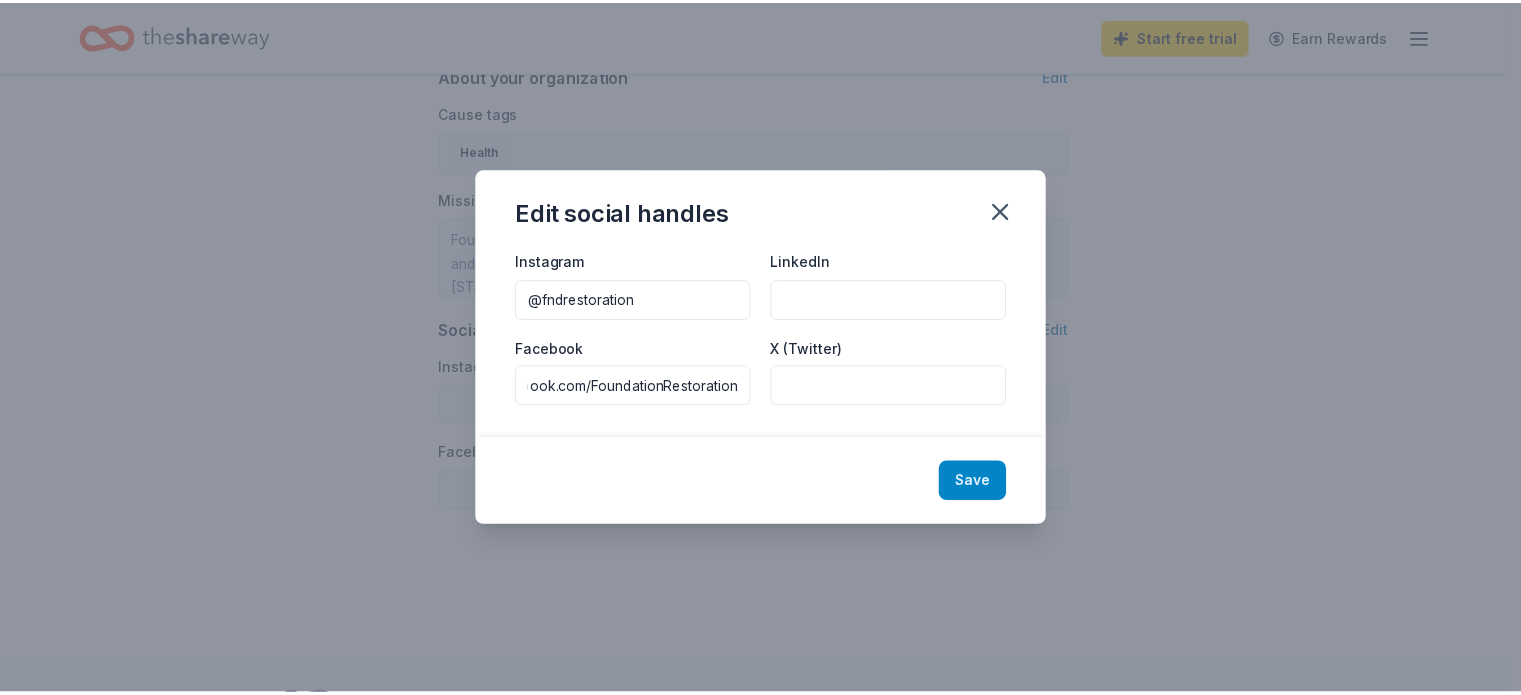 scroll, scrollTop: 0, scrollLeft: 0, axis: both 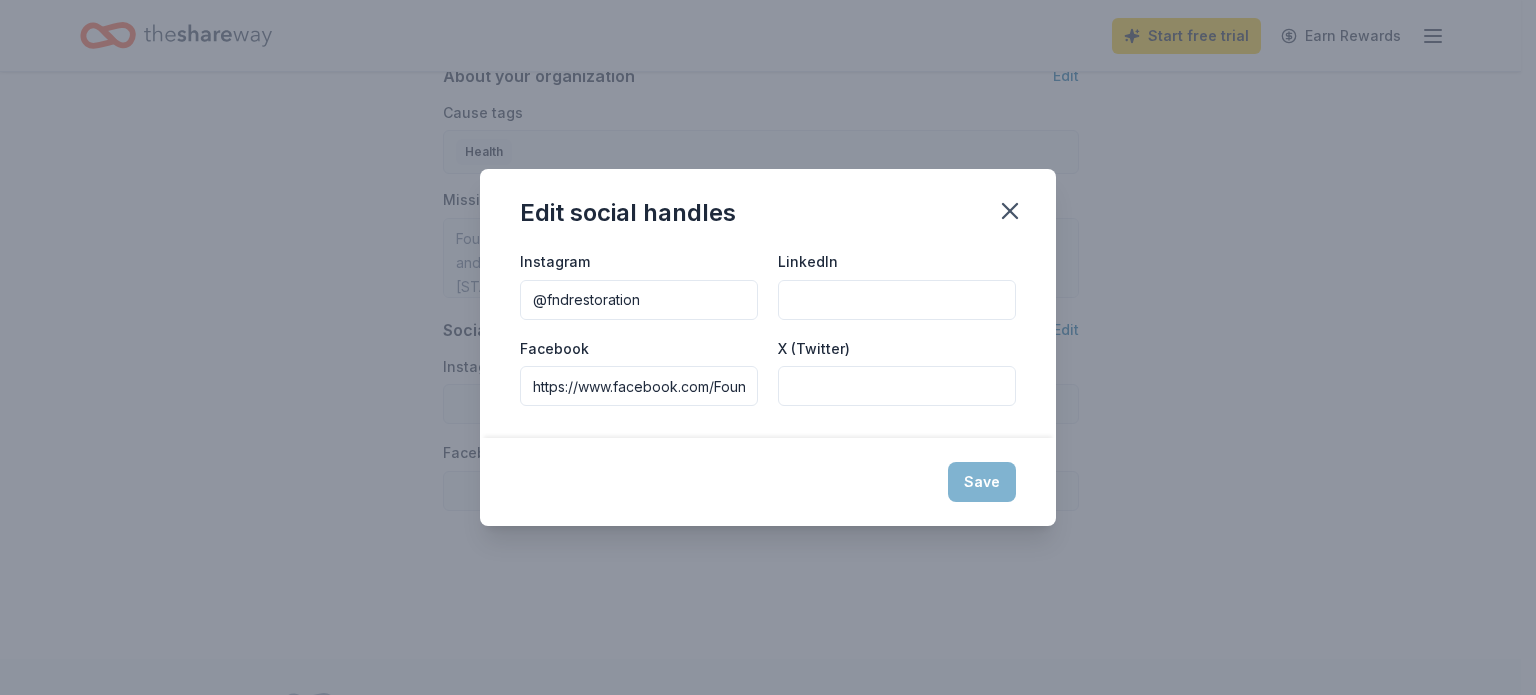 type on "@fndrestoration" 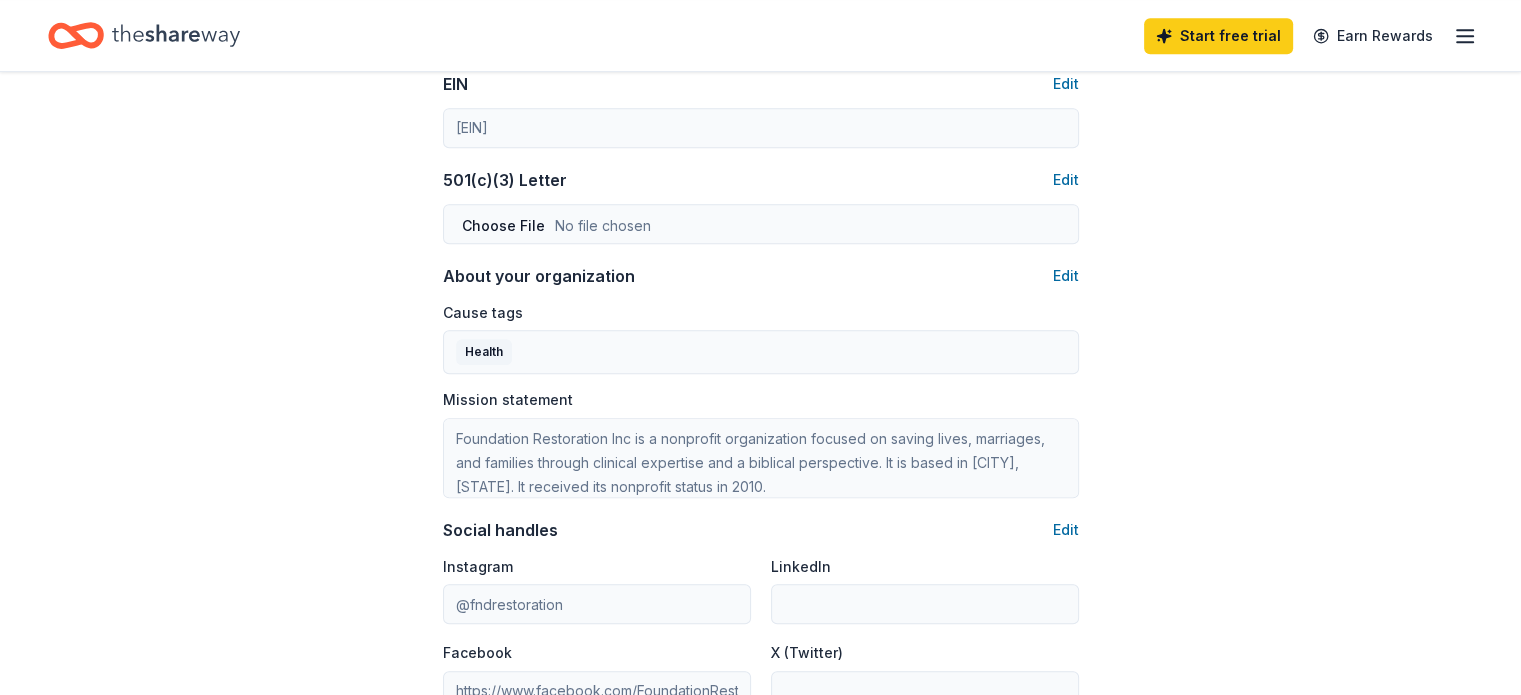 scroll, scrollTop: 900, scrollLeft: 0, axis: vertical 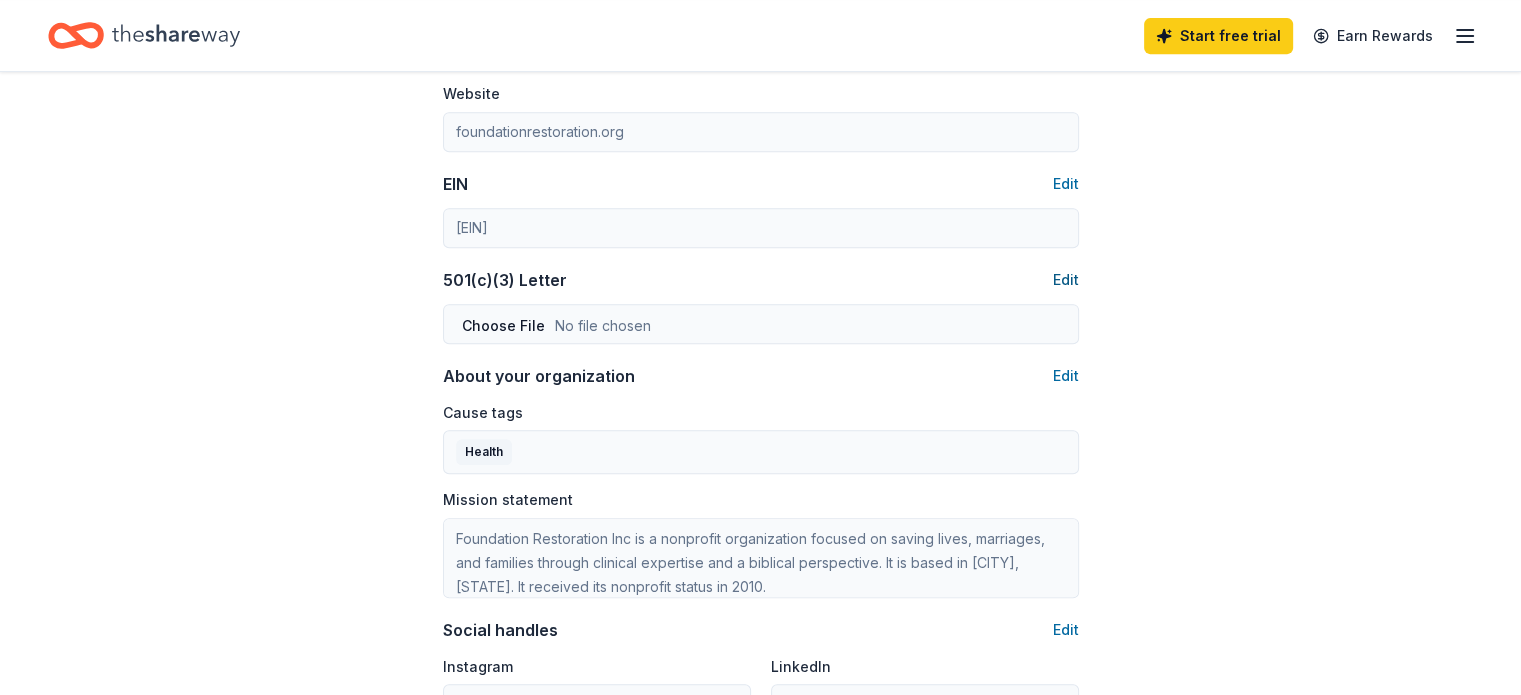 click on "Edit" at bounding box center [1066, 280] 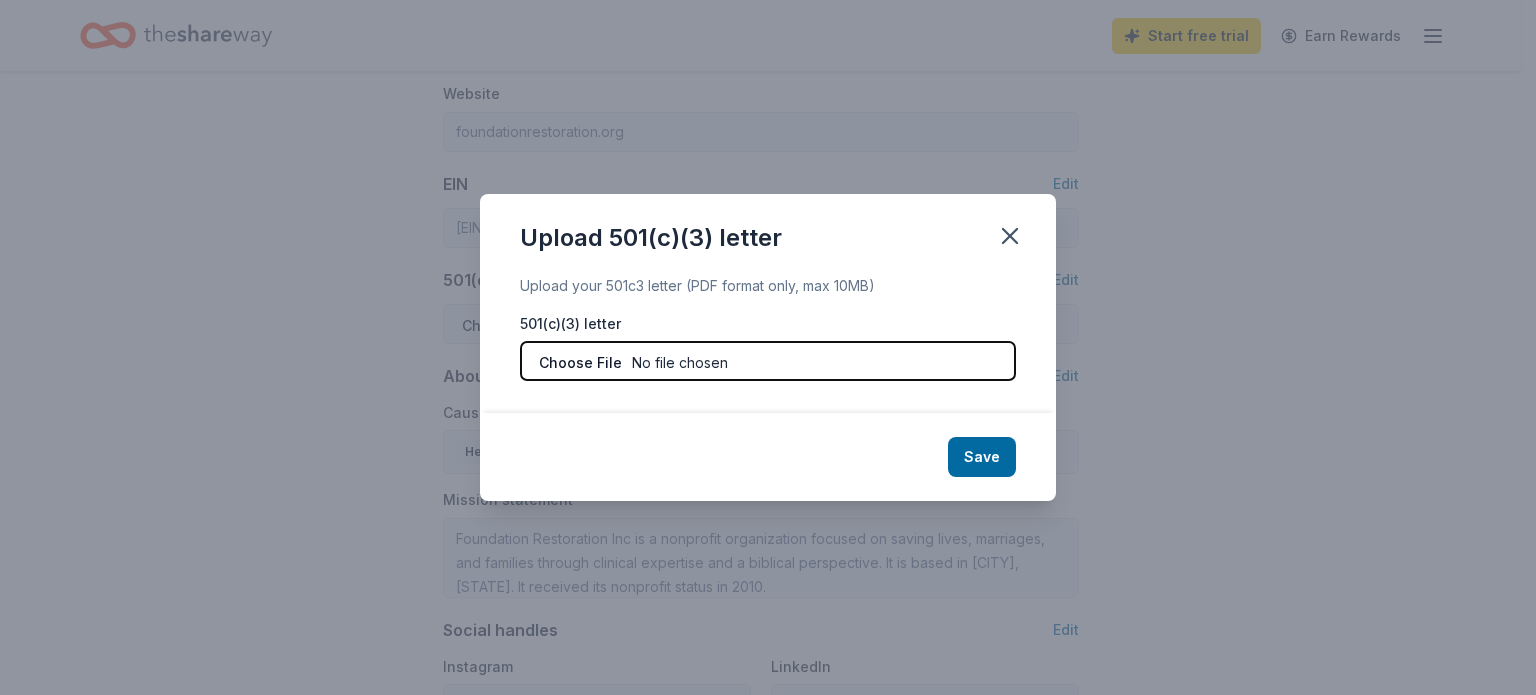 click at bounding box center (768, 361) 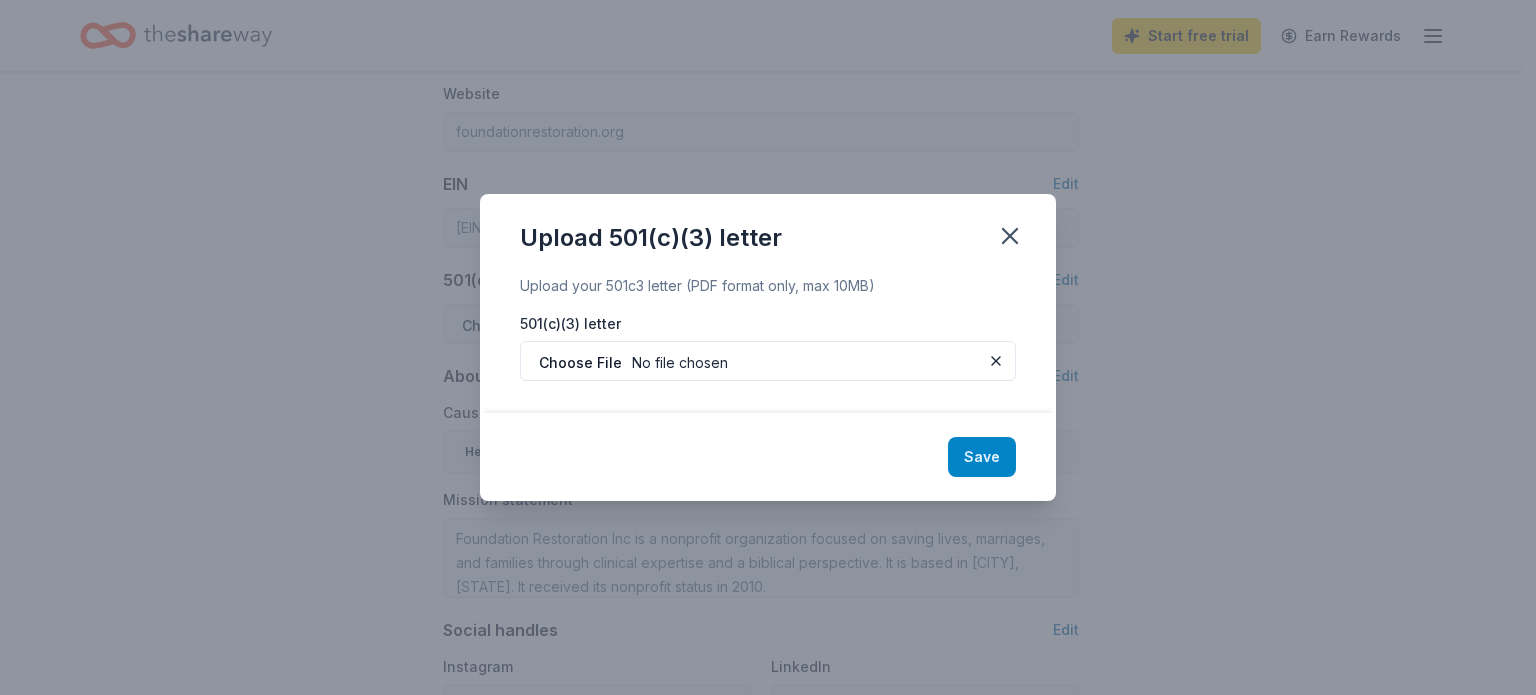 click on "Save" at bounding box center (982, 457) 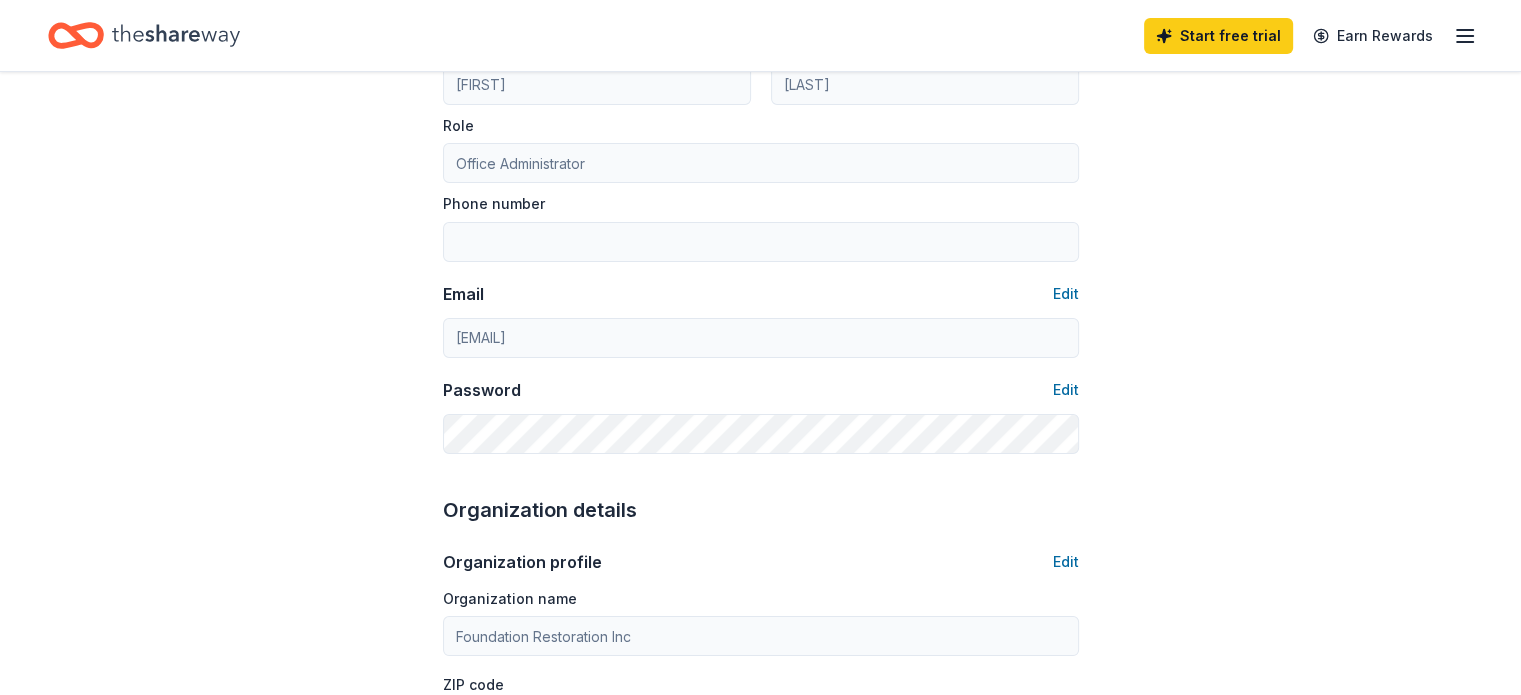 scroll, scrollTop: 100, scrollLeft: 0, axis: vertical 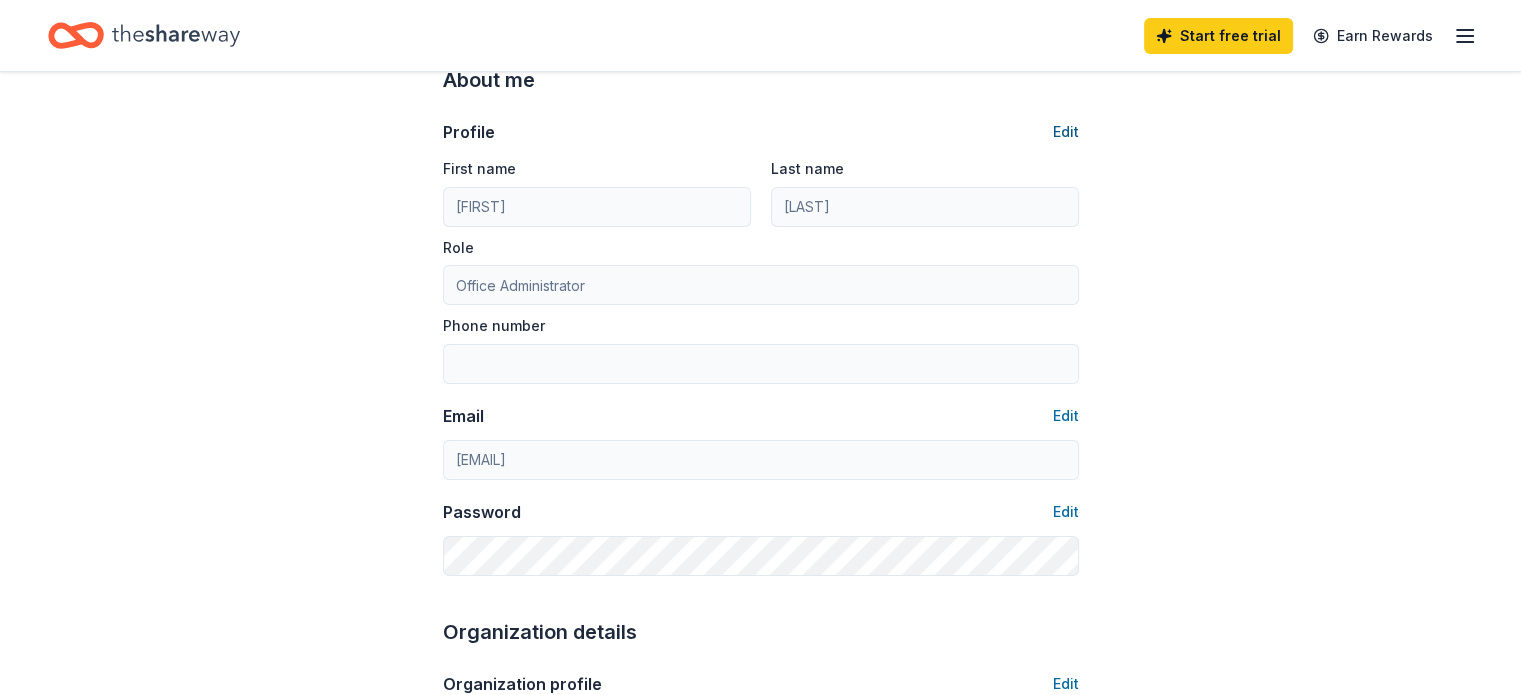 click on "Edit" at bounding box center [1066, 132] 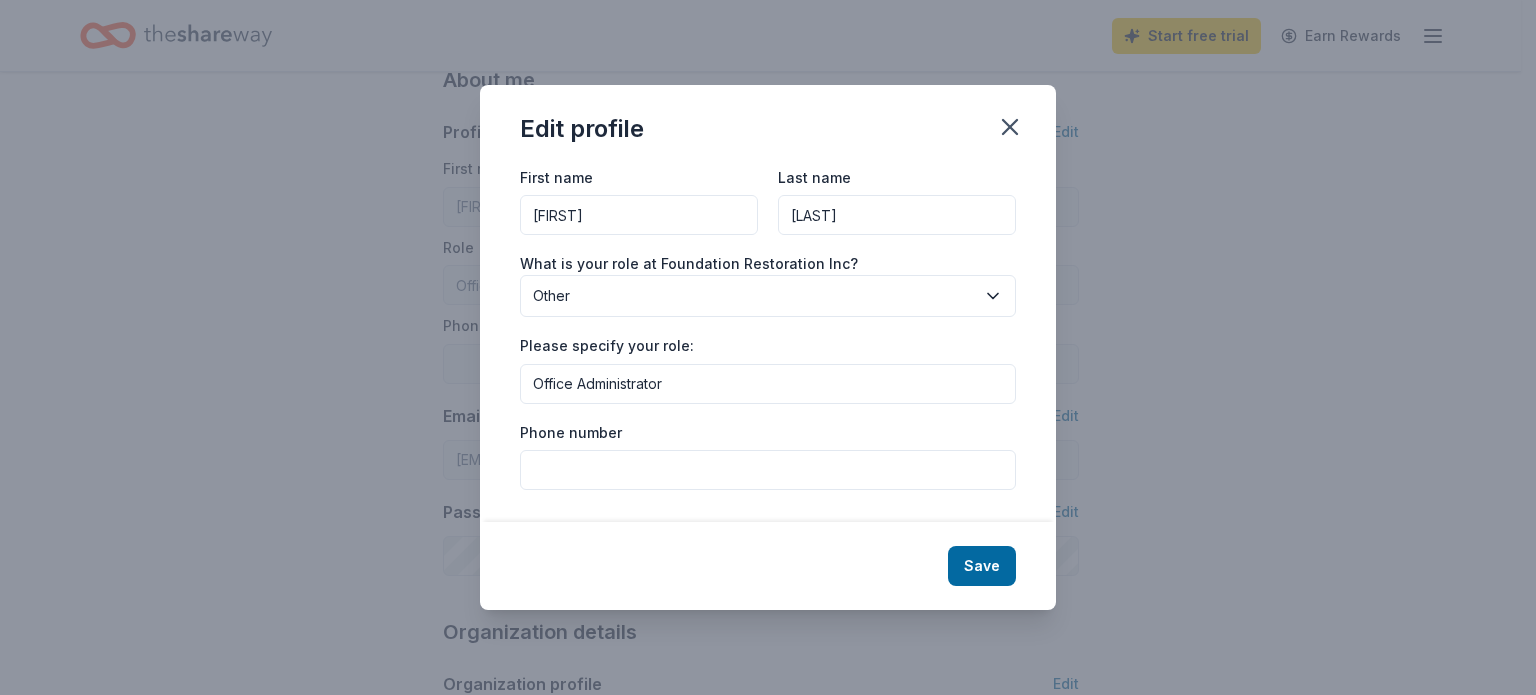 click on "Phone number" at bounding box center [768, 470] 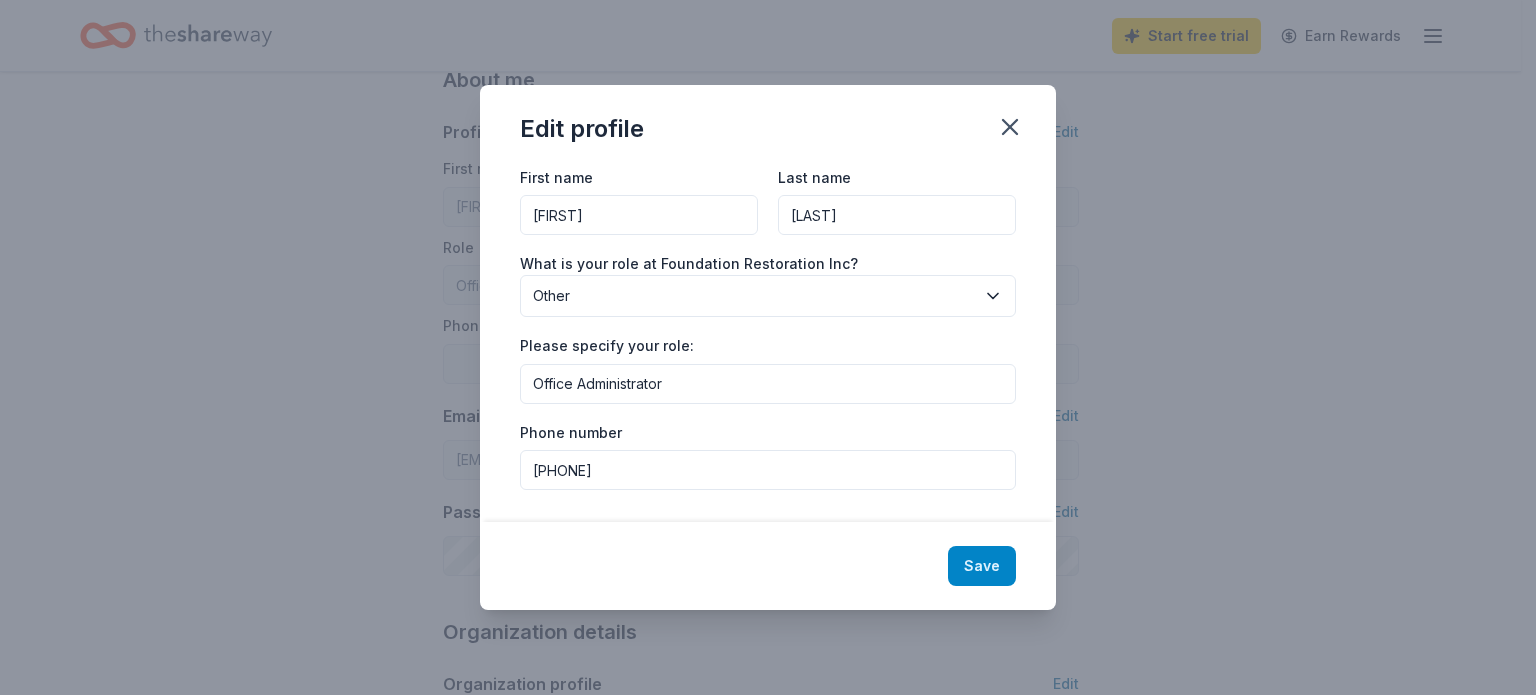 type on "919-569-5820" 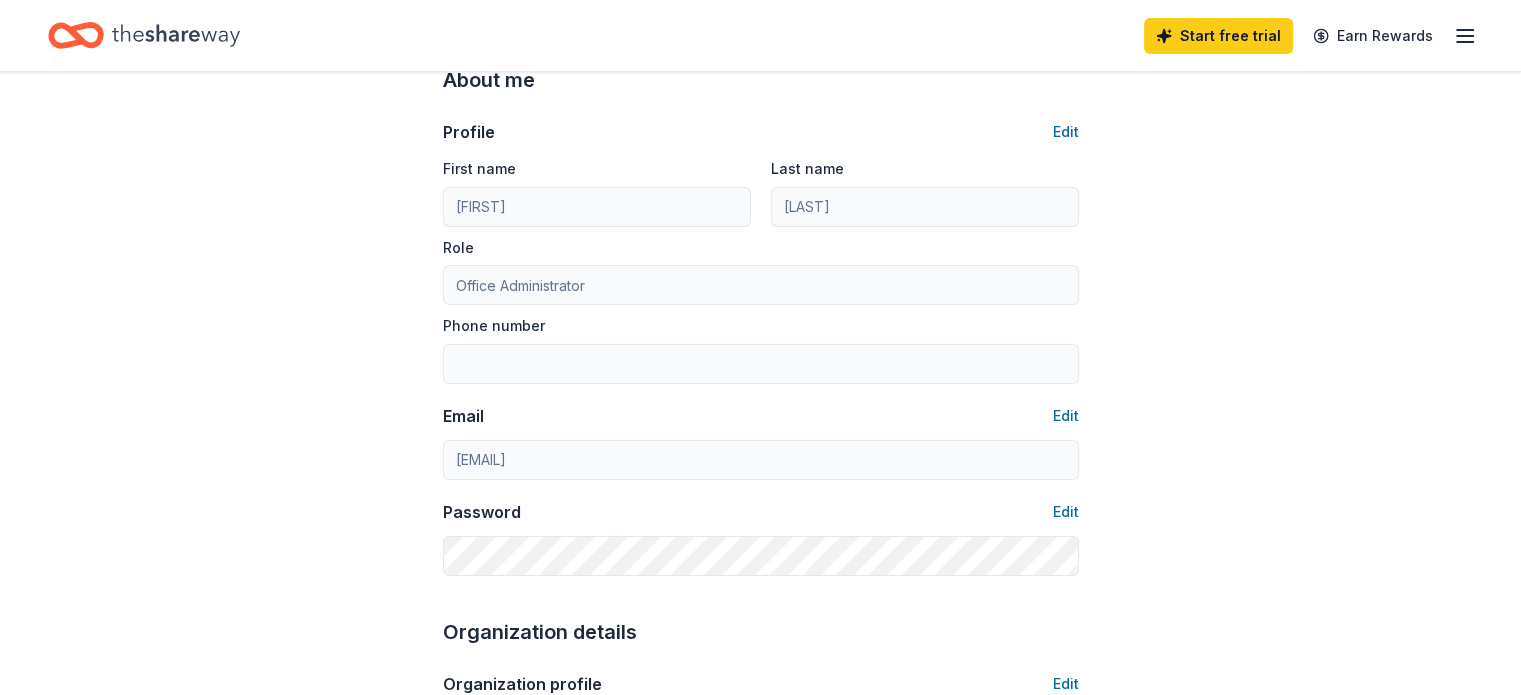 type on "919-569-5820" 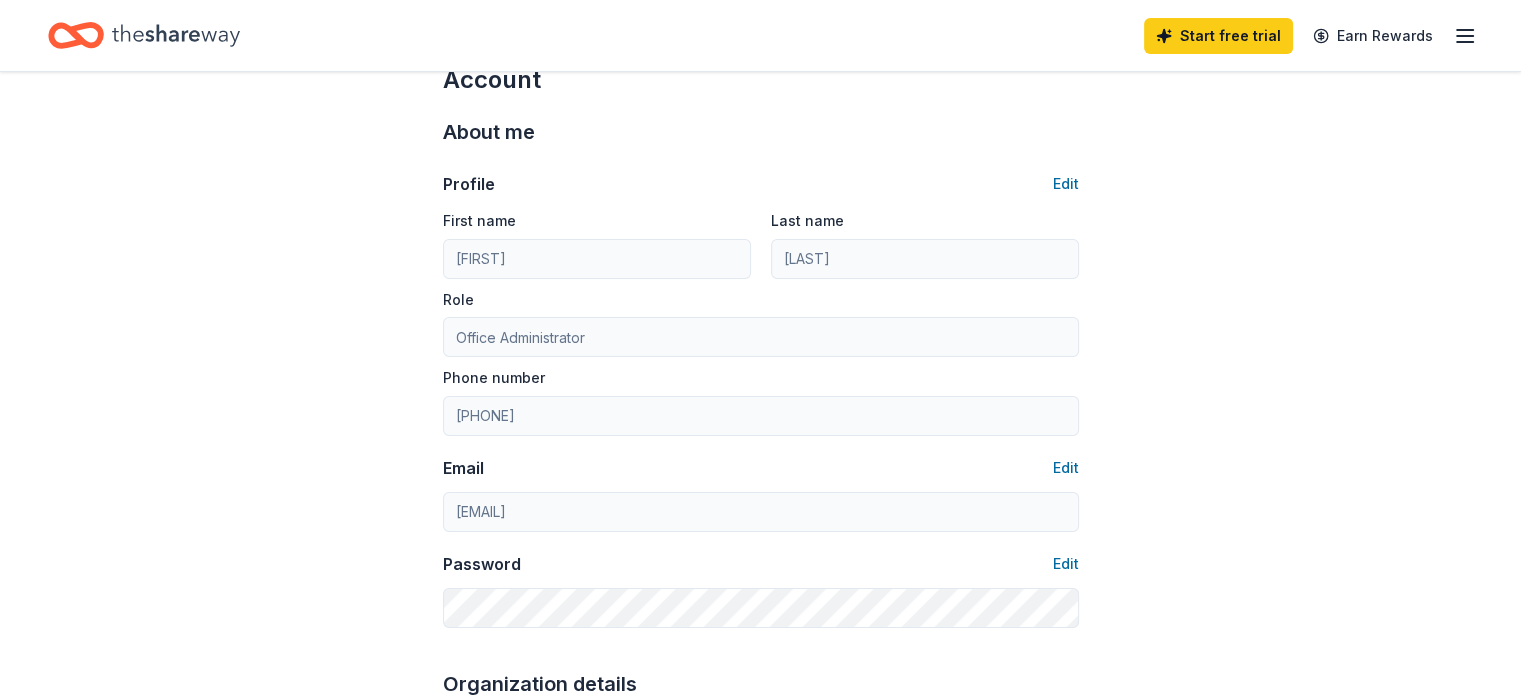 scroll, scrollTop: 0, scrollLeft: 0, axis: both 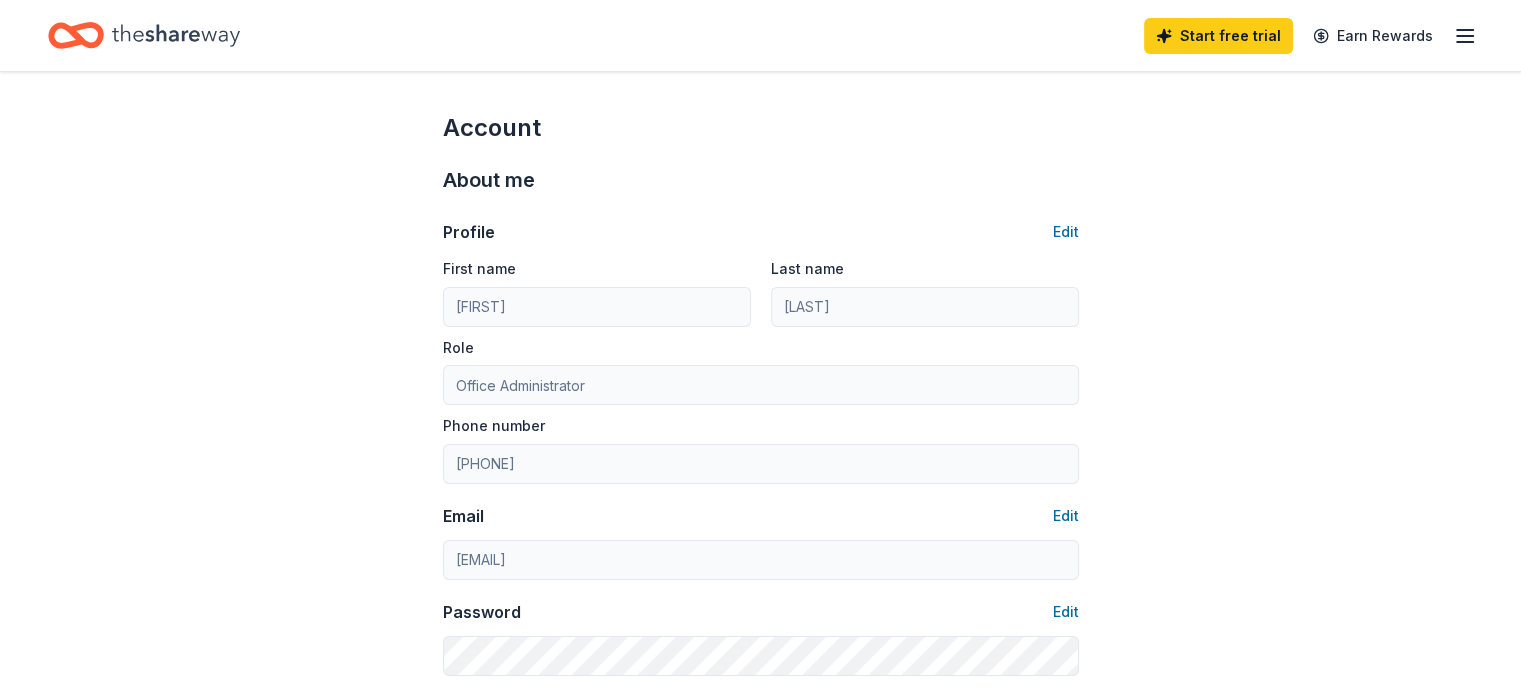 click 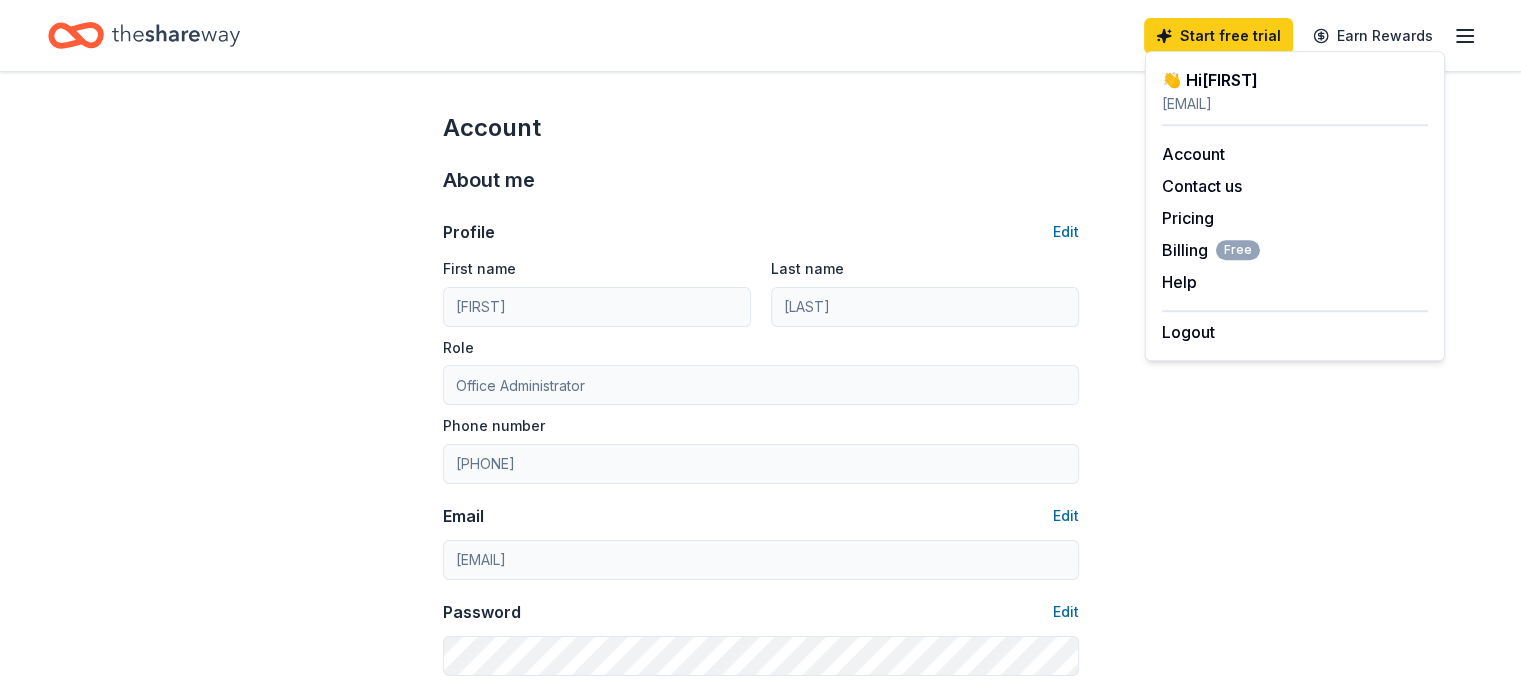 click on "Account About me Profile Edit First name Lisa Last name Potter Role Office Administrator Phone number 919-569-5820 Email Edit lisa@foundationrestoration.org Password Edit Organization details Organization profile Edit Organization name Foundation Restoration Inc ZIP code 27615 Website foundationrestoration.org EIN Edit 27-3069085 501(c)(3) Letter Edit Letter for Sponsorship - 2025.pdf About your organization Edit Cause tags Health Mission statement Foundation Restoration Inc is a nonprofit organization focused on saving lives, marriages, and families through clinical expertise and a biblical perspective. It is based in Raleigh, NC. It received its nonprofit status in 2010. Social handles Edit Instagram @fndrestoration LinkedIn Facebook https://www.facebook.com/FoundationRestoration X (Twitter)" at bounding box center [760, 965] 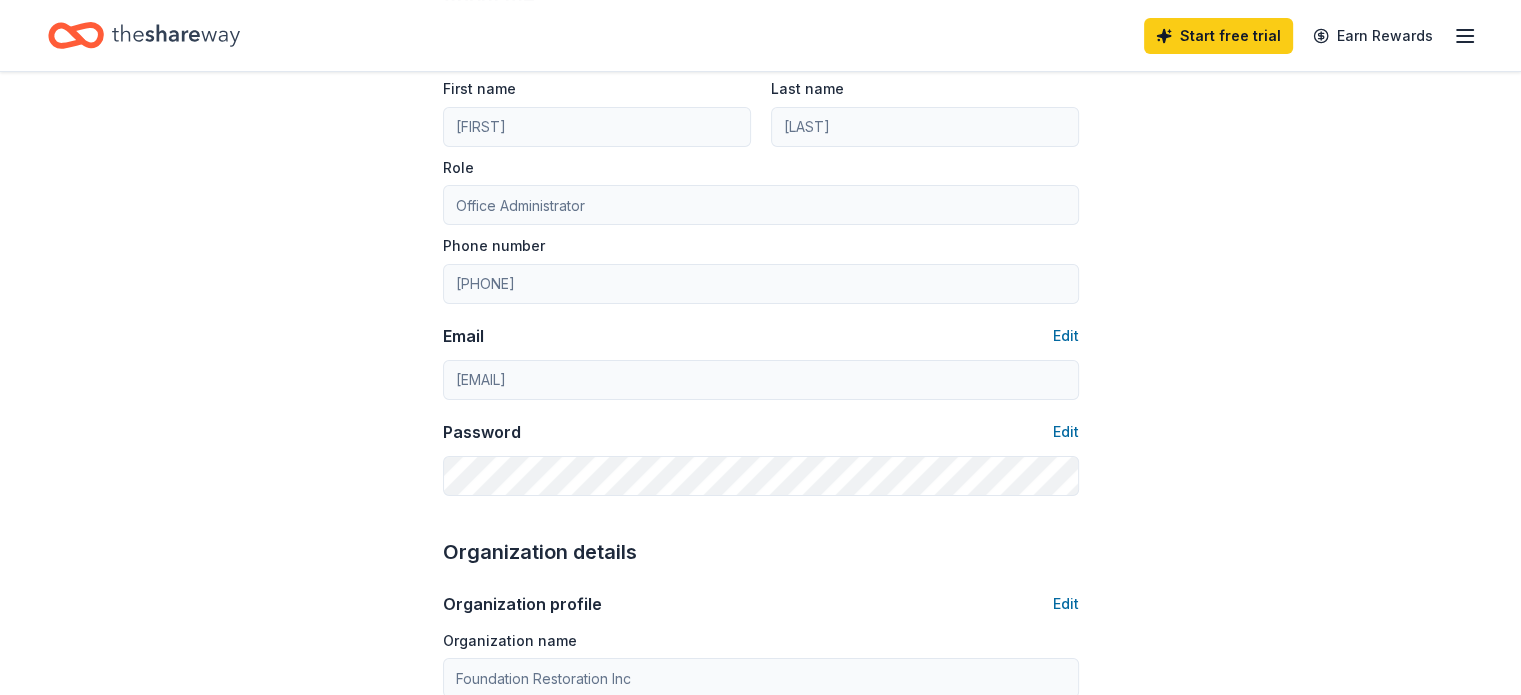 scroll, scrollTop: 0, scrollLeft: 0, axis: both 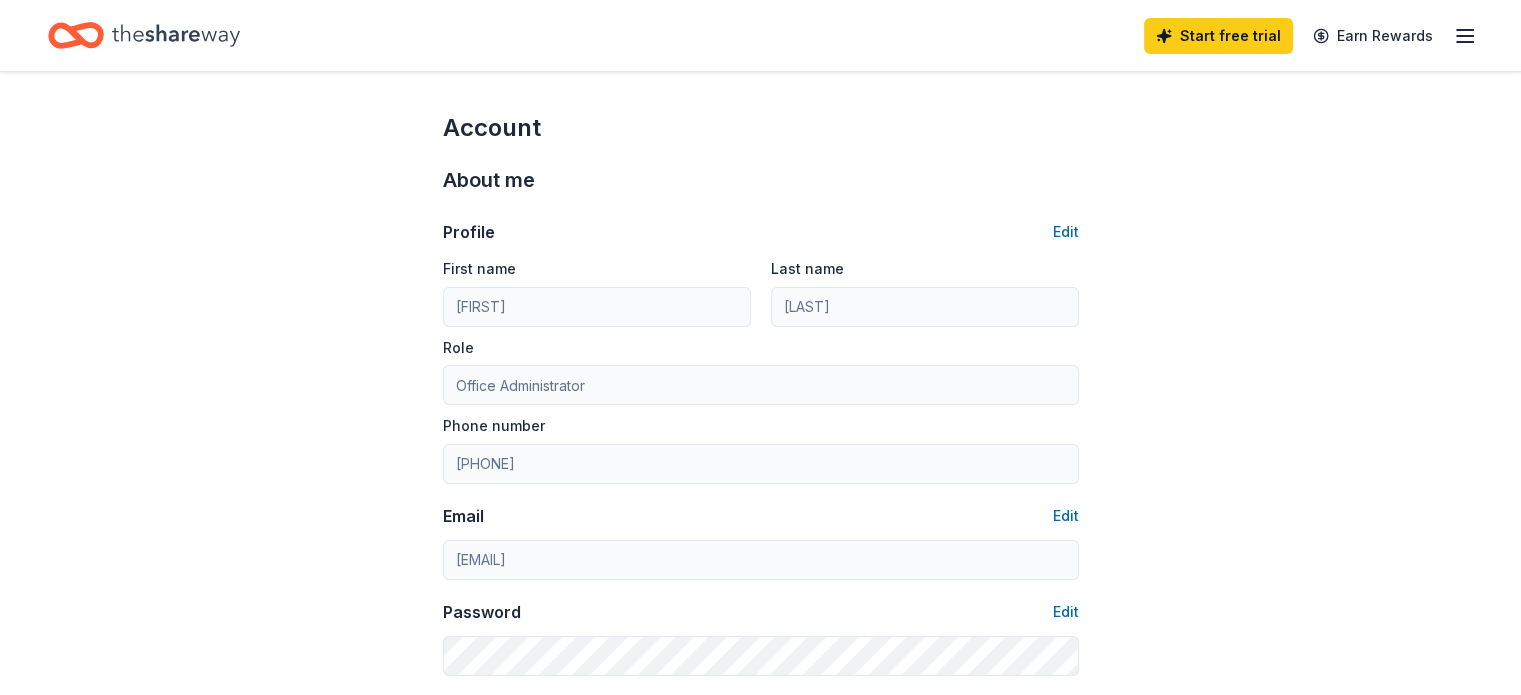 click 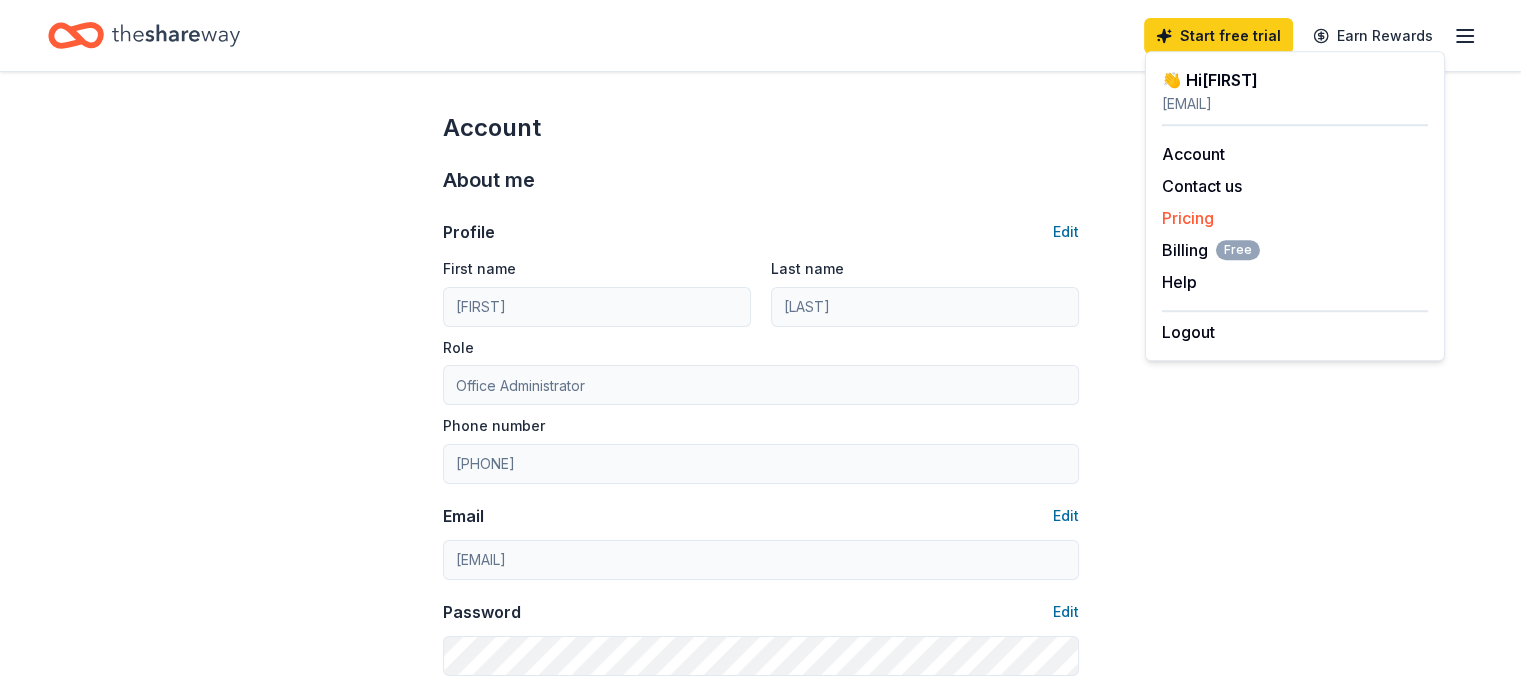 click on "Pricing" at bounding box center [1188, 218] 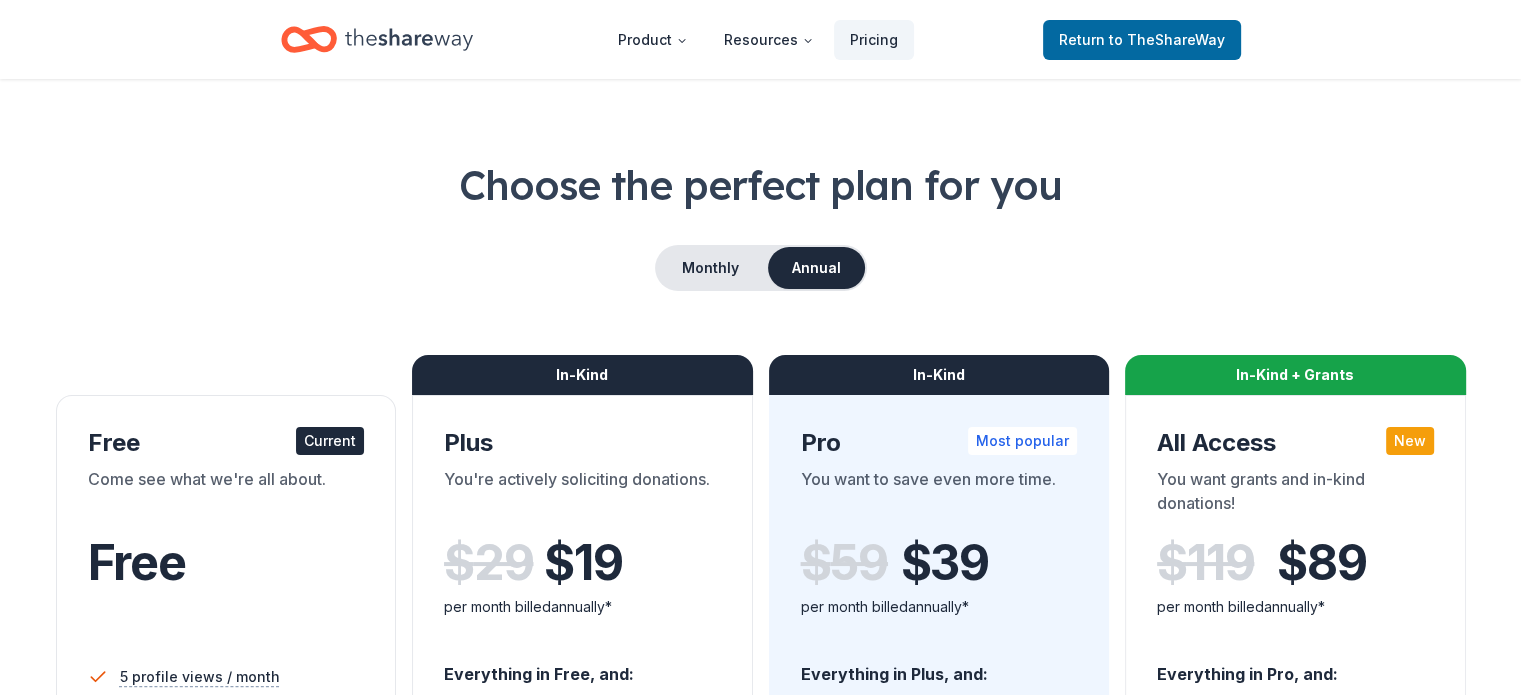 scroll, scrollTop: 0, scrollLeft: 0, axis: both 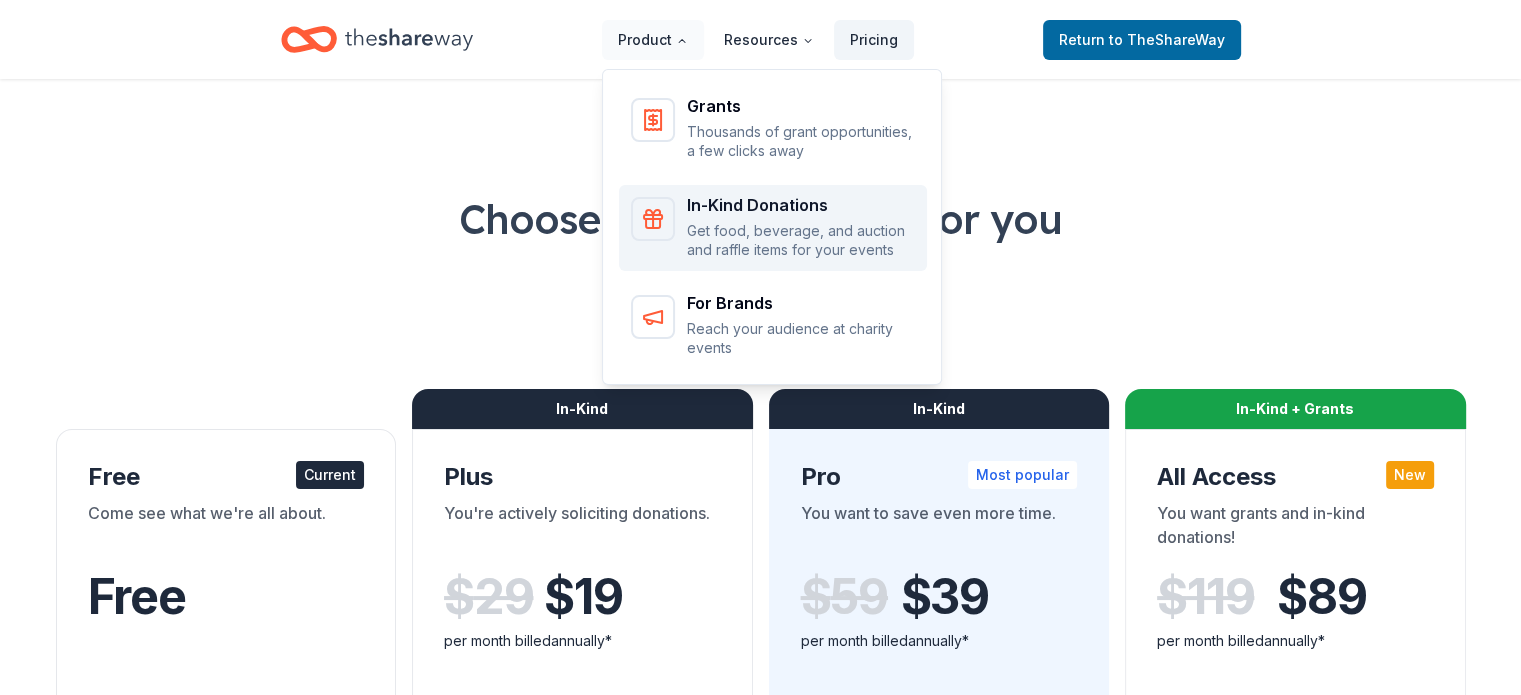 click on "In-Kind Donations" at bounding box center [801, 205] 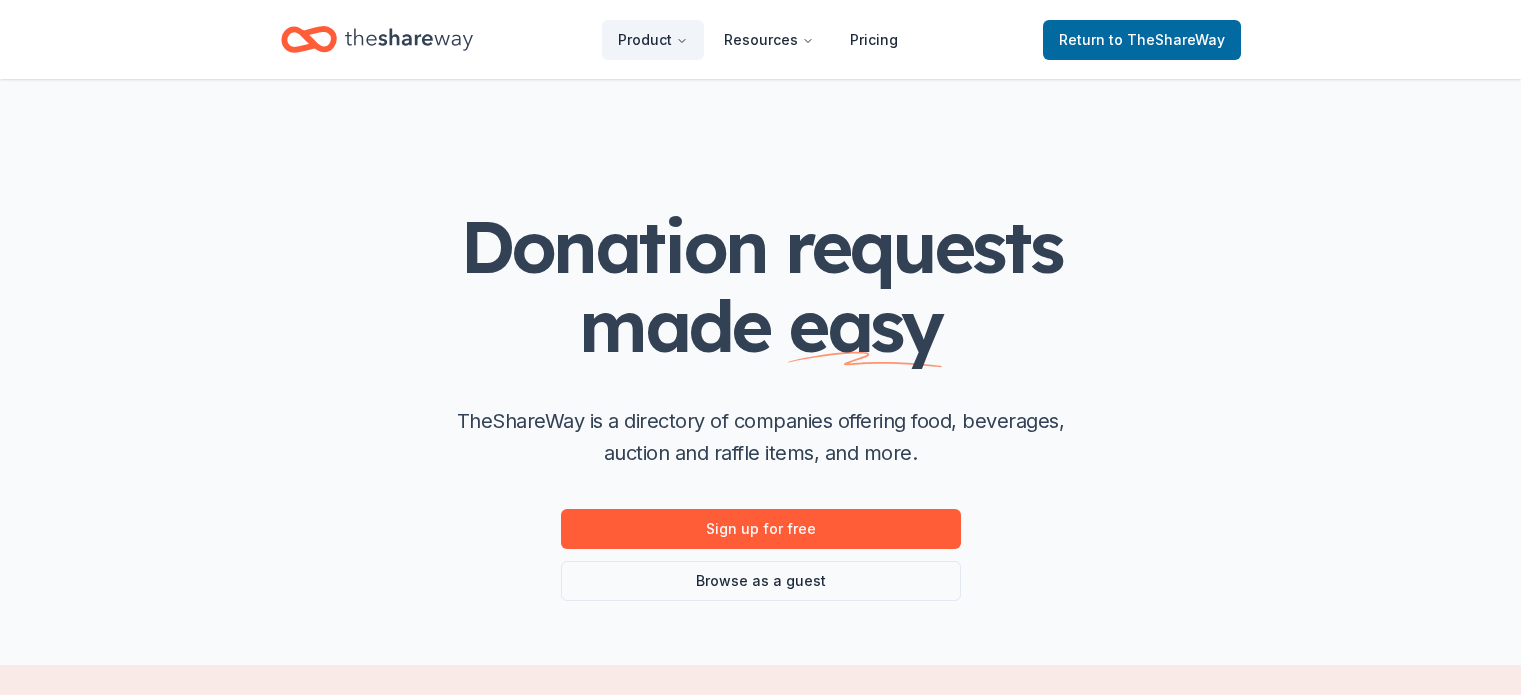 scroll, scrollTop: 0, scrollLeft: 0, axis: both 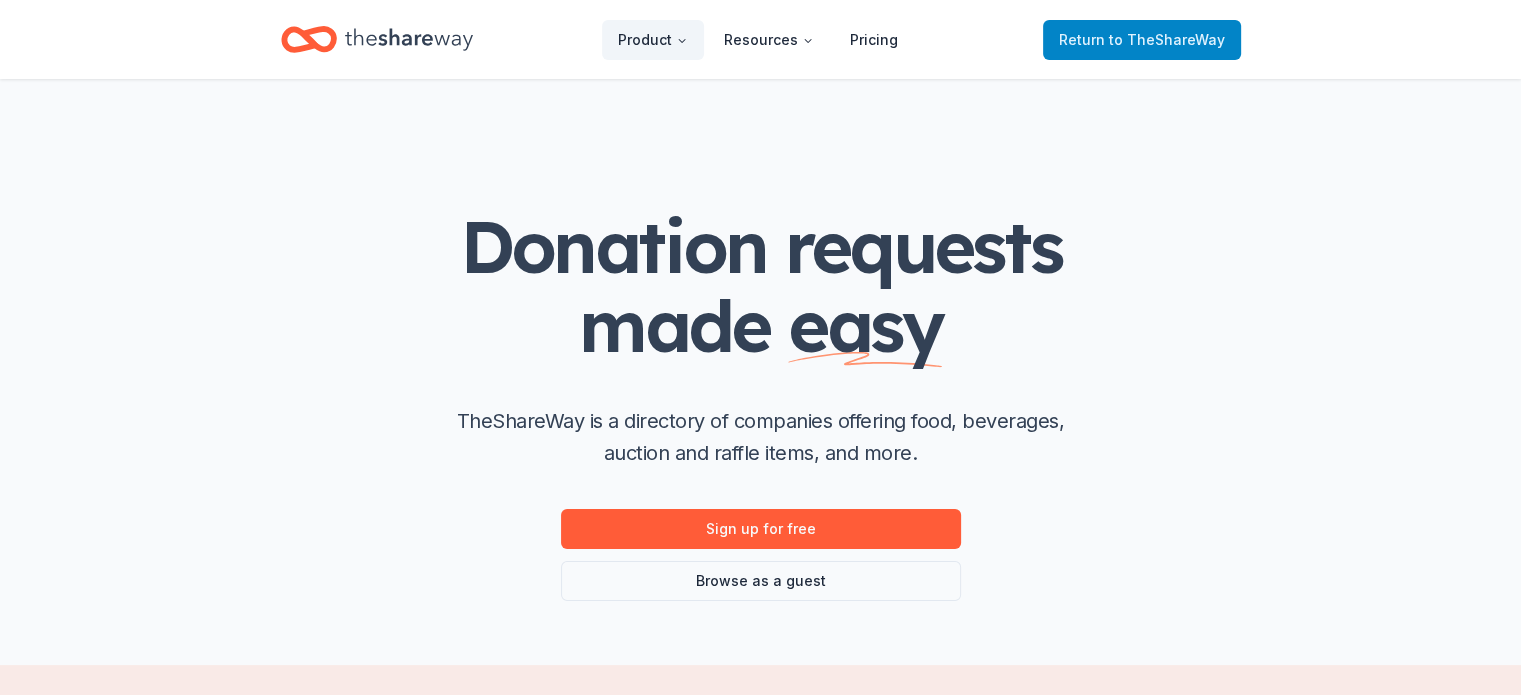 click on "to TheShareWay" at bounding box center [1167, 39] 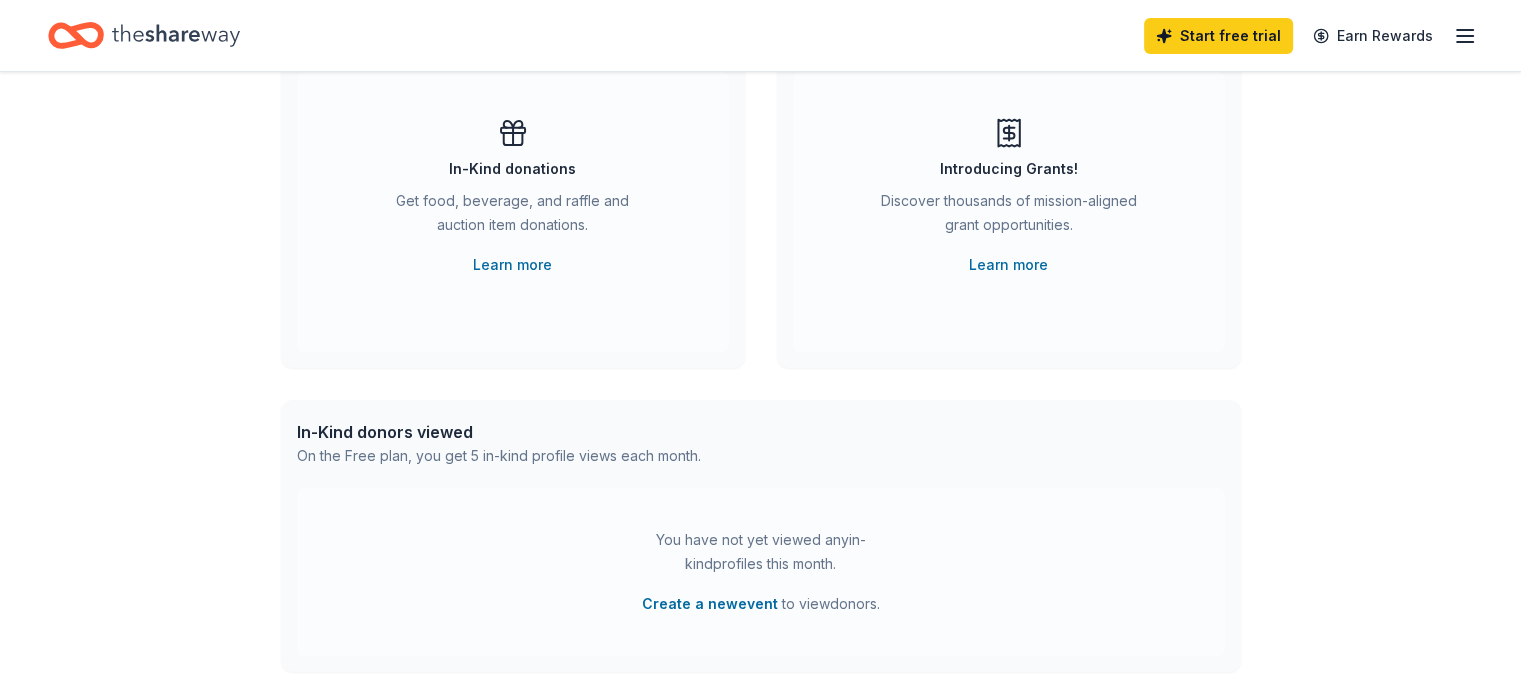 scroll, scrollTop: 300, scrollLeft: 0, axis: vertical 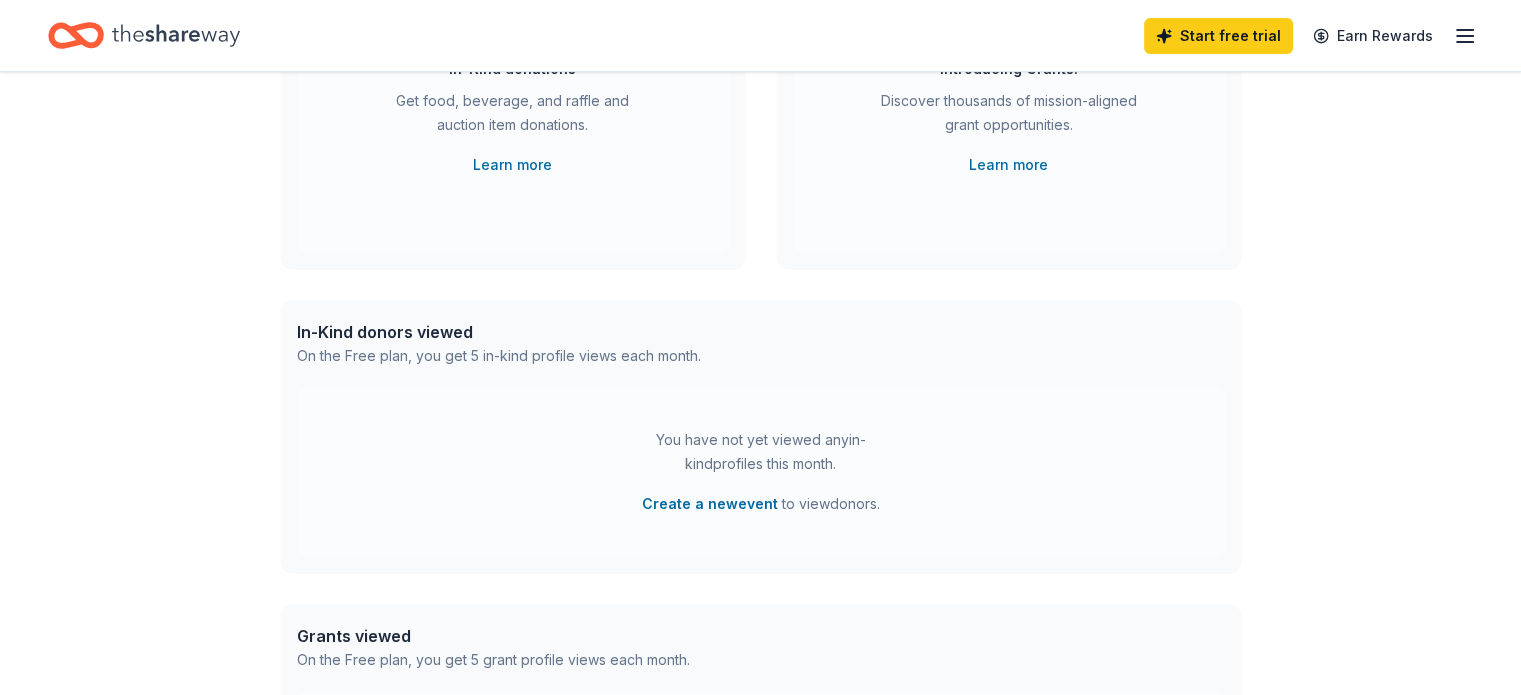 click on "You have not yet viewed any  in-kind  profiles this month." at bounding box center [761, 452] 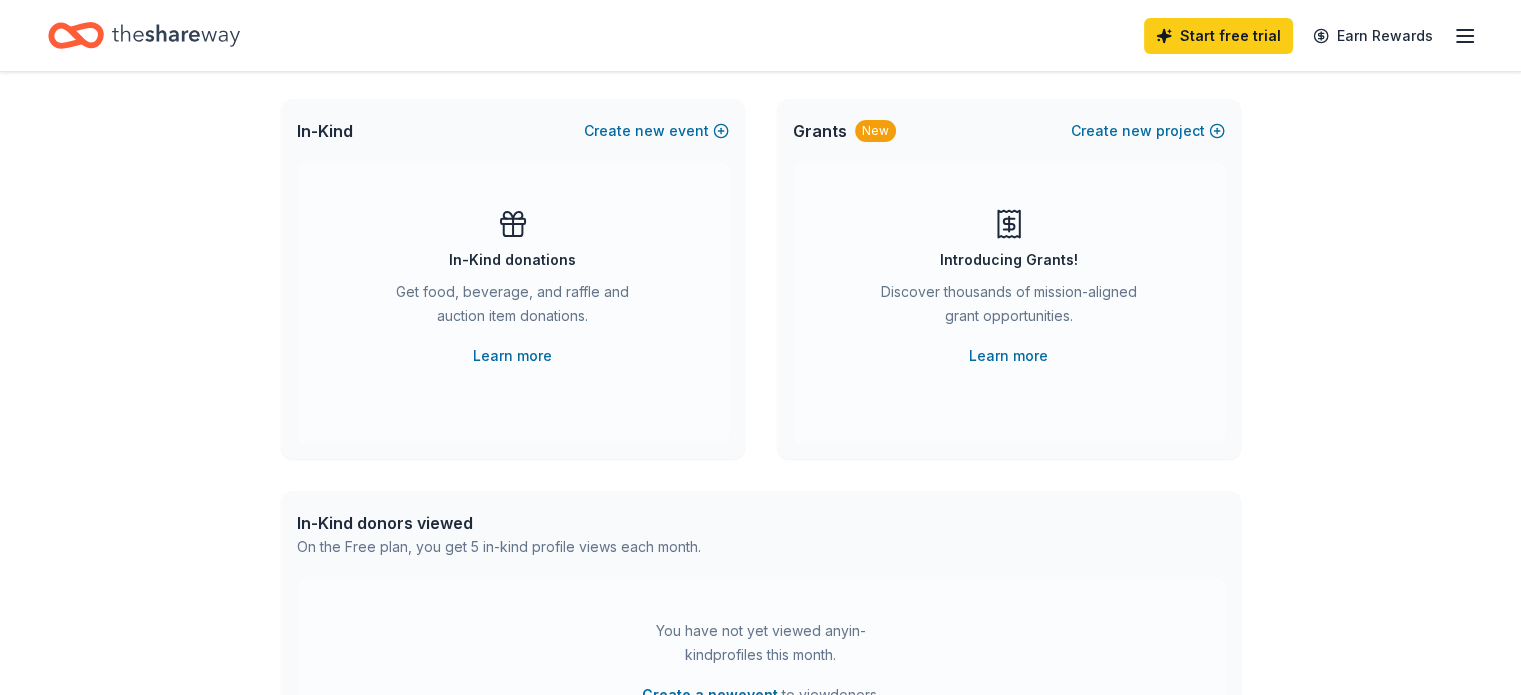 scroll, scrollTop: 0, scrollLeft: 0, axis: both 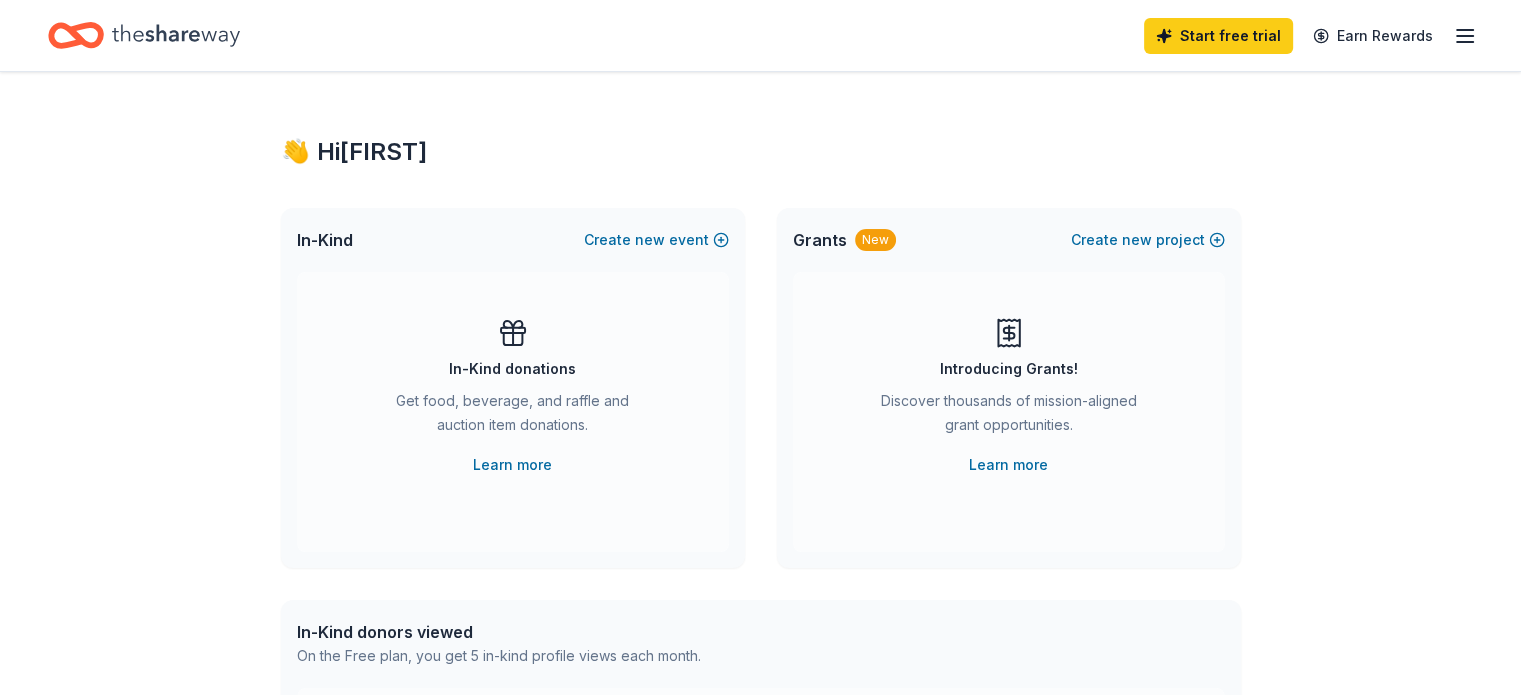 click 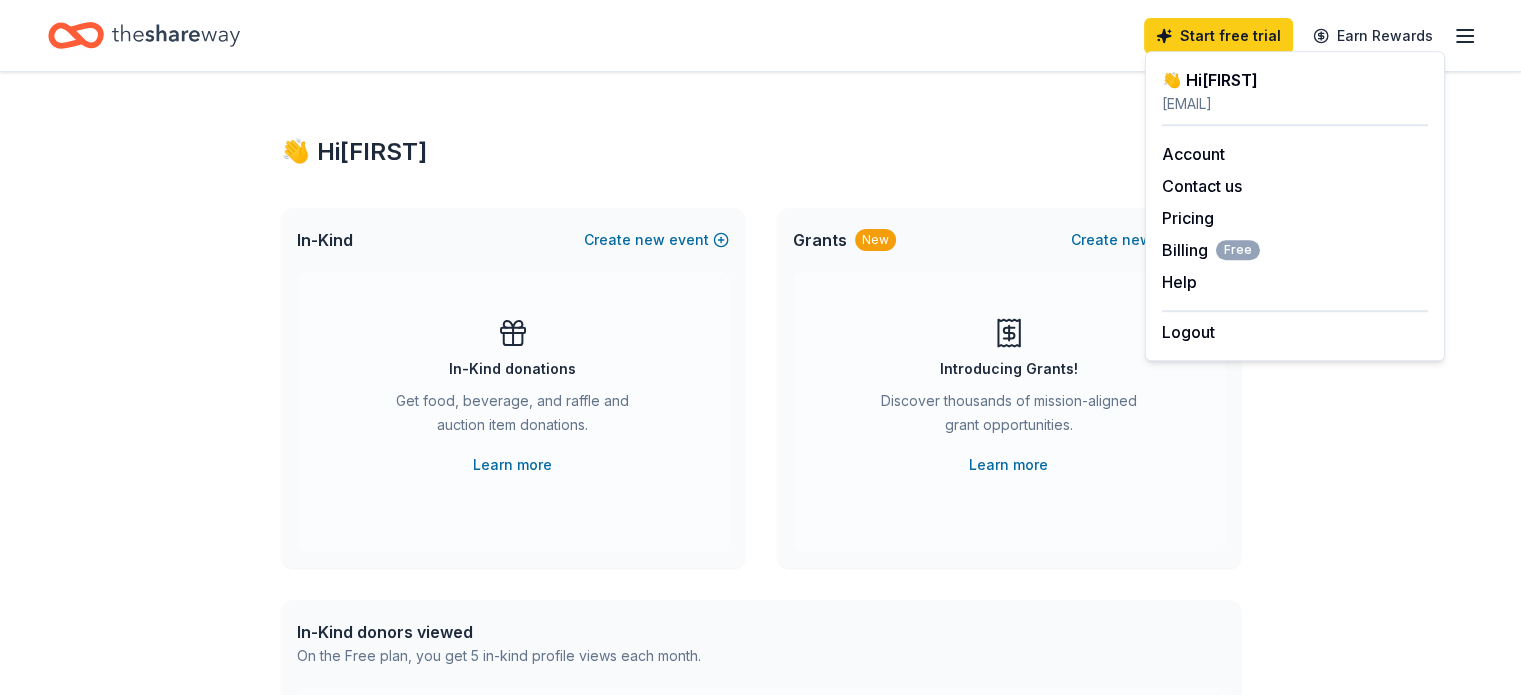 click on "👋 Hi  Lisa" at bounding box center [1295, 80] 